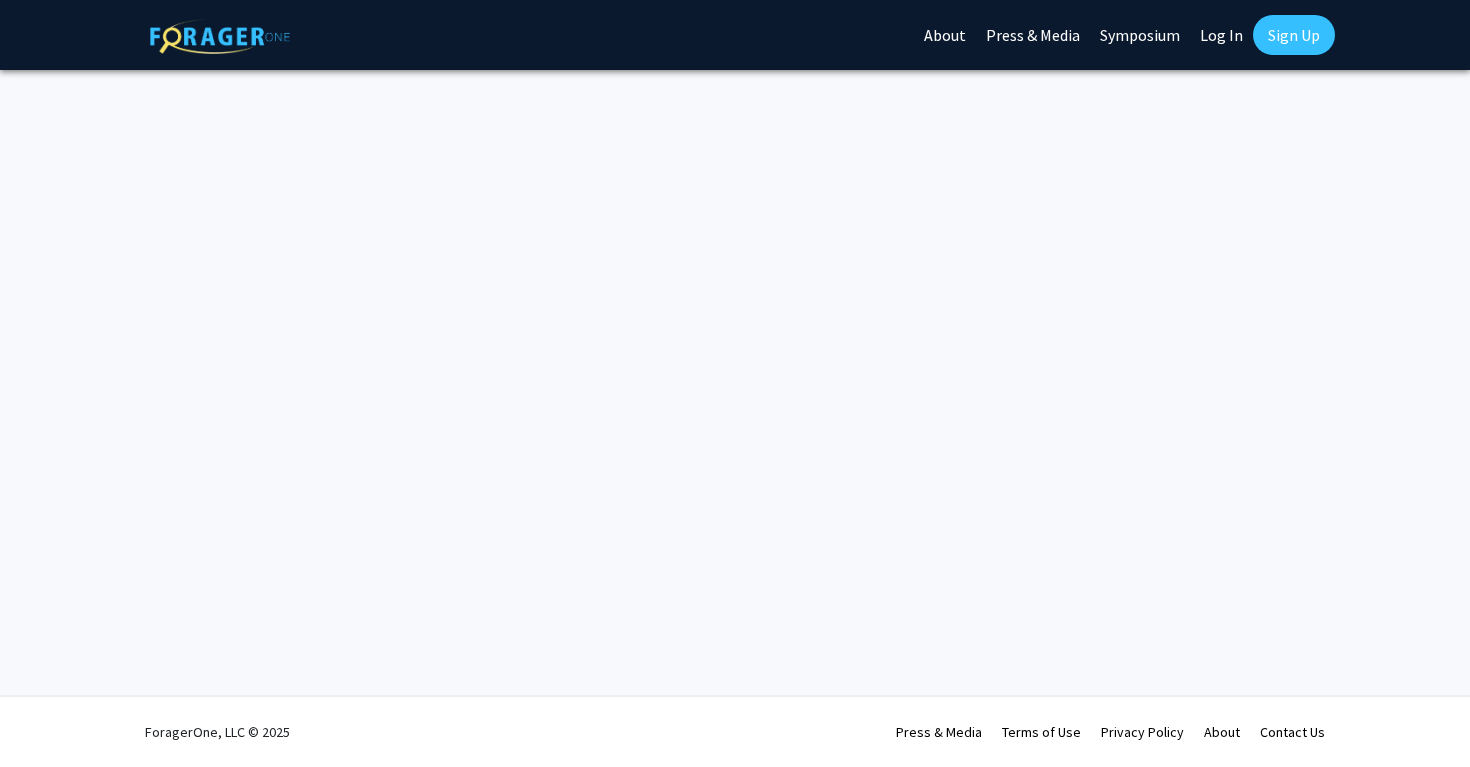 scroll, scrollTop: 0, scrollLeft: 0, axis: both 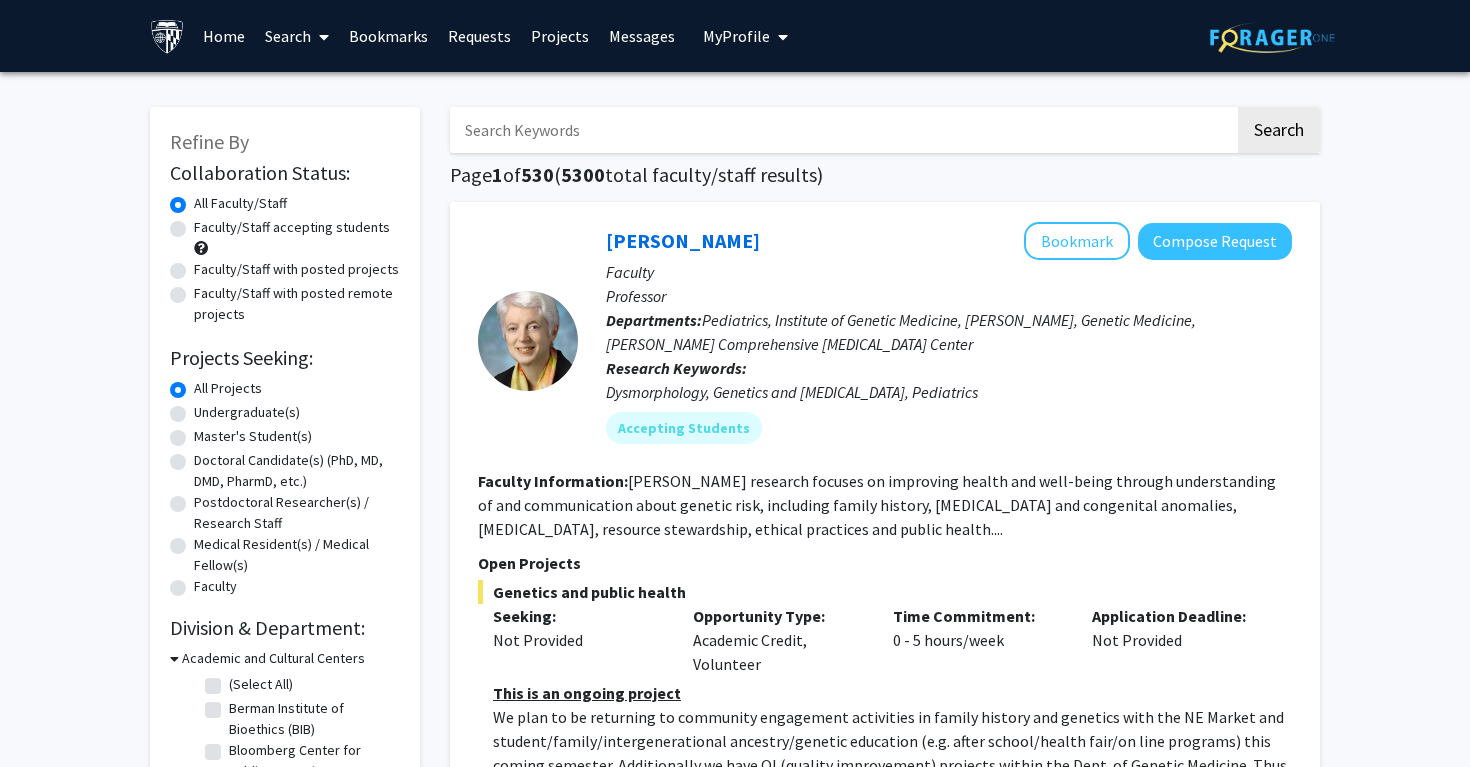 click at bounding box center [842, 130] 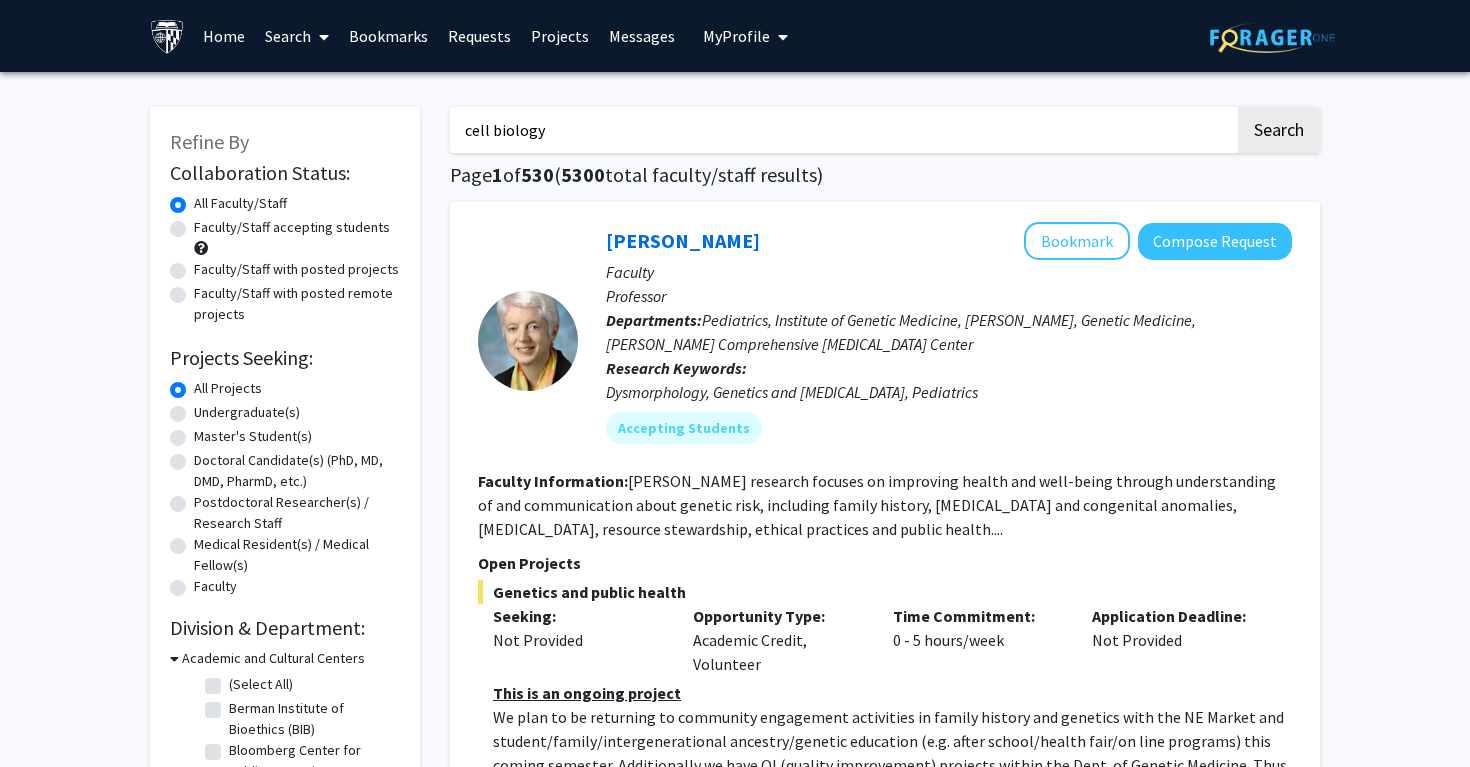 type on "cell biology" 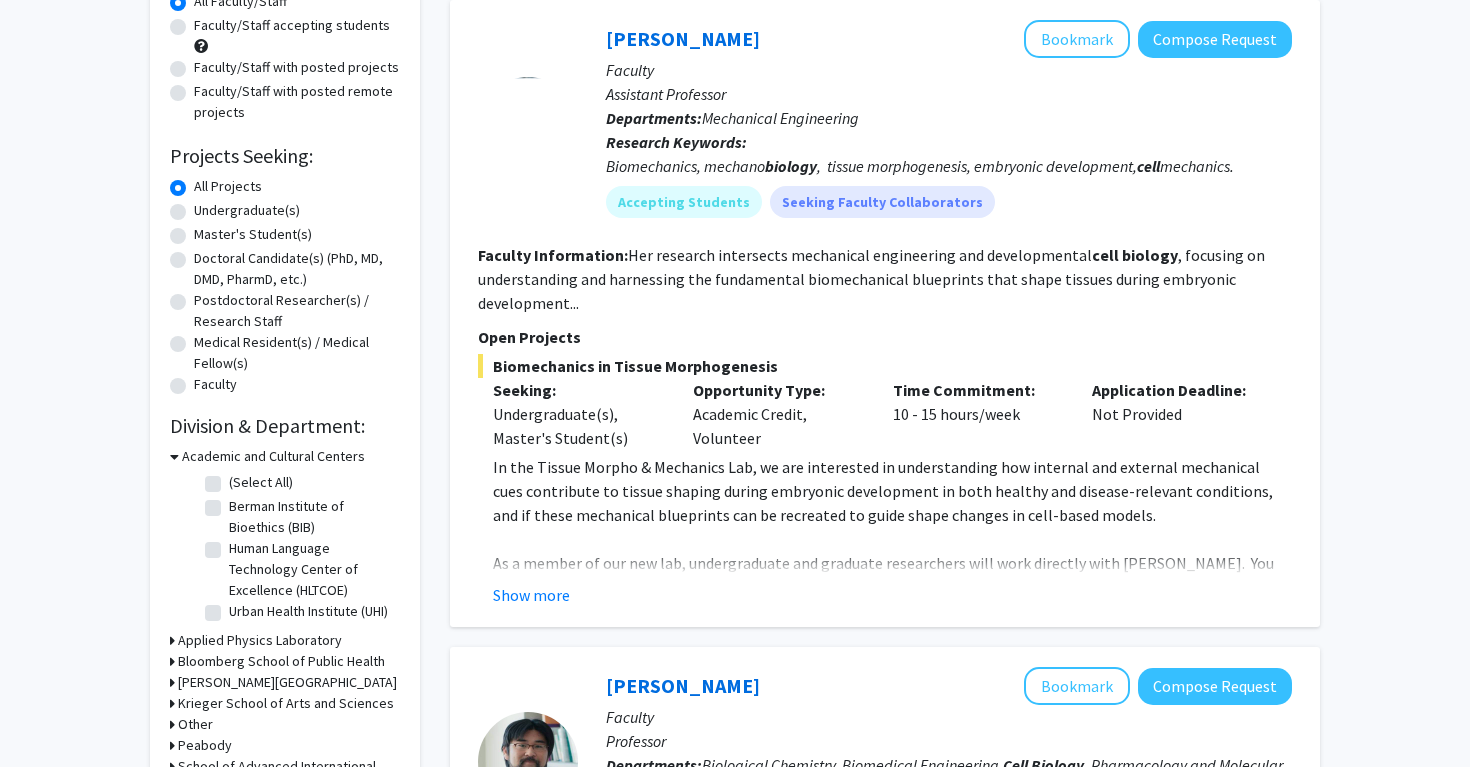 scroll, scrollTop: 203, scrollLeft: 0, axis: vertical 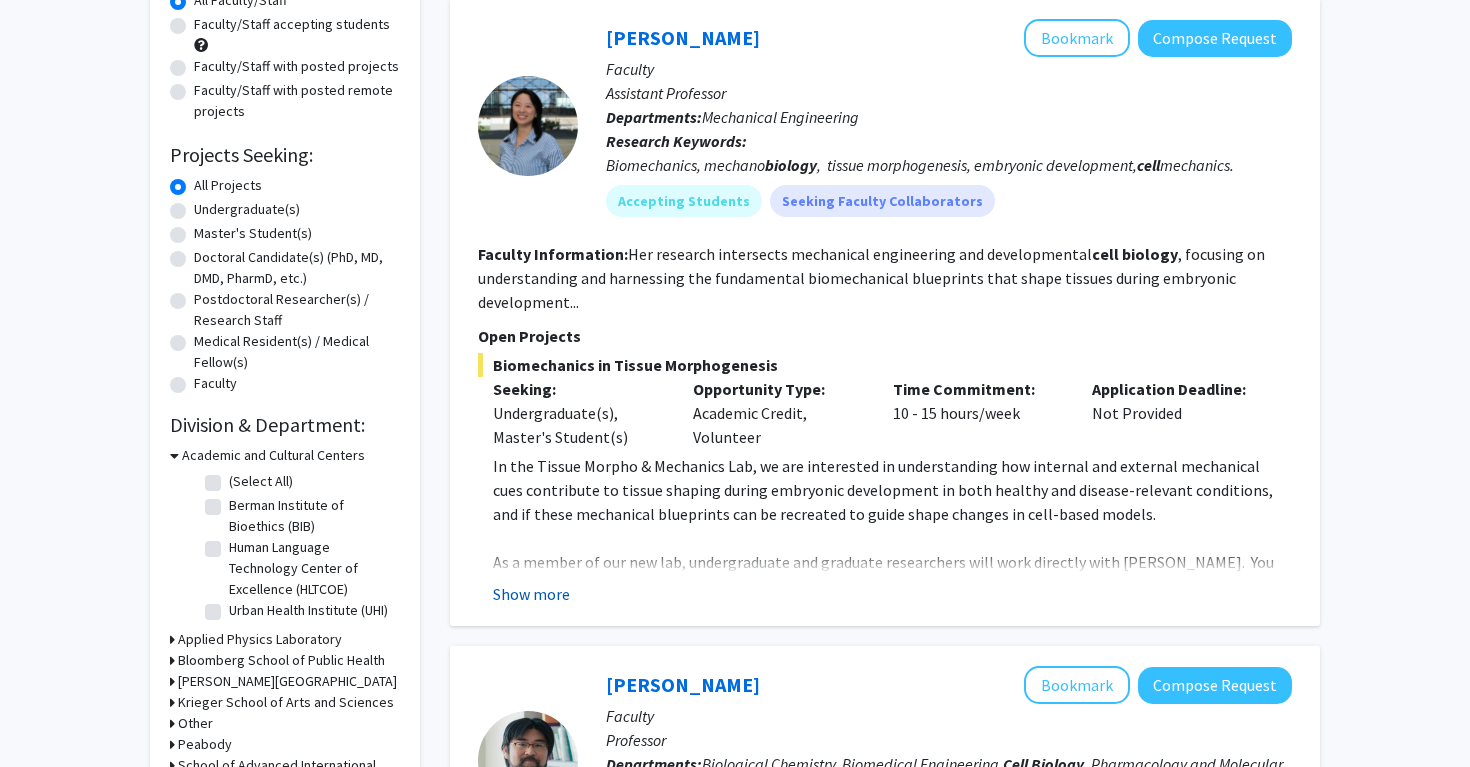 click on "Show more" 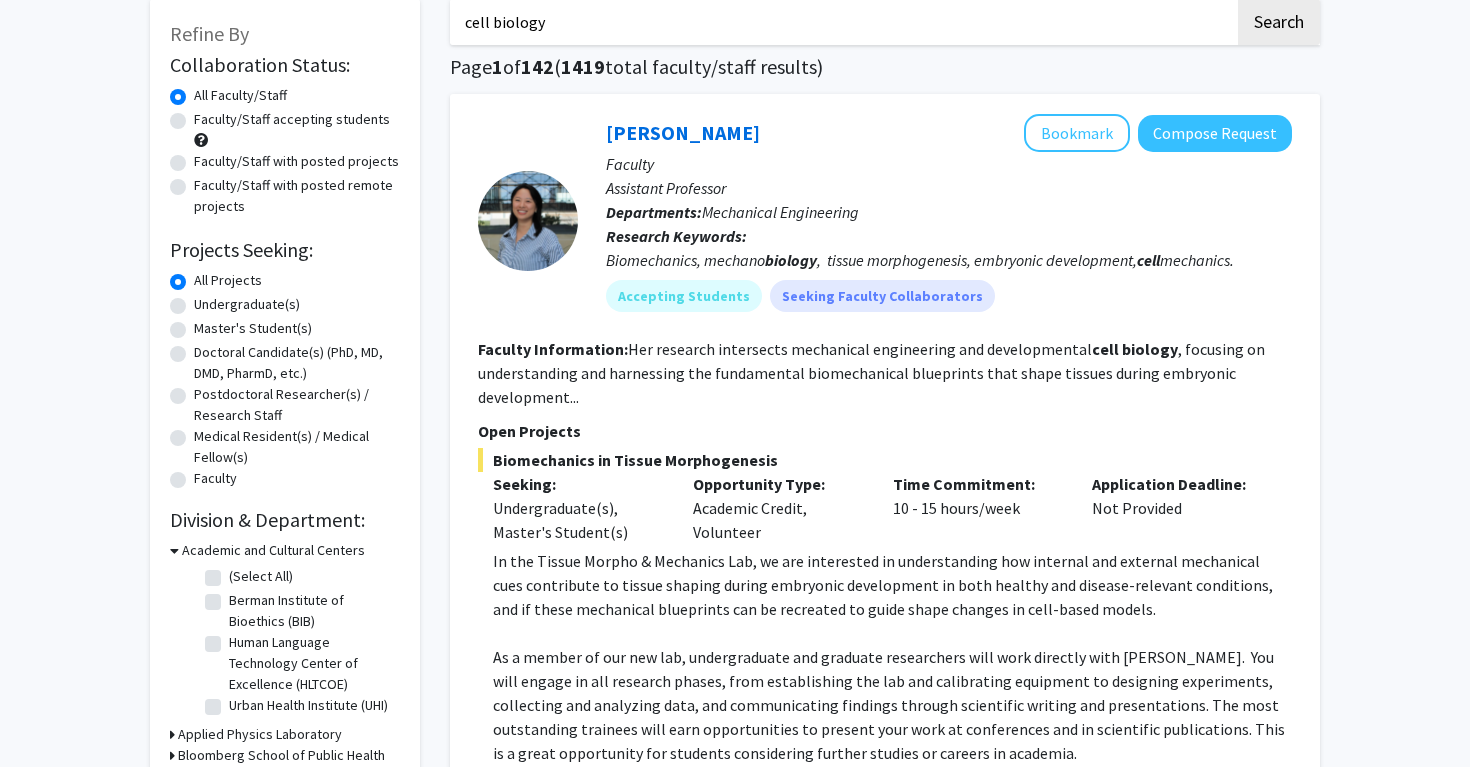 scroll, scrollTop: 104, scrollLeft: 0, axis: vertical 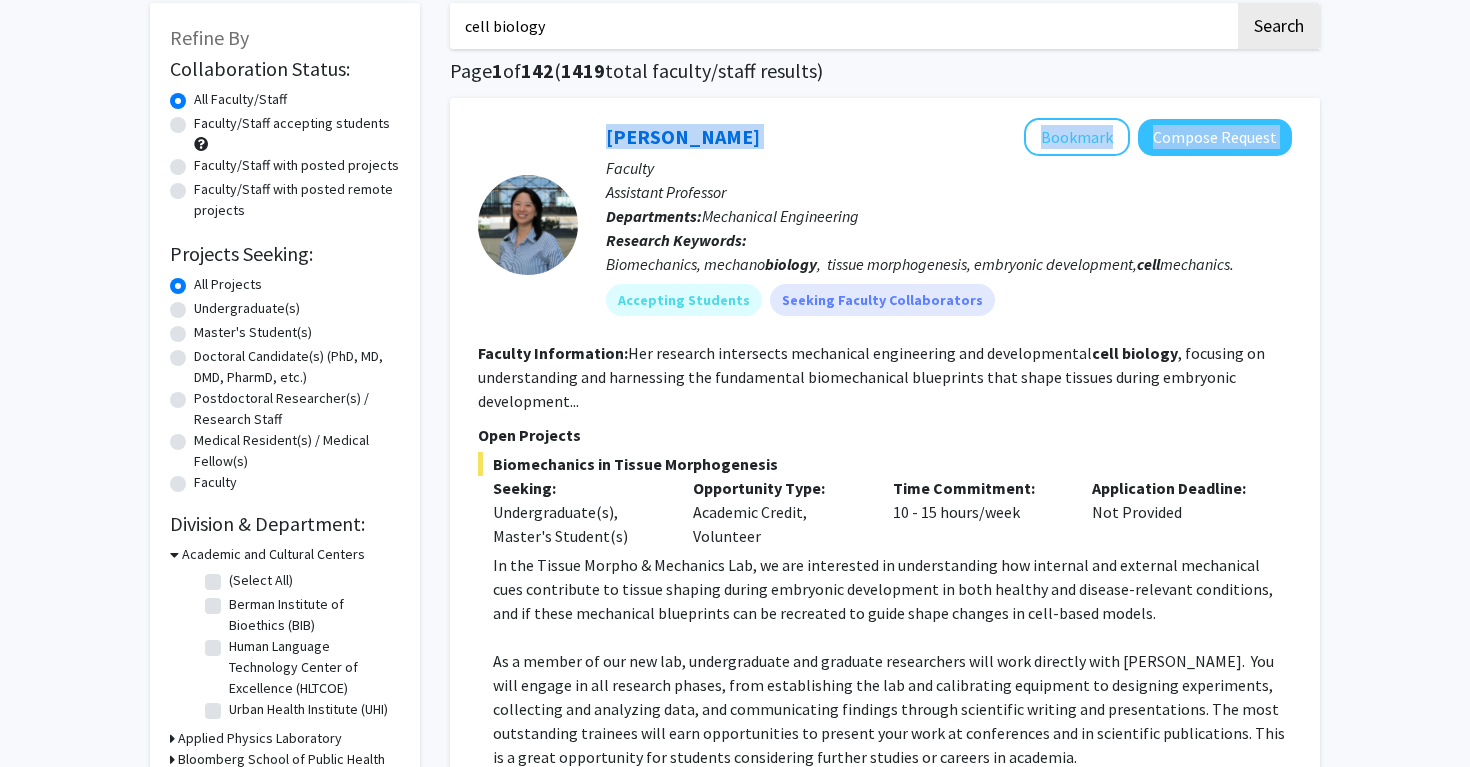 drag, startPoint x: 758, startPoint y: 147, endPoint x: 559, endPoint y: 145, distance: 199.01006 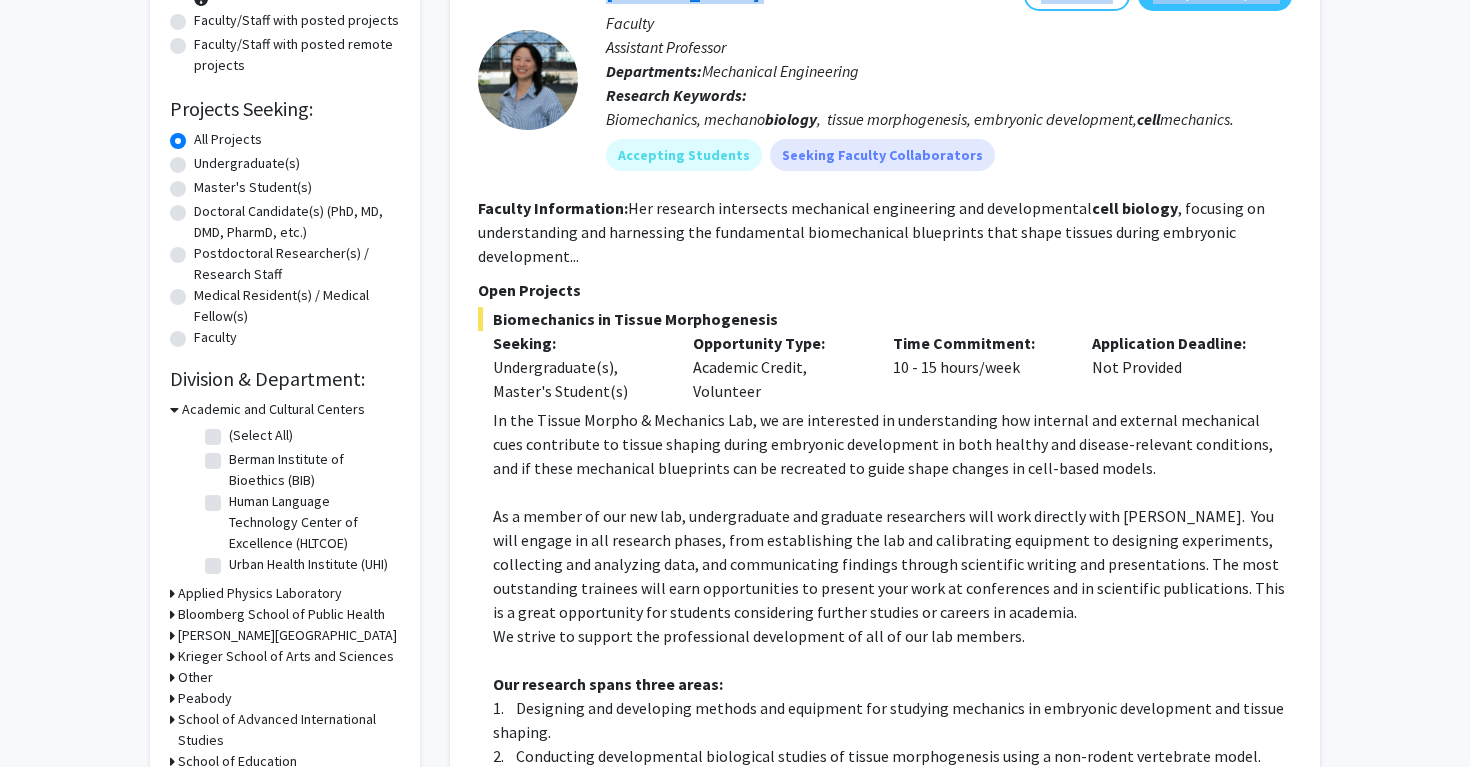 scroll, scrollTop: 0, scrollLeft: 0, axis: both 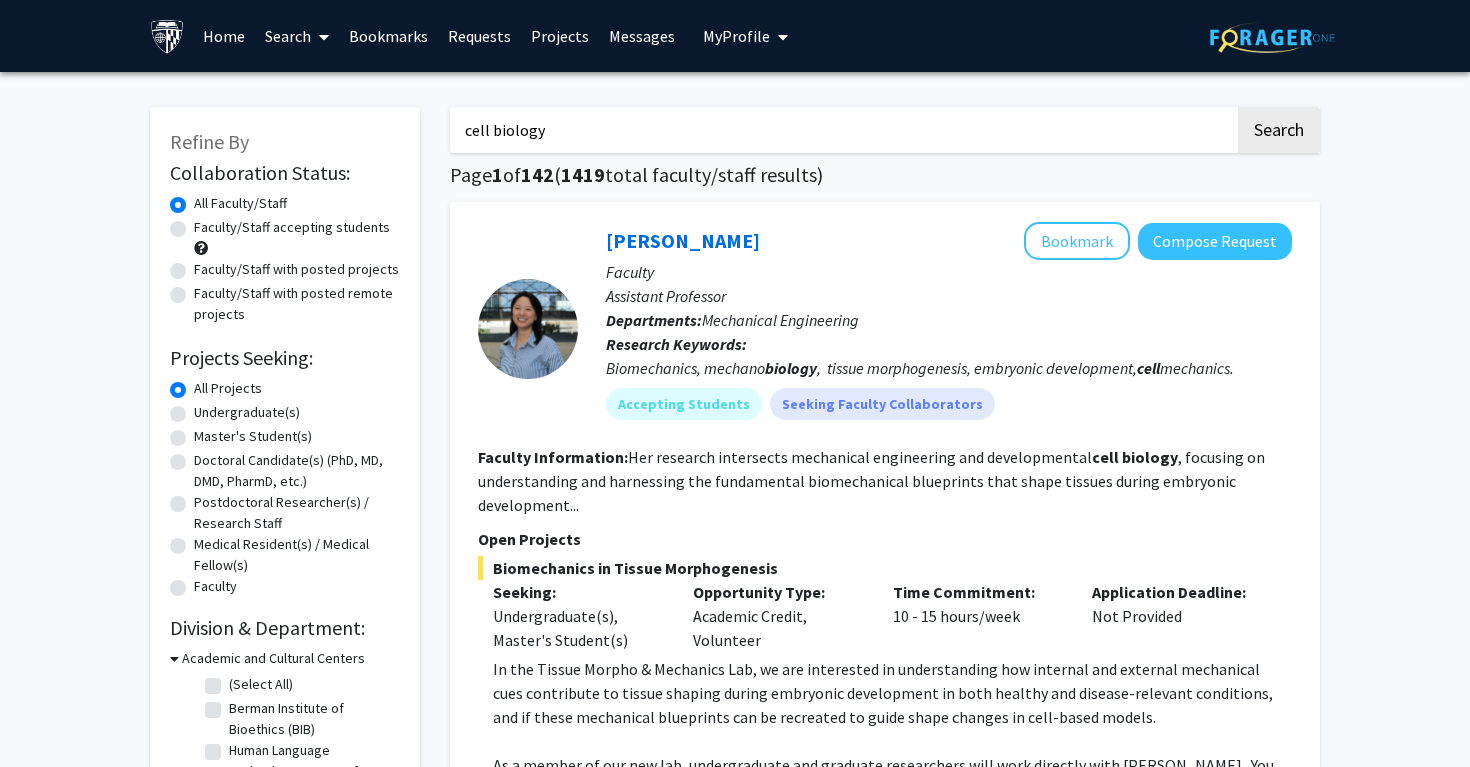 click on "Faculty/Staff accepting students" 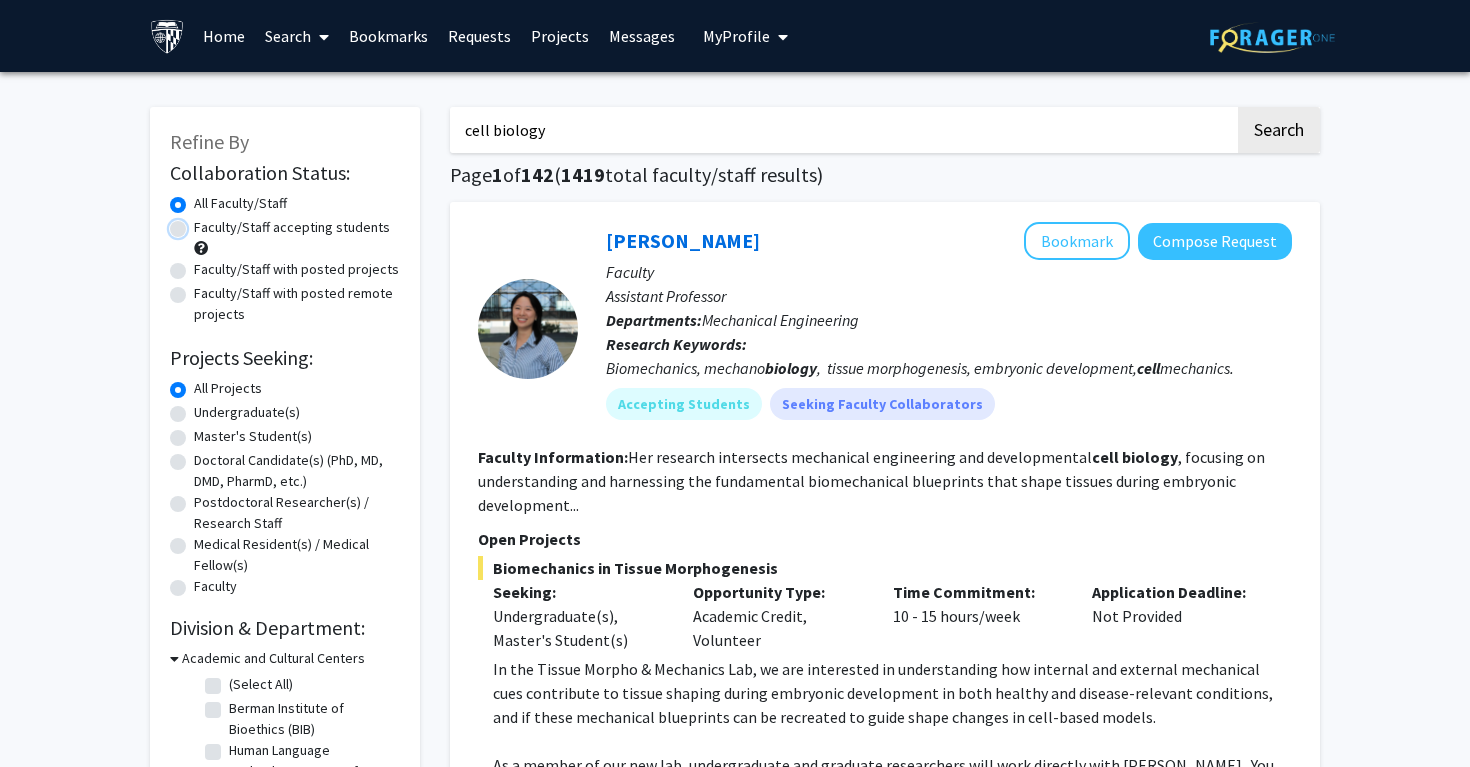 click on "Faculty/Staff accepting students" at bounding box center [200, 223] 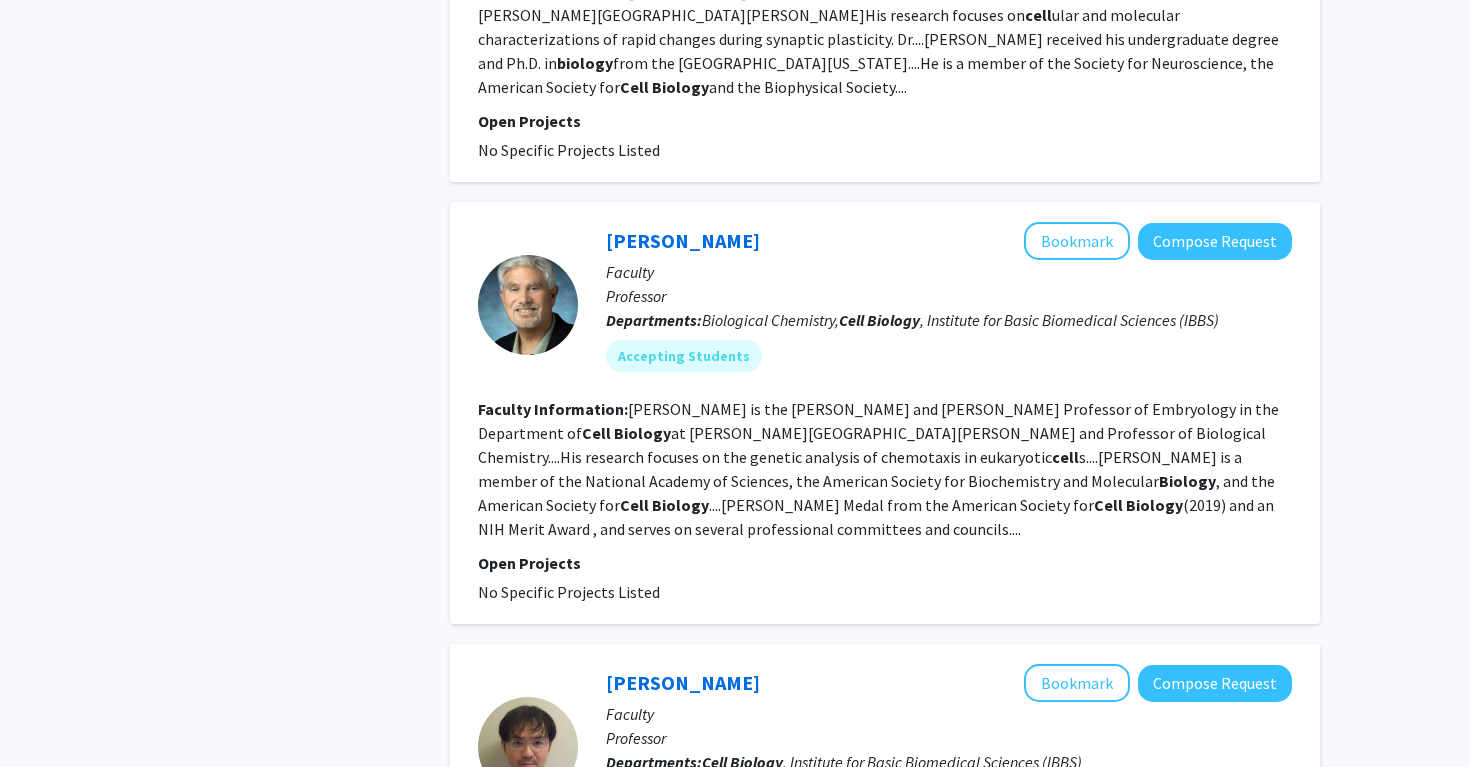 scroll, scrollTop: 2662, scrollLeft: 0, axis: vertical 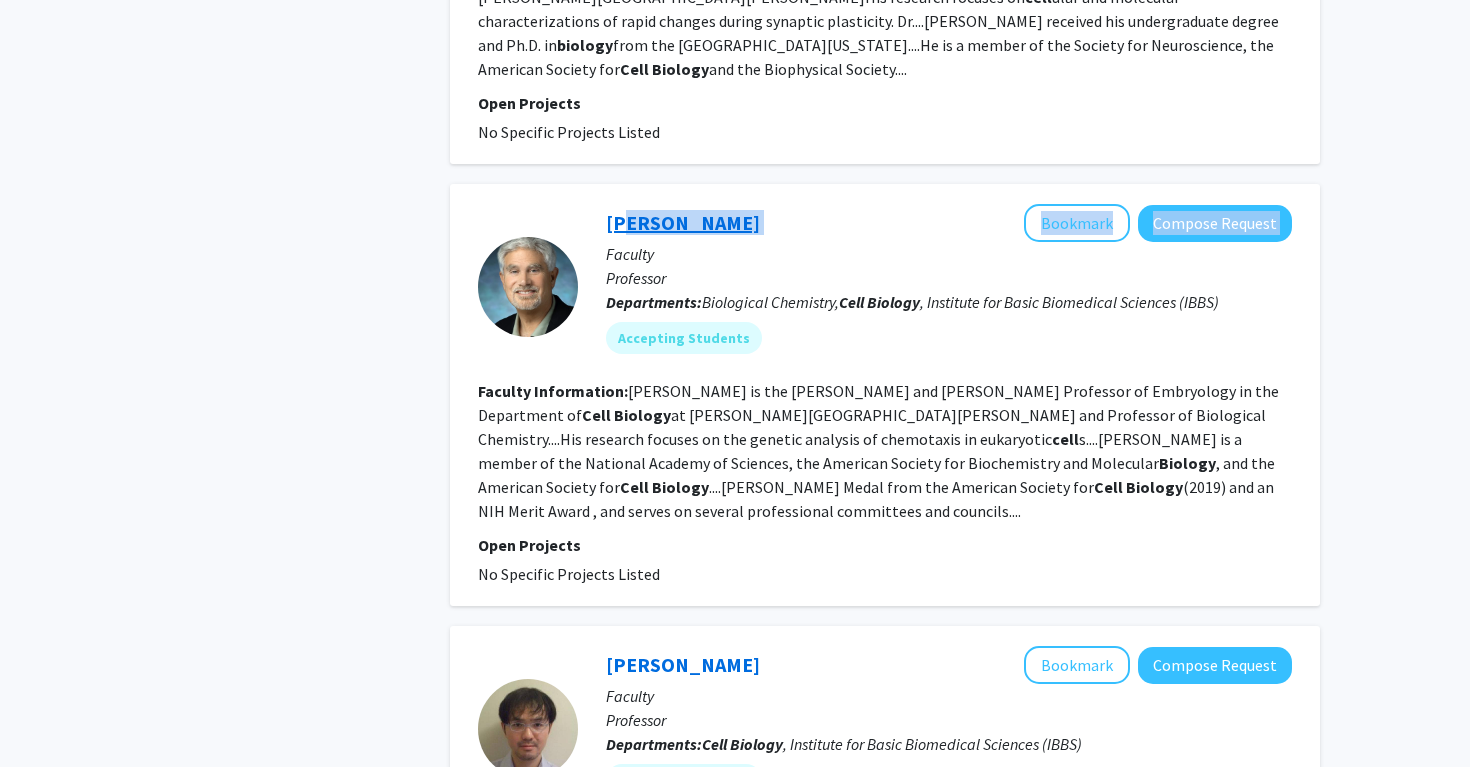 drag, startPoint x: 769, startPoint y: 198, endPoint x: 613, endPoint y: 201, distance: 156.02884 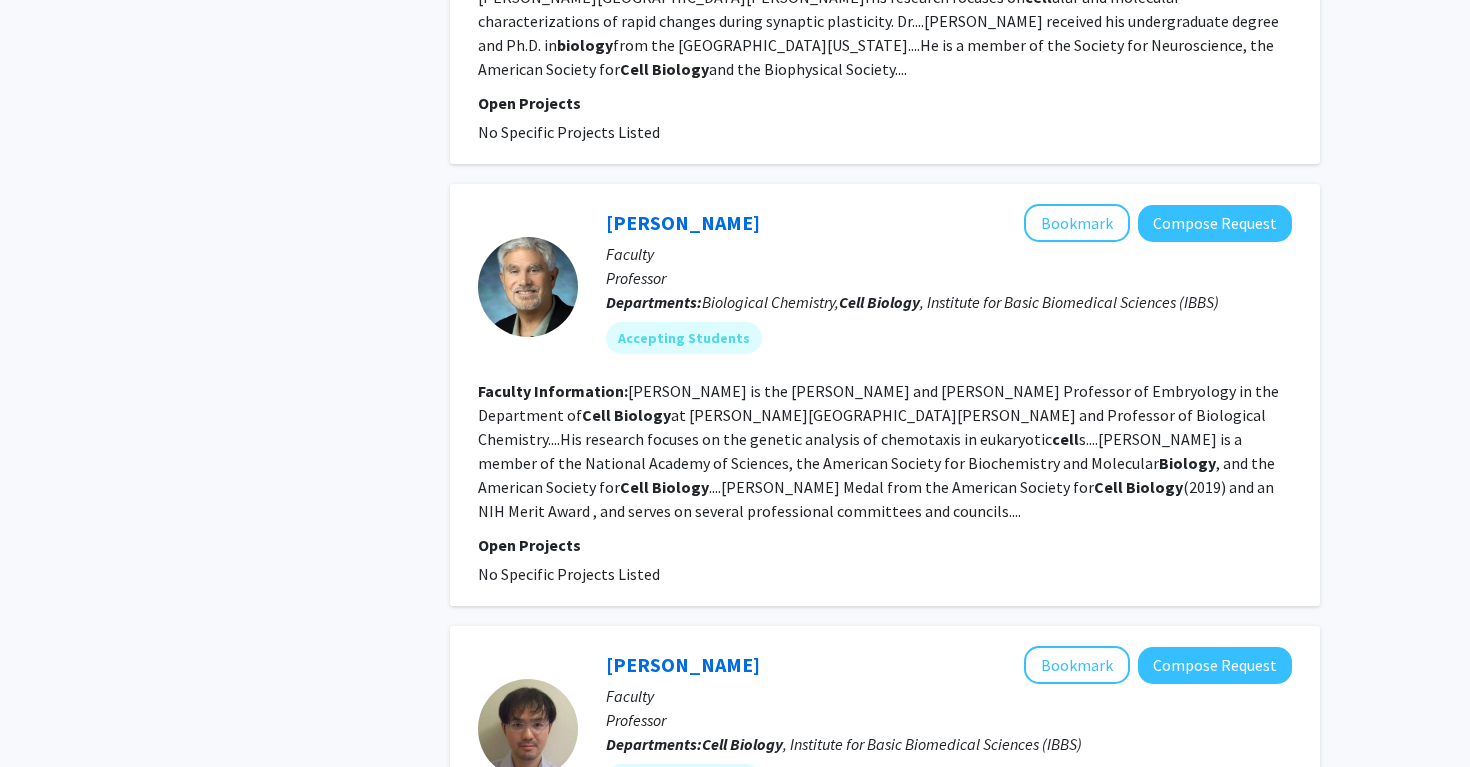 click on "Faculty" 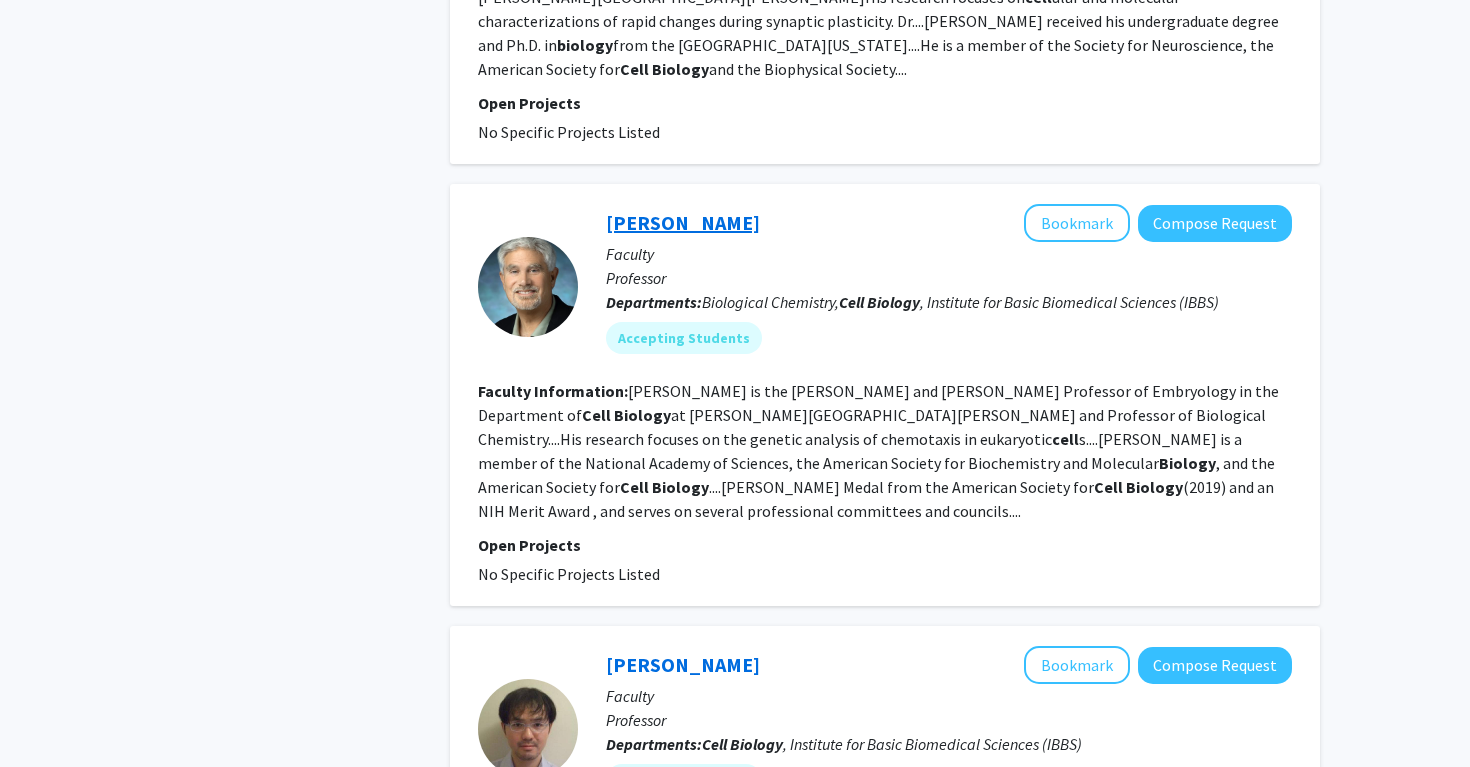 drag, startPoint x: 750, startPoint y: 200, endPoint x: 608, endPoint y: 194, distance: 142.12671 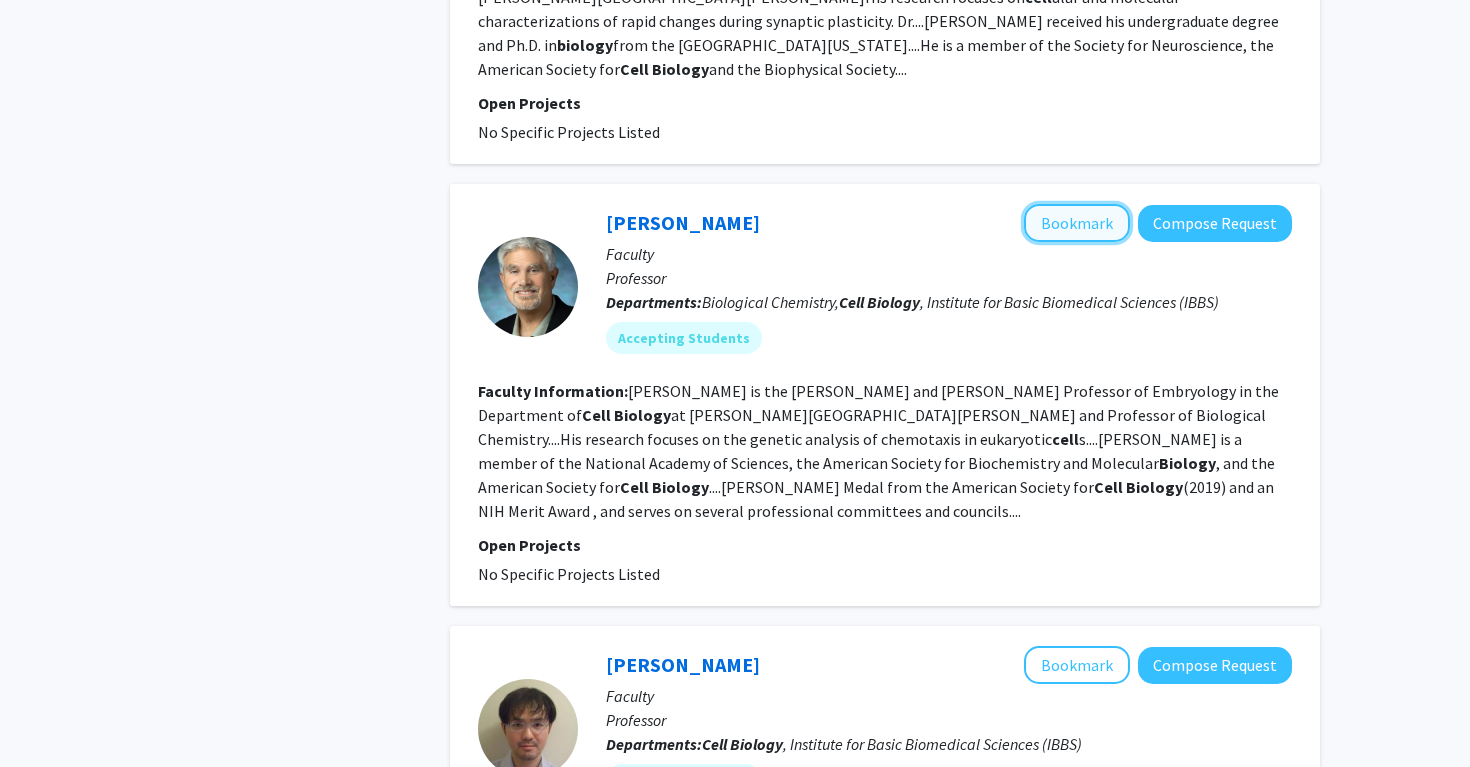 click on "Bookmark" 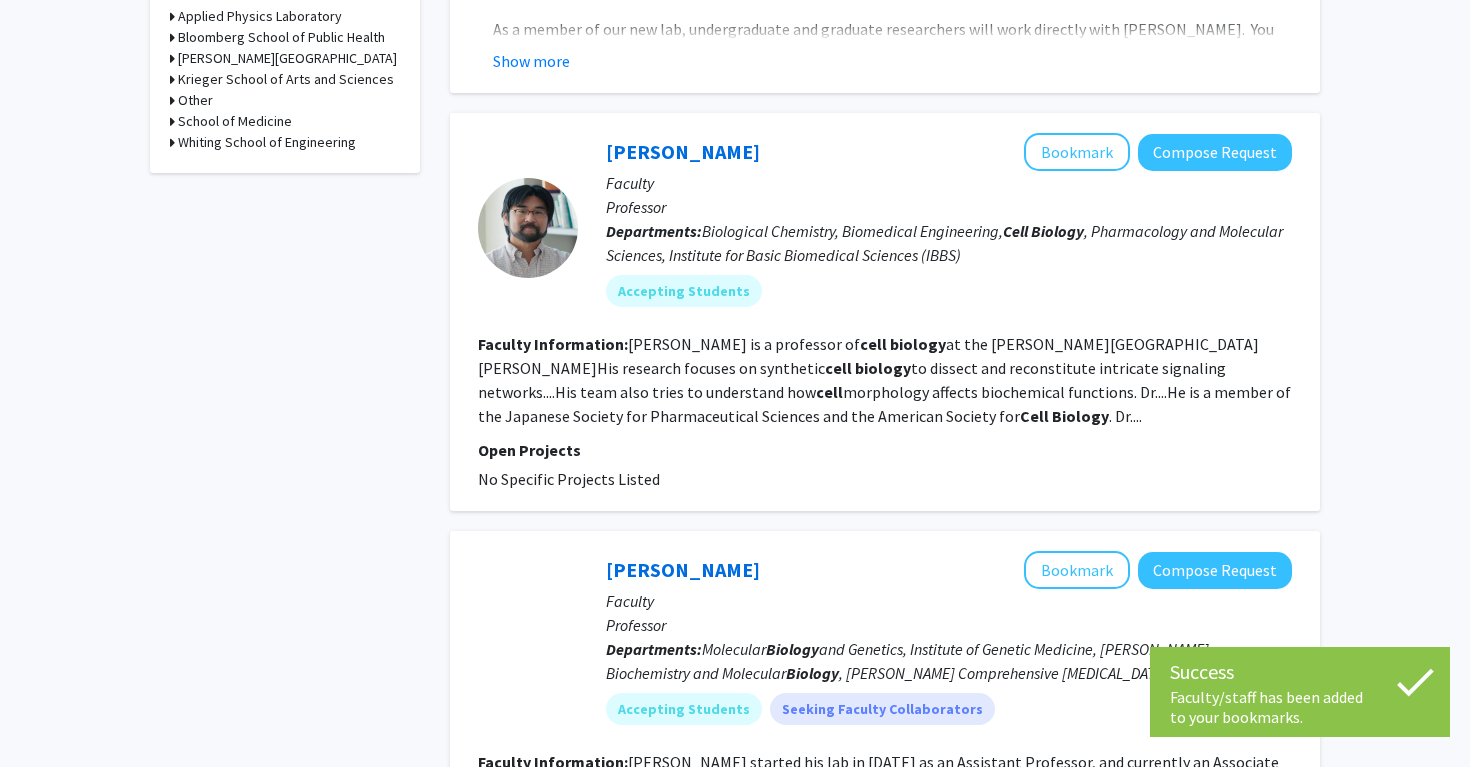 scroll, scrollTop: 0, scrollLeft: 0, axis: both 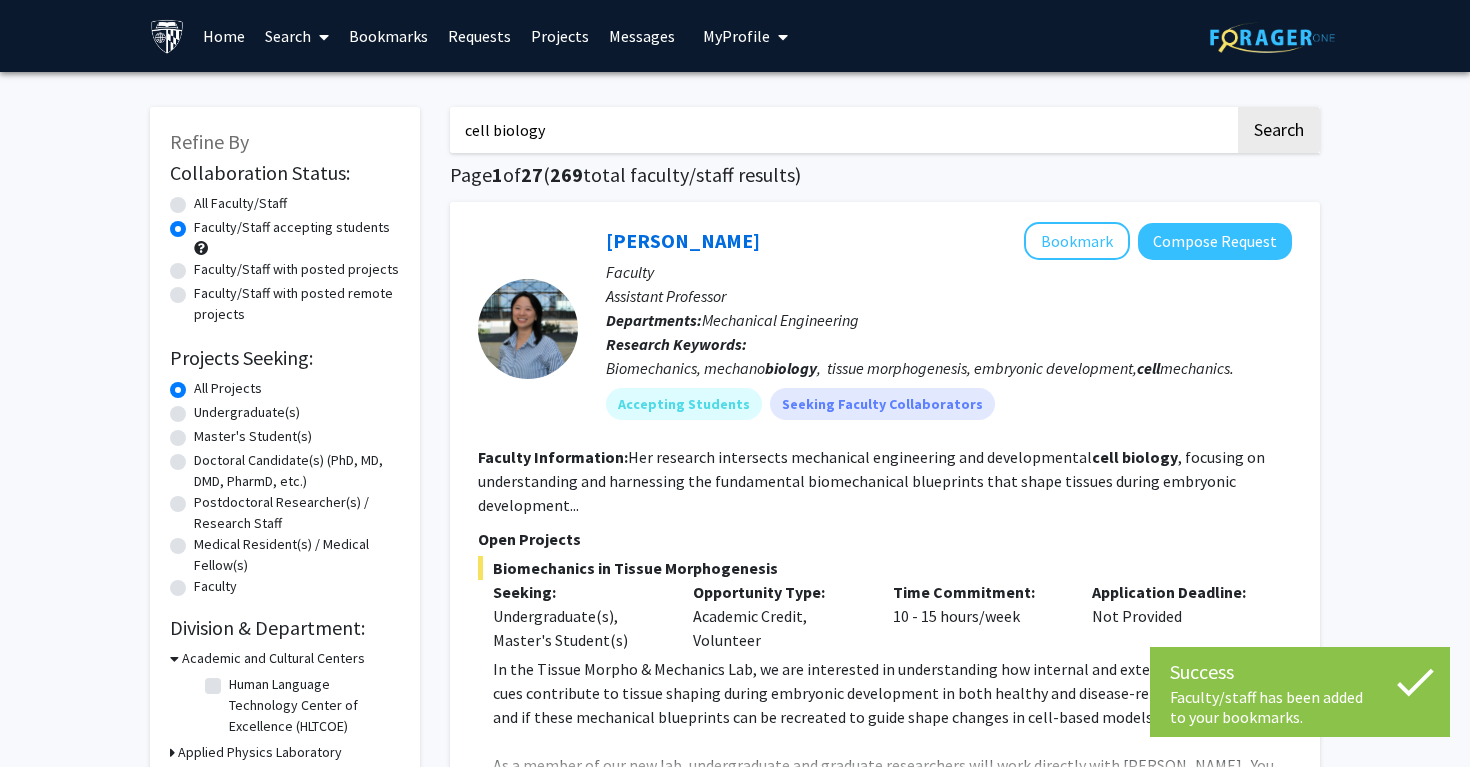 click on "Bookmarks" at bounding box center [388, 36] 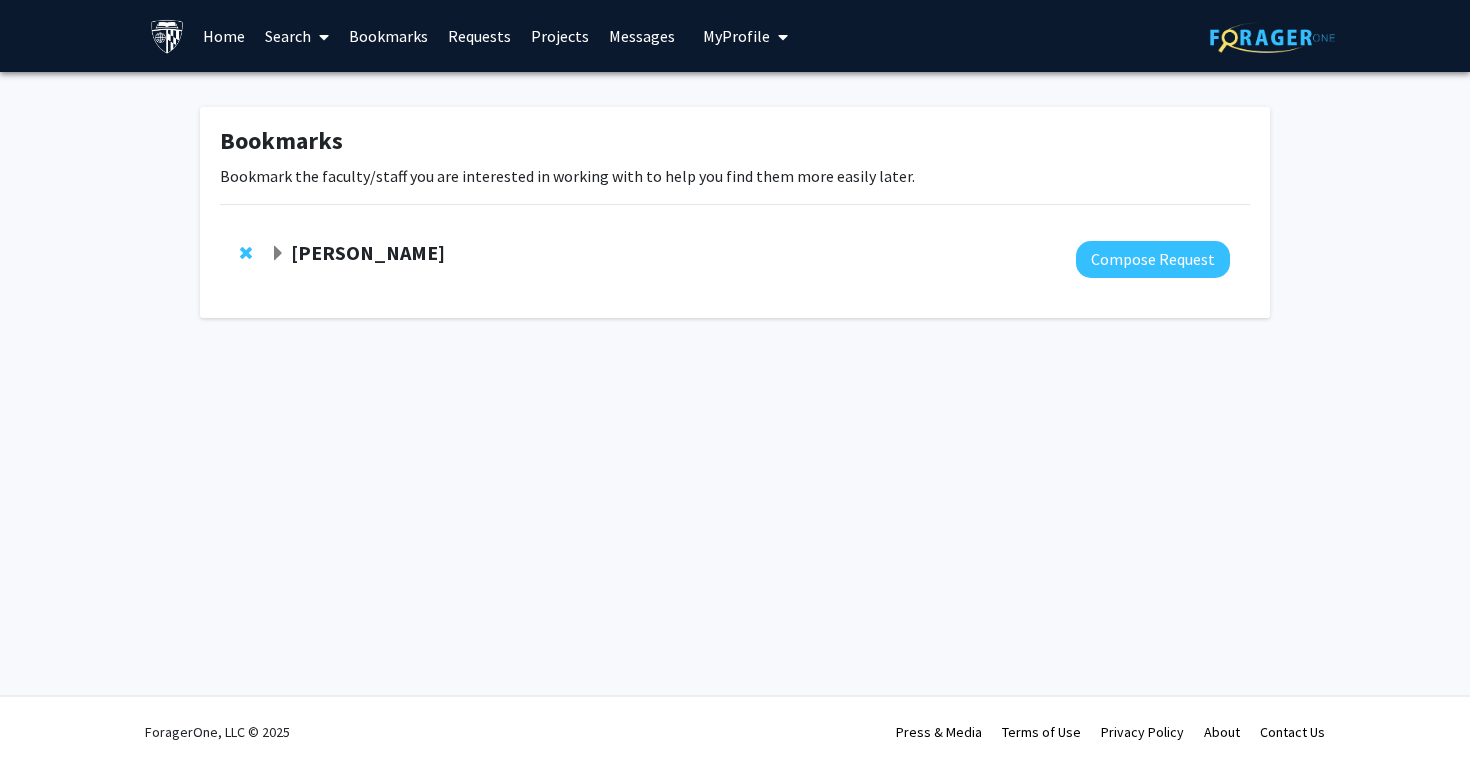 click on "Home" at bounding box center [224, 36] 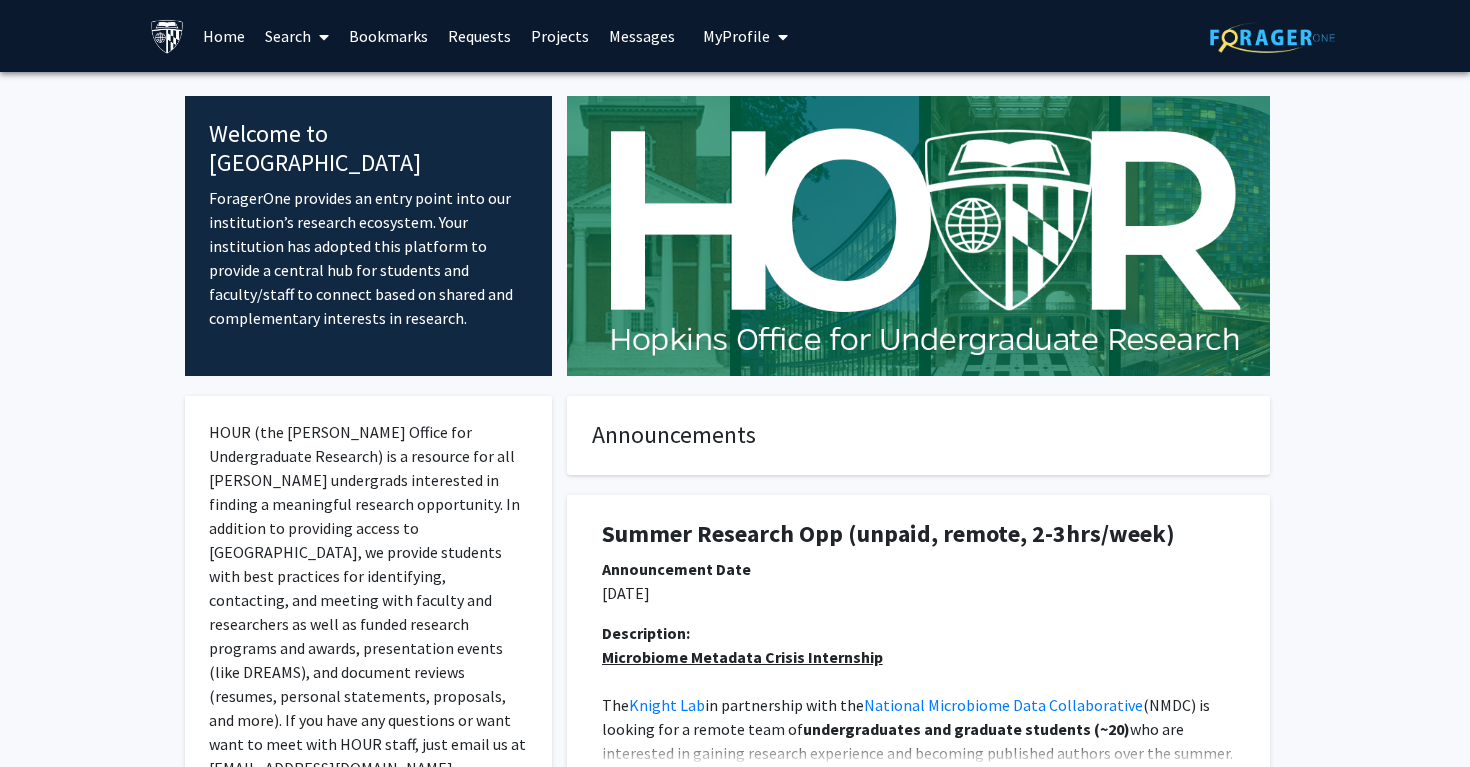 click on "Search" at bounding box center (297, 36) 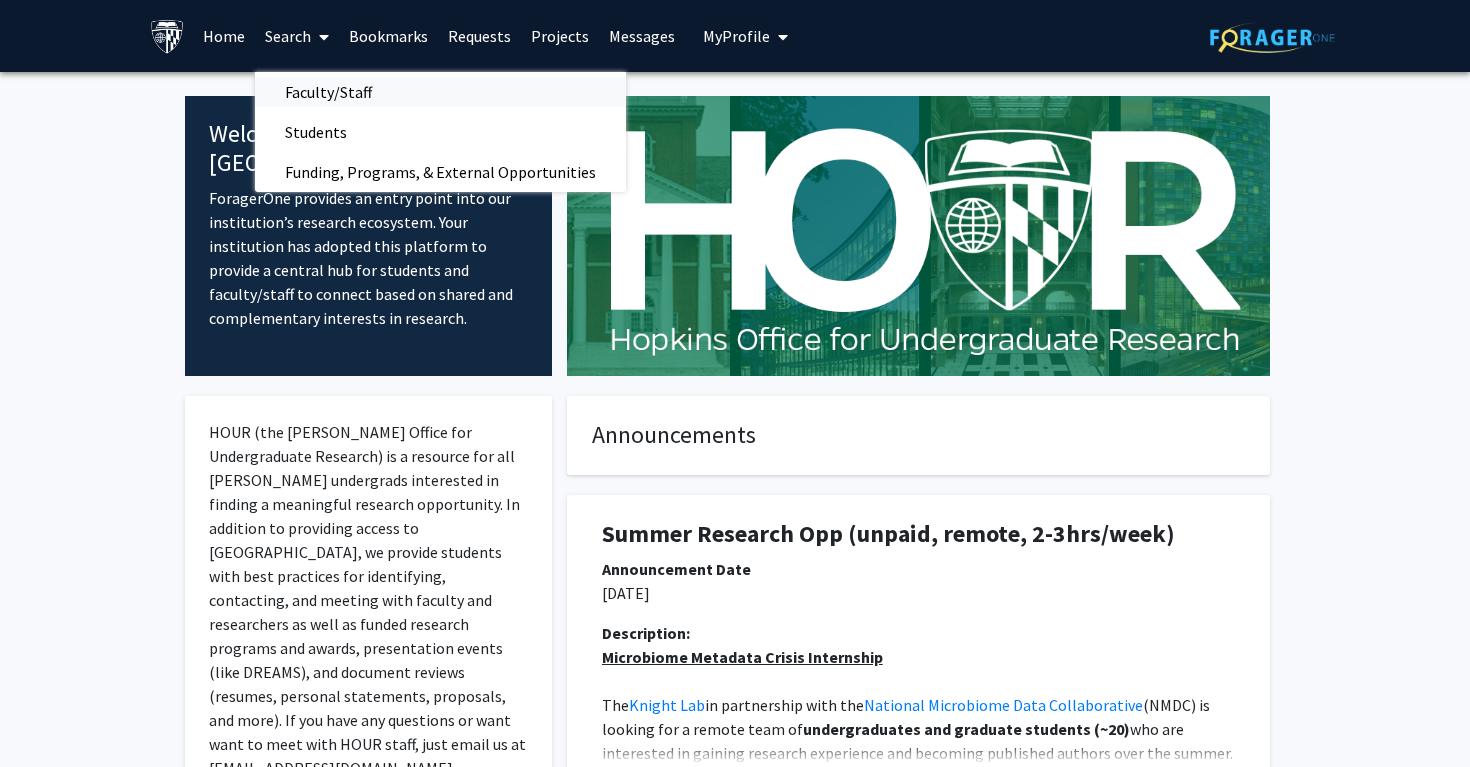 click on "Faculty/Staff" at bounding box center [328, 92] 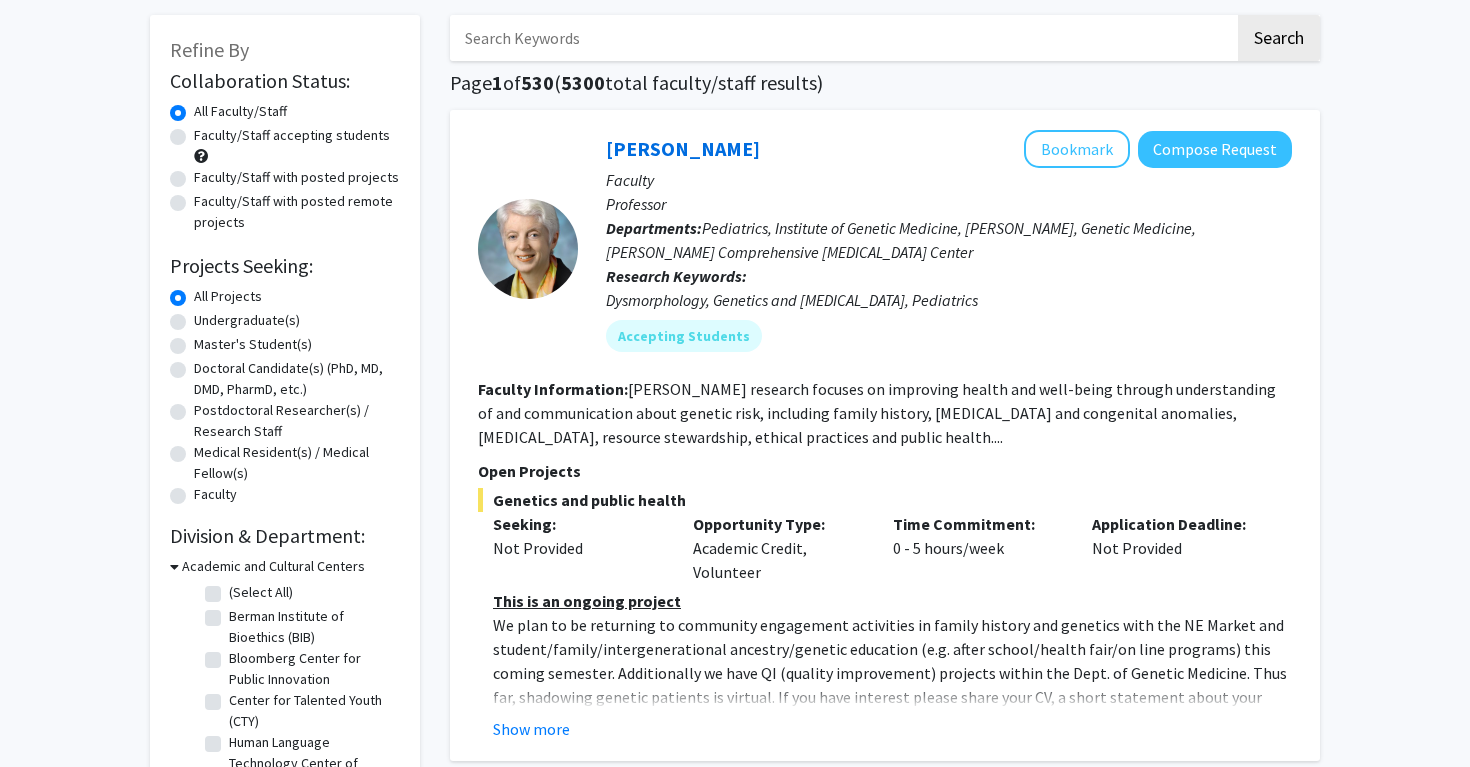 scroll, scrollTop: 0, scrollLeft: 0, axis: both 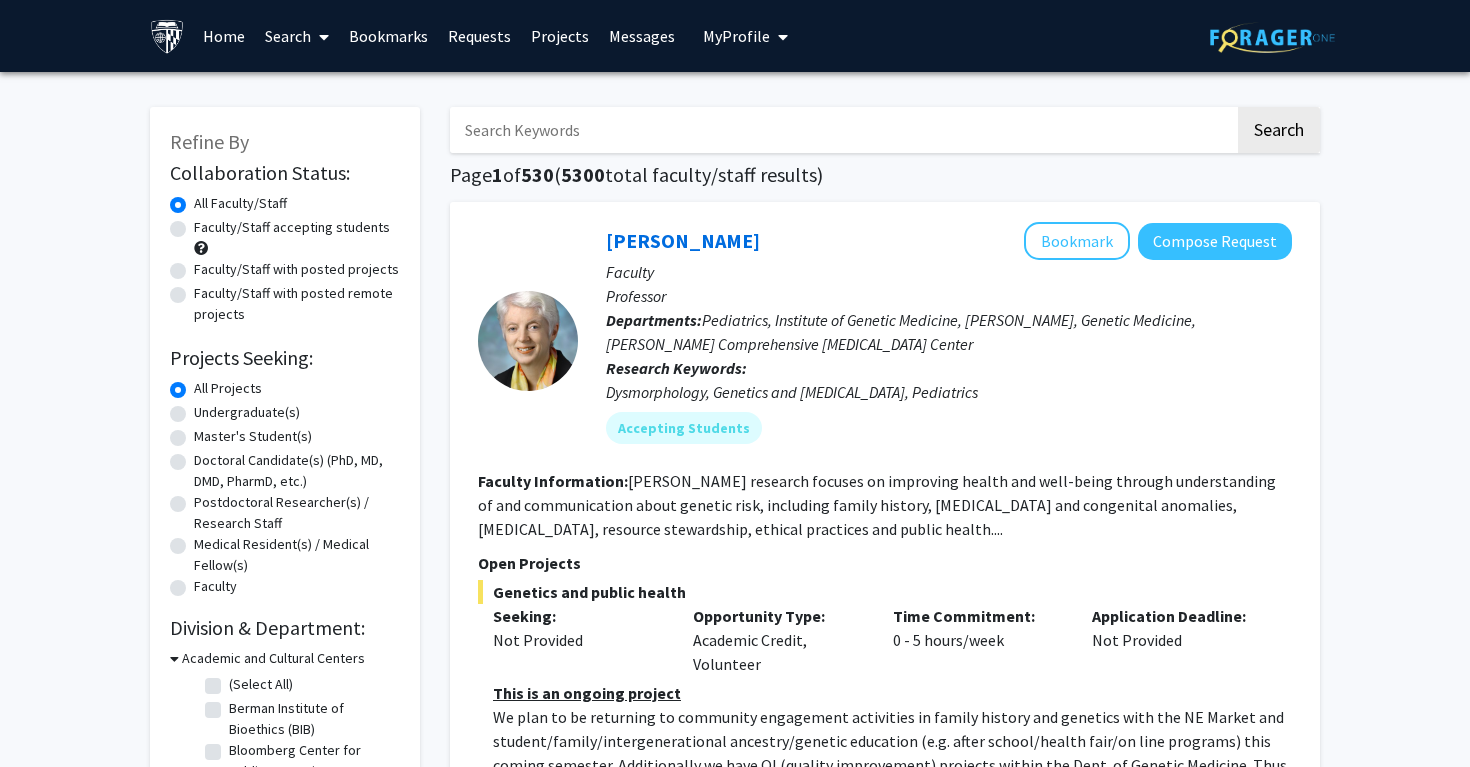 click at bounding box center (842, 130) 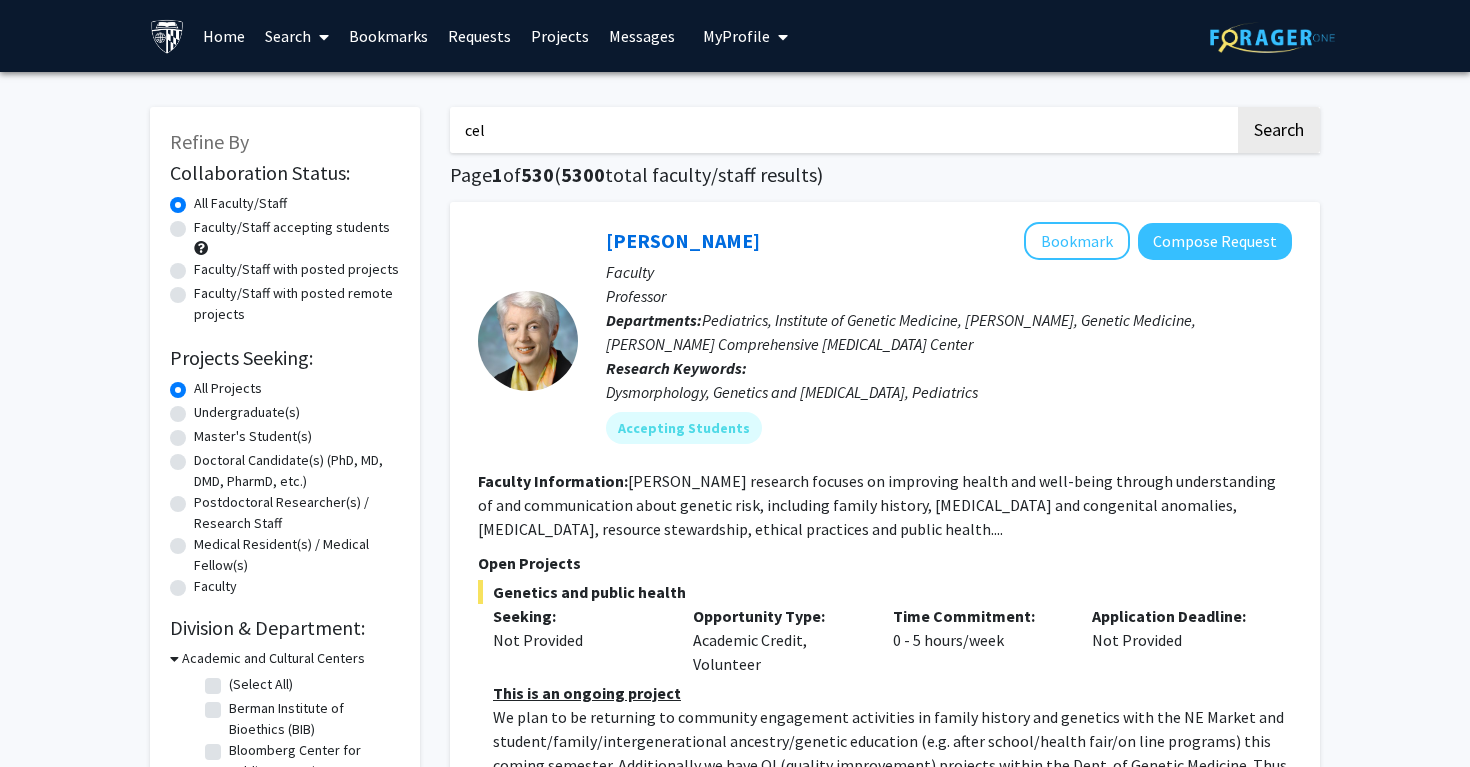 type on "cell biology" 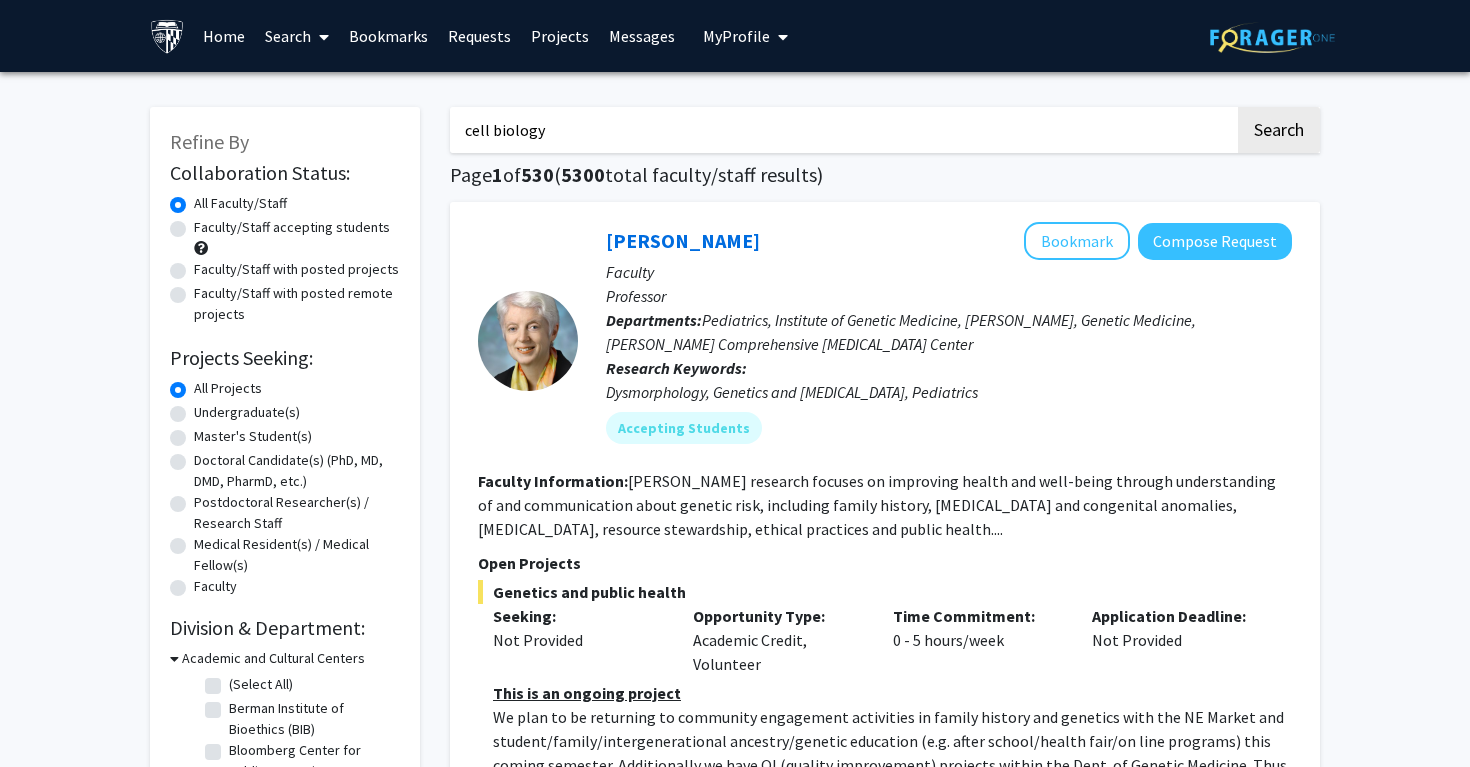 click on "cell biology Search  Page  1  of  530  ( 5300  total faculty/staff results)   [PERSON_NAME]   Bookmark
Compose Request  Faculty Professor  Departments:  Pediatrics, Institute of Genetic Medicine, [PERSON_NAME], Genetic Medicine, [PERSON_NAME] Comprehensive [MEDICAL_DATA] Center Research Keywords:  Dysmorphology, Genetics and [MEDICAL_DATA], Pediatrics Accepting Students Faculty Information:  [PERSON_NAME] research focuses on improving health and well-being through understanding of and communication about genetic risk, including family history, [MEDICAL_DATA] and congenital anomalies, [MEDICAL_DATA], resource stewardship, ethical practices and public health.... Open Projects  Genetics and public health  Seeking: Not Provided Opportunity Type:  Academic Credit, Volunteer  Time Commitment:  0 - 5 hours/week  Application Deadline:  Not Provided  This is an ongoing project Show more  [PERSON_NAME]   Bookmark
Compose Request  Faculty Assistant Professor Departments:  Otolaryngology - Head and Neck Surgery  or a" 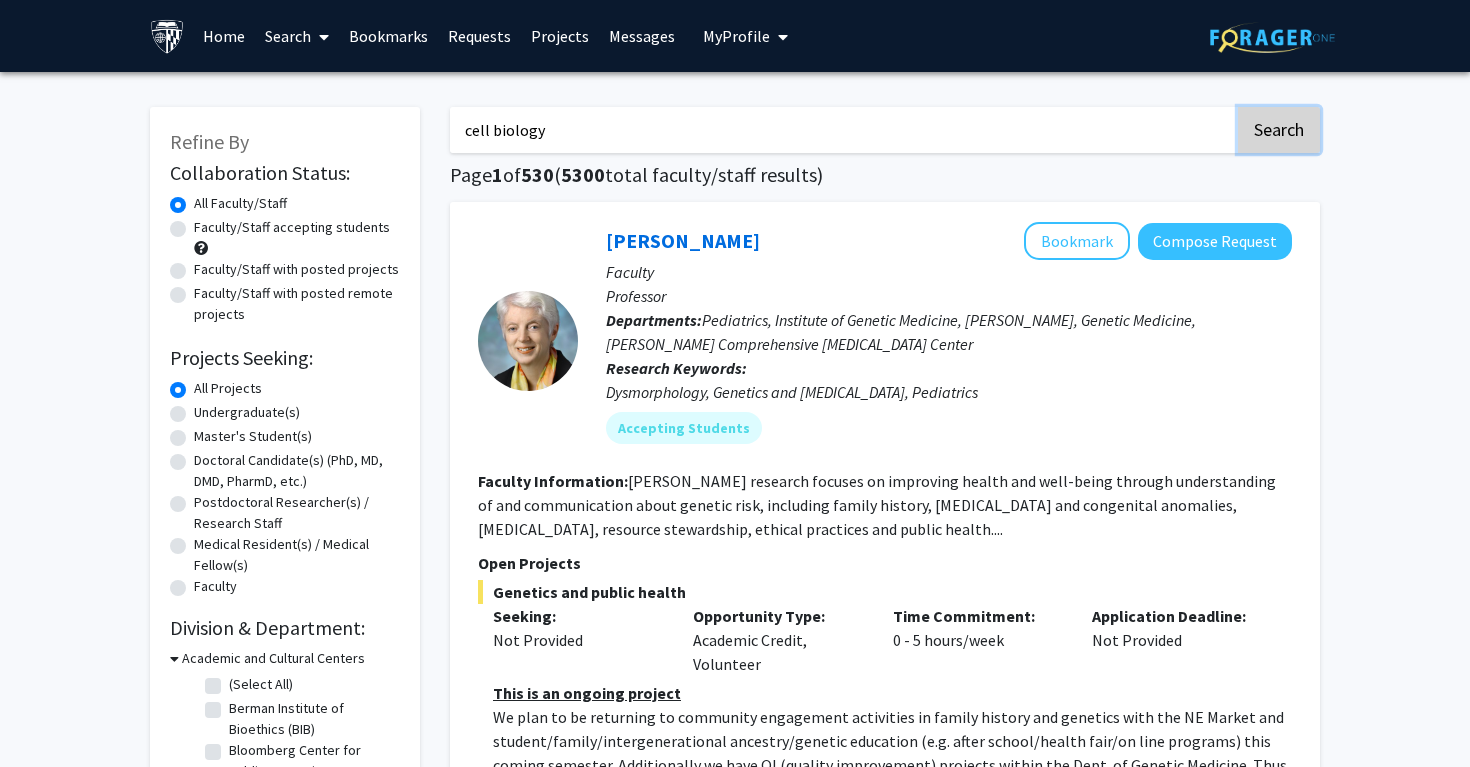 click on "Search" 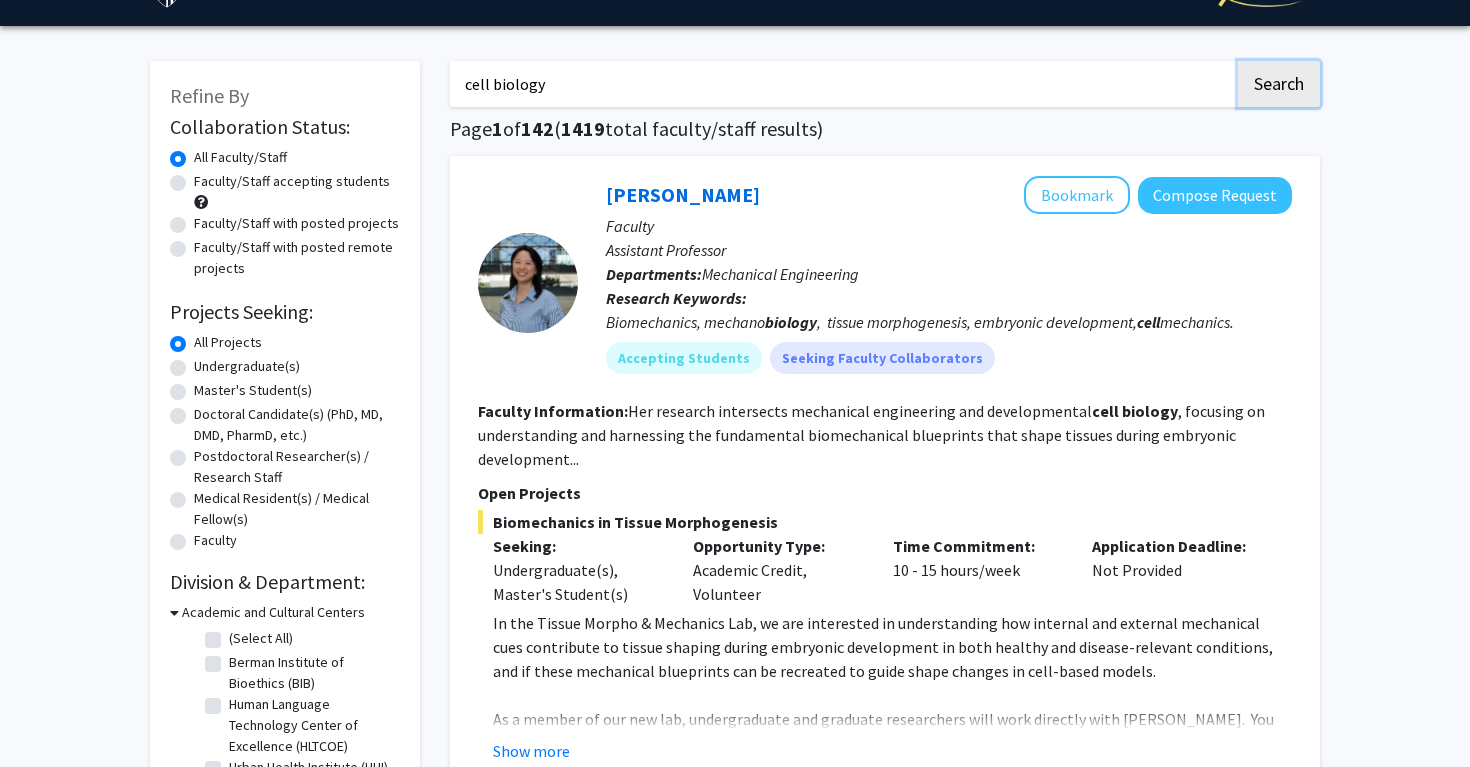 scroll, scrollTop: 105, scrollLeft: 0, axis: vertical 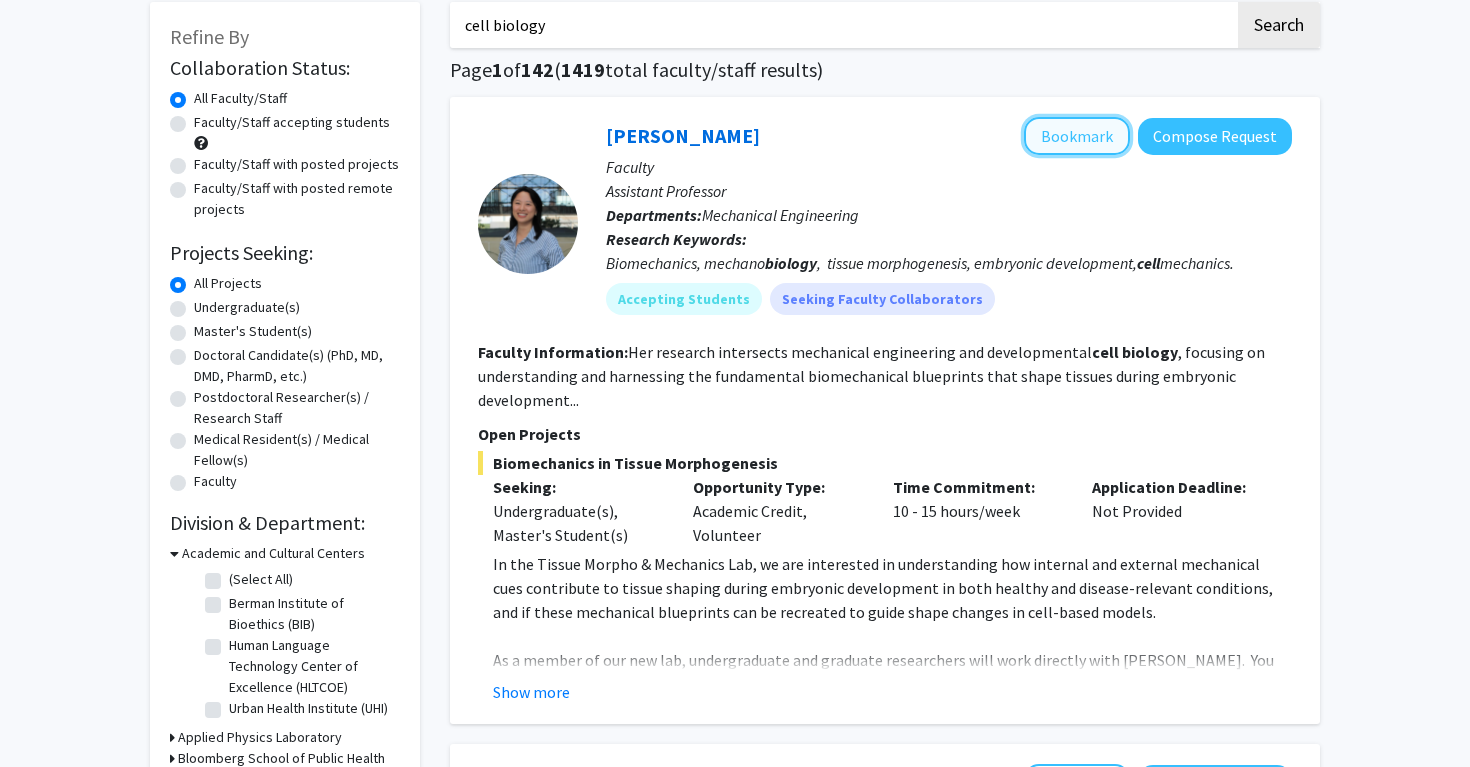 click on "Bookmark" 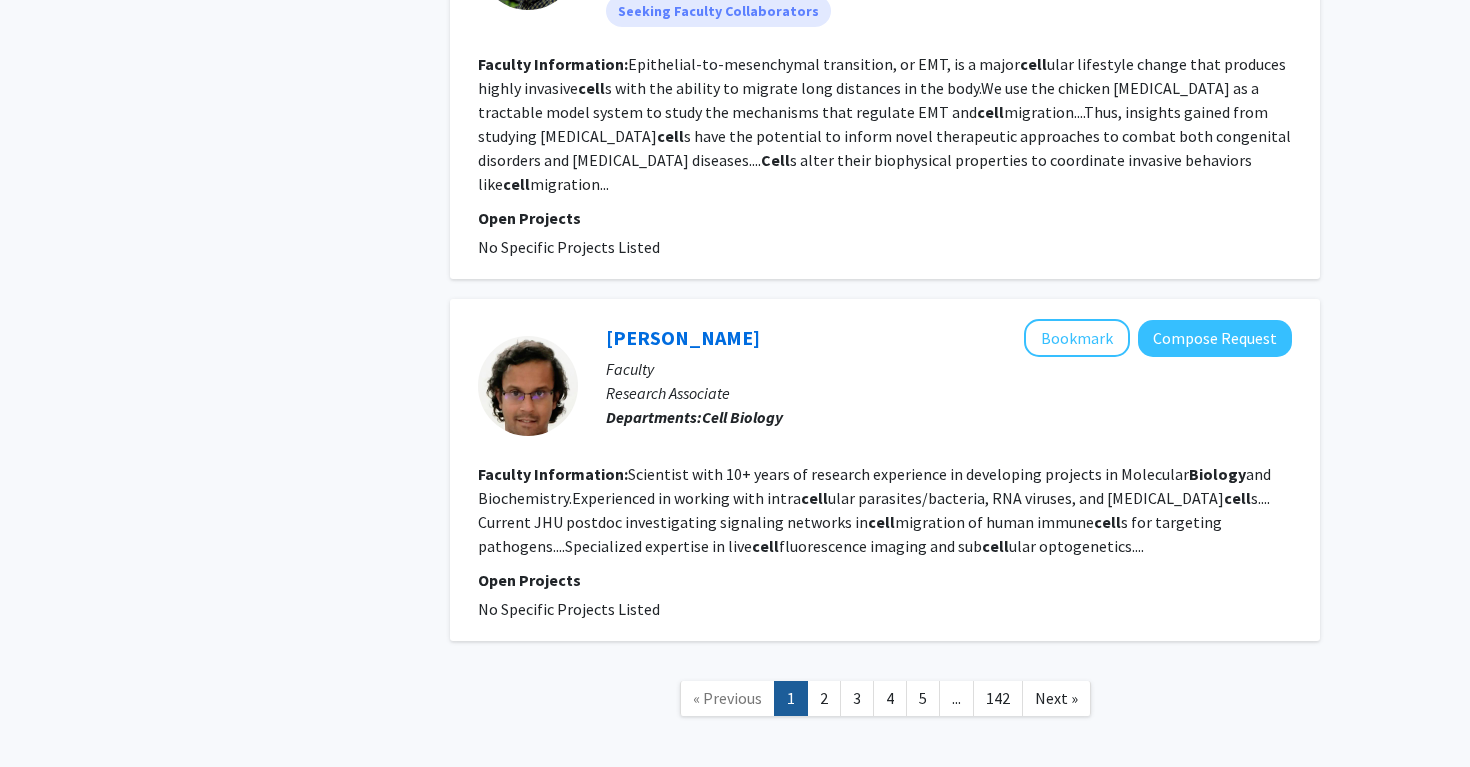 scroll, scrollTop: 4295, scrollLeft: 0, axis: vertical 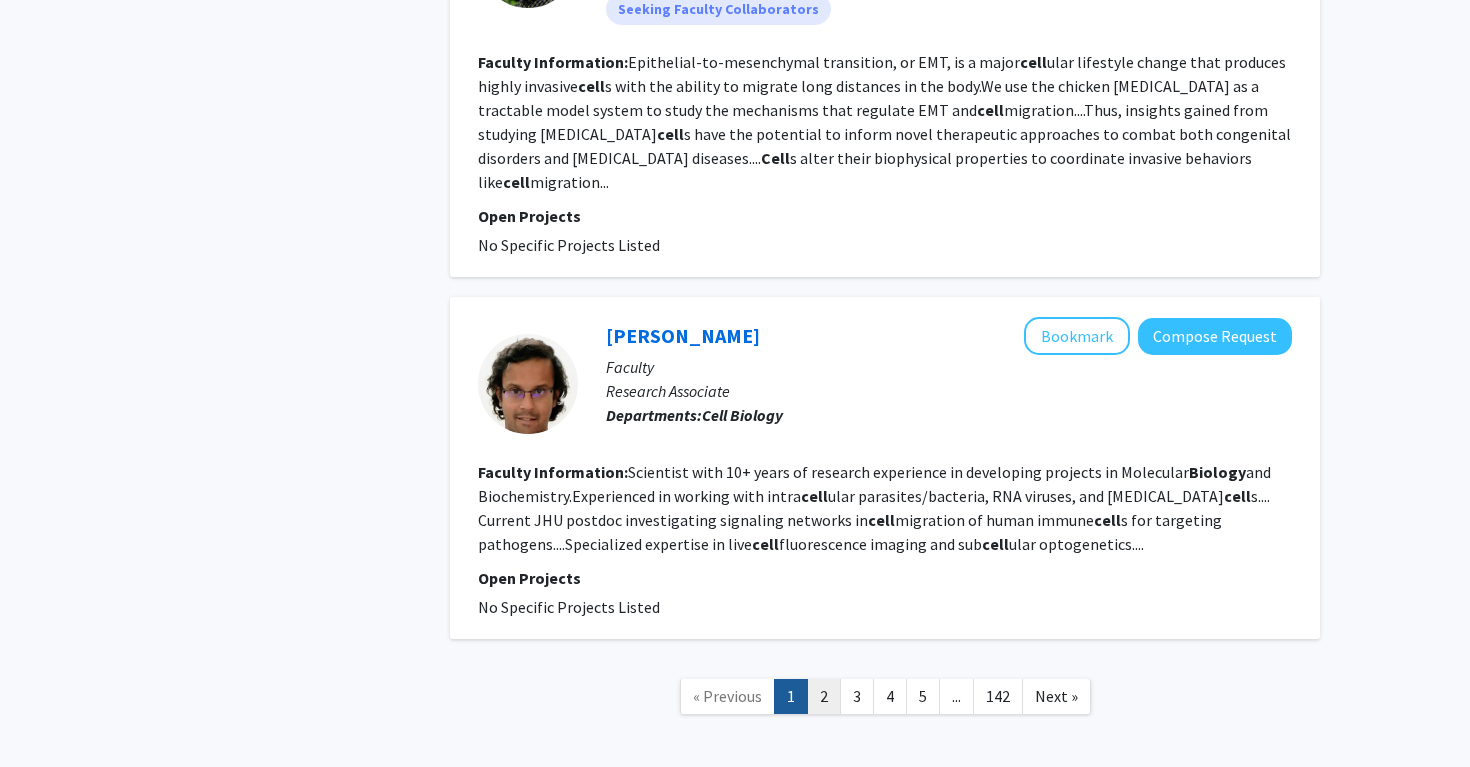 click on "2" 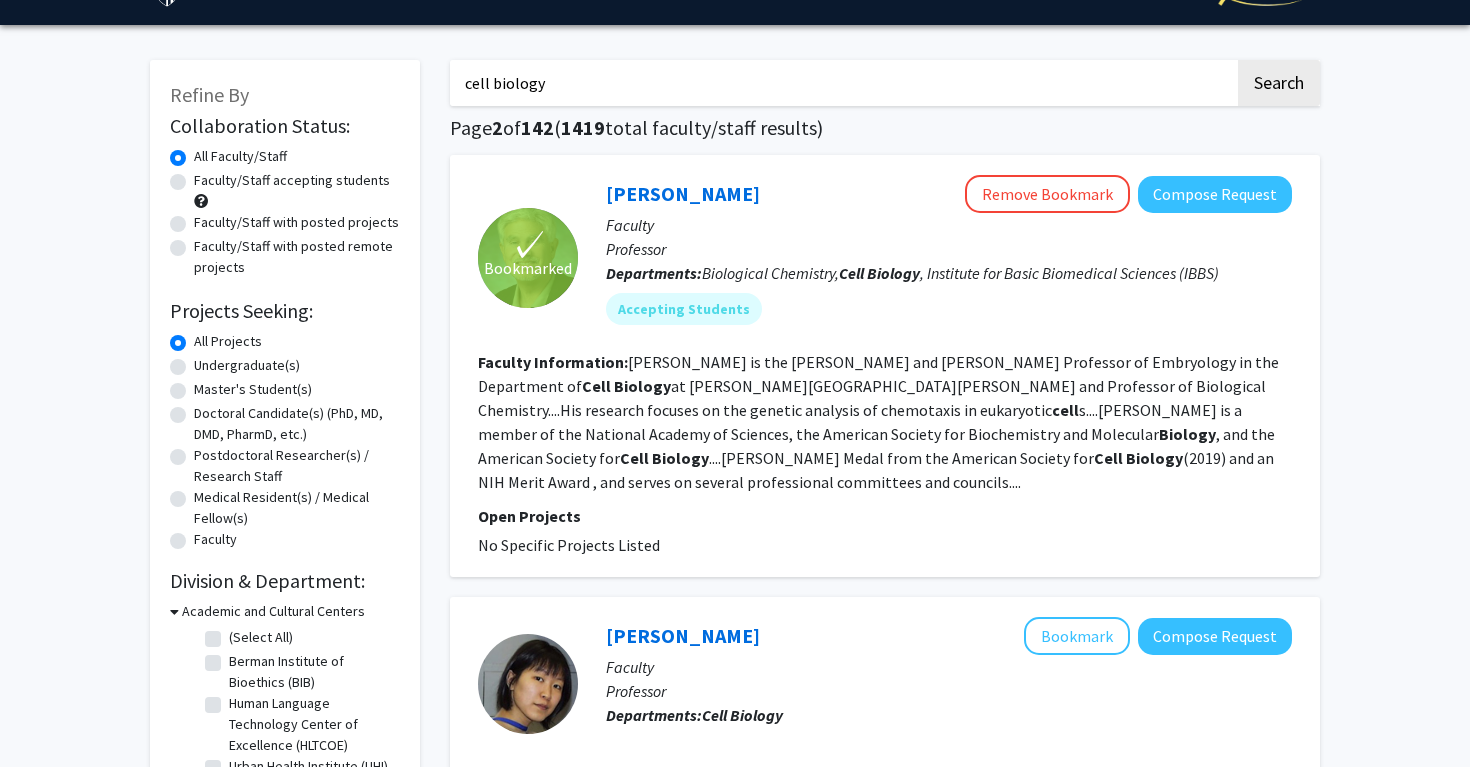 scroll, scrollTop: 0, scrollLeft: 0, axis: both 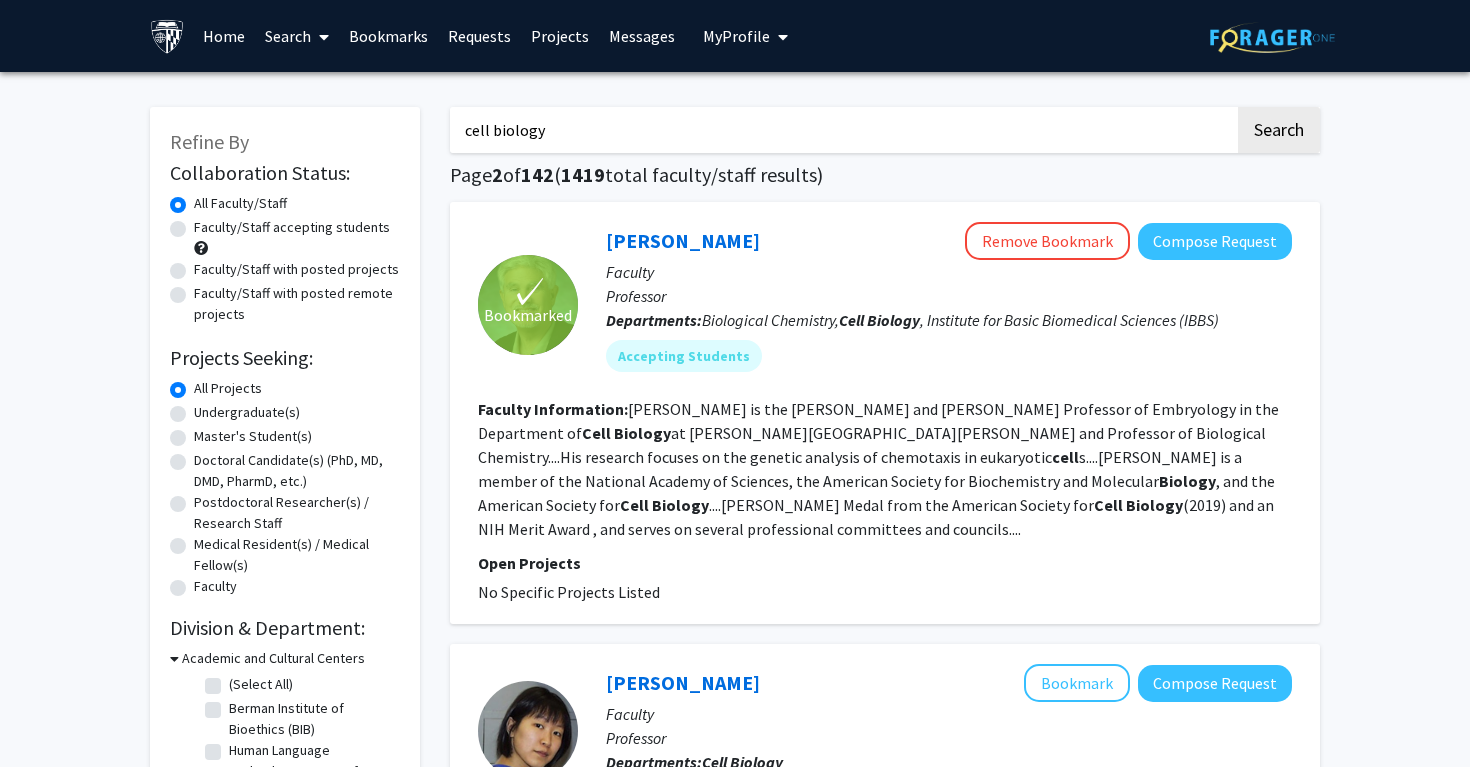 click on "Faculty/Staff accepting students" 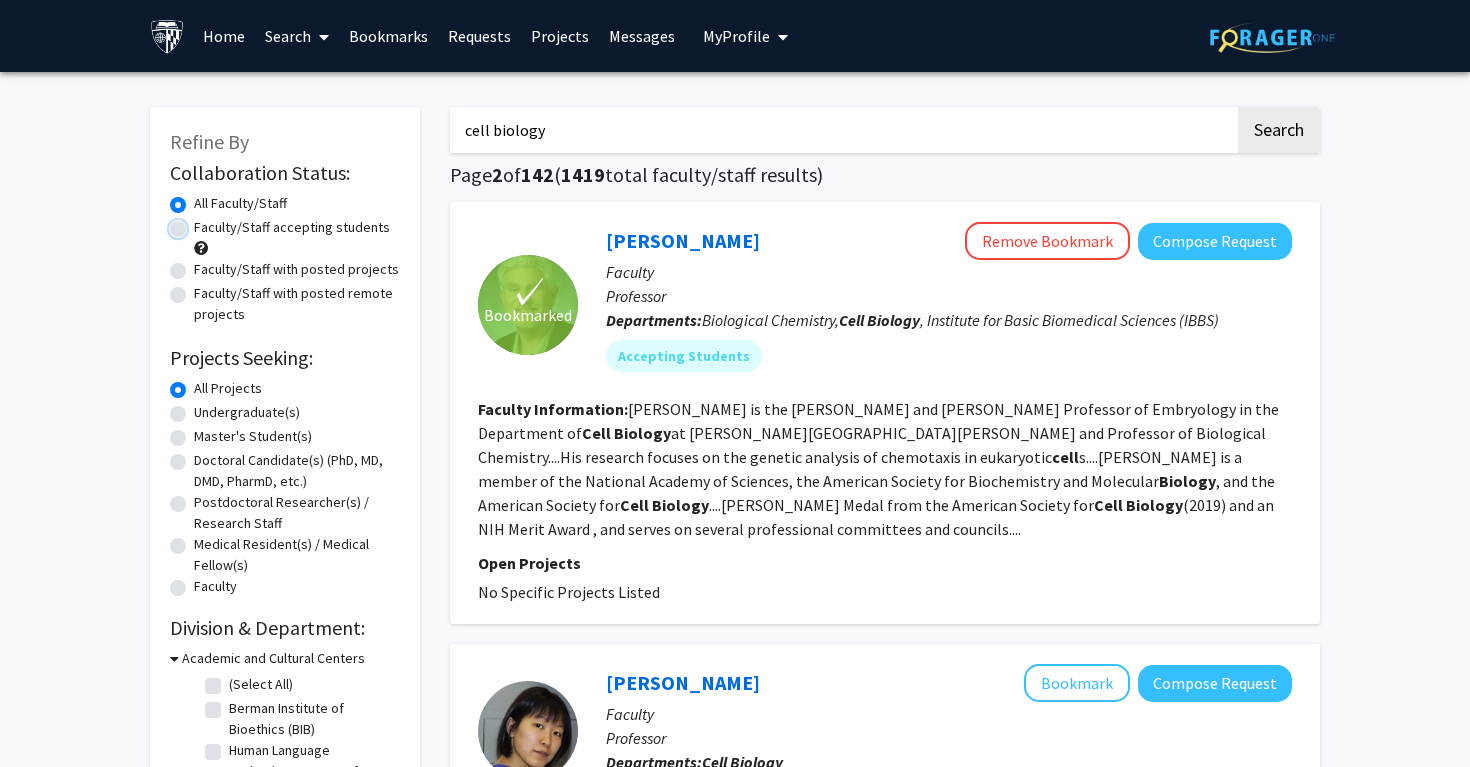 click on "Faculty/Staff accepting students" at bounding box center [200, 223] 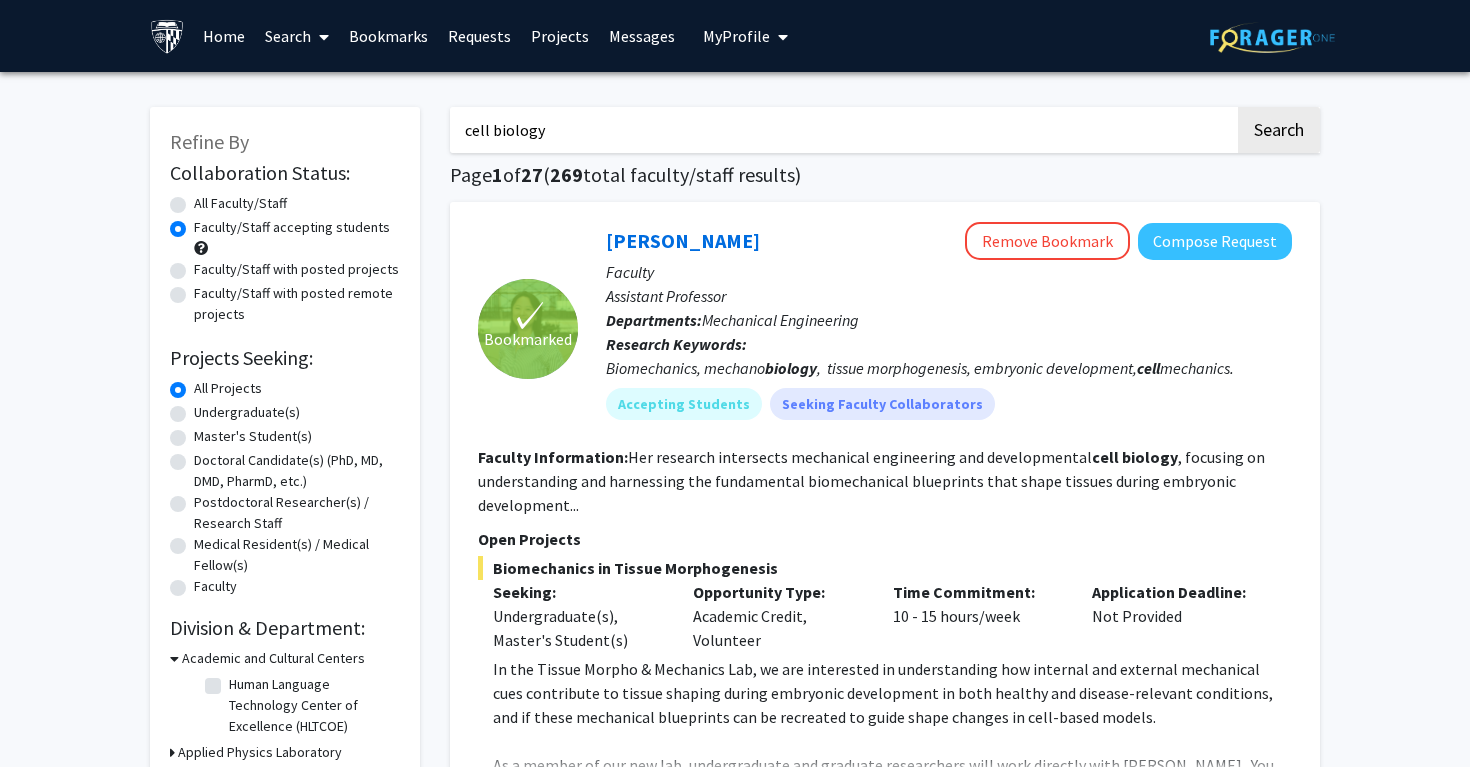 click on "Faculty/Staff with posted projects" 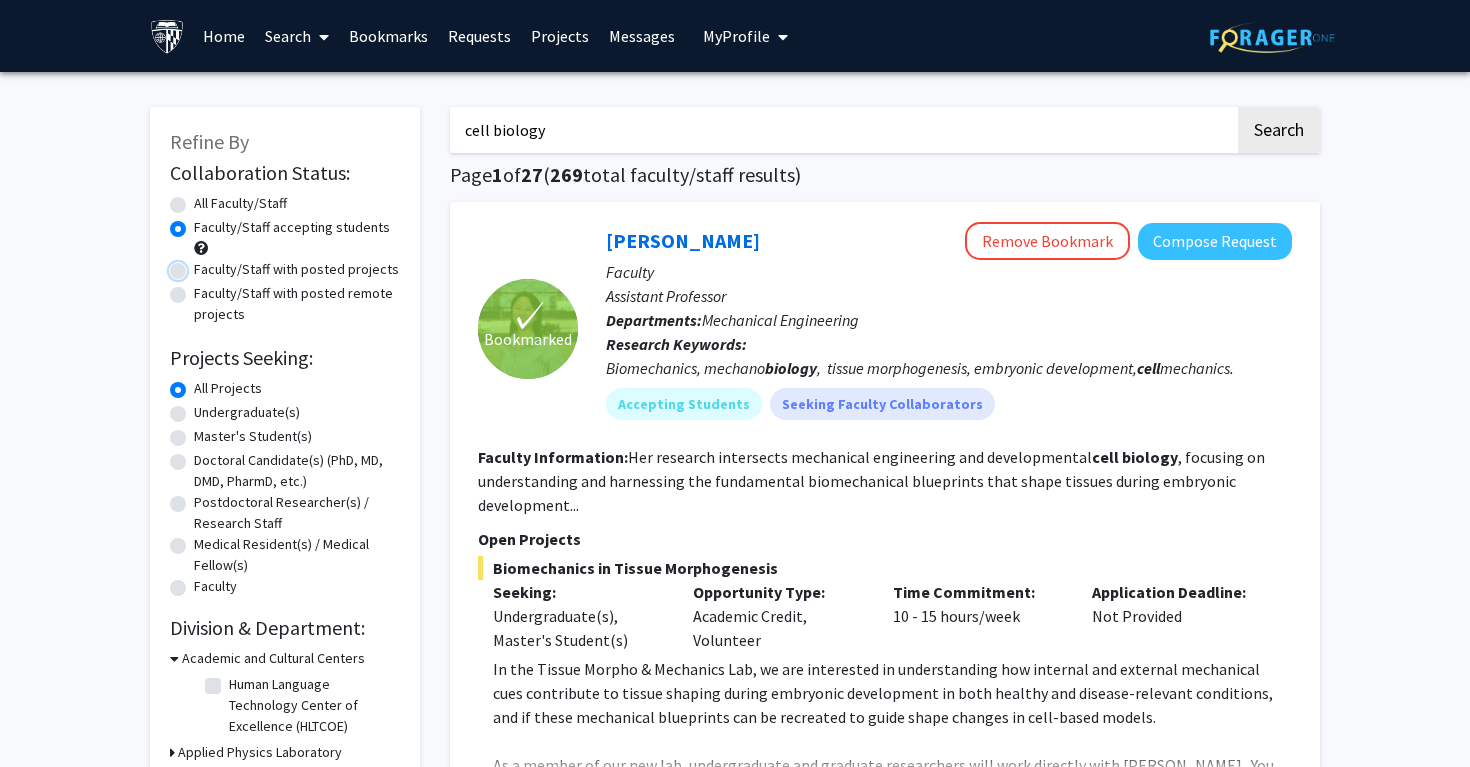 click on "Faculty/Staff with posted projects" at bounding box center (200, 265) 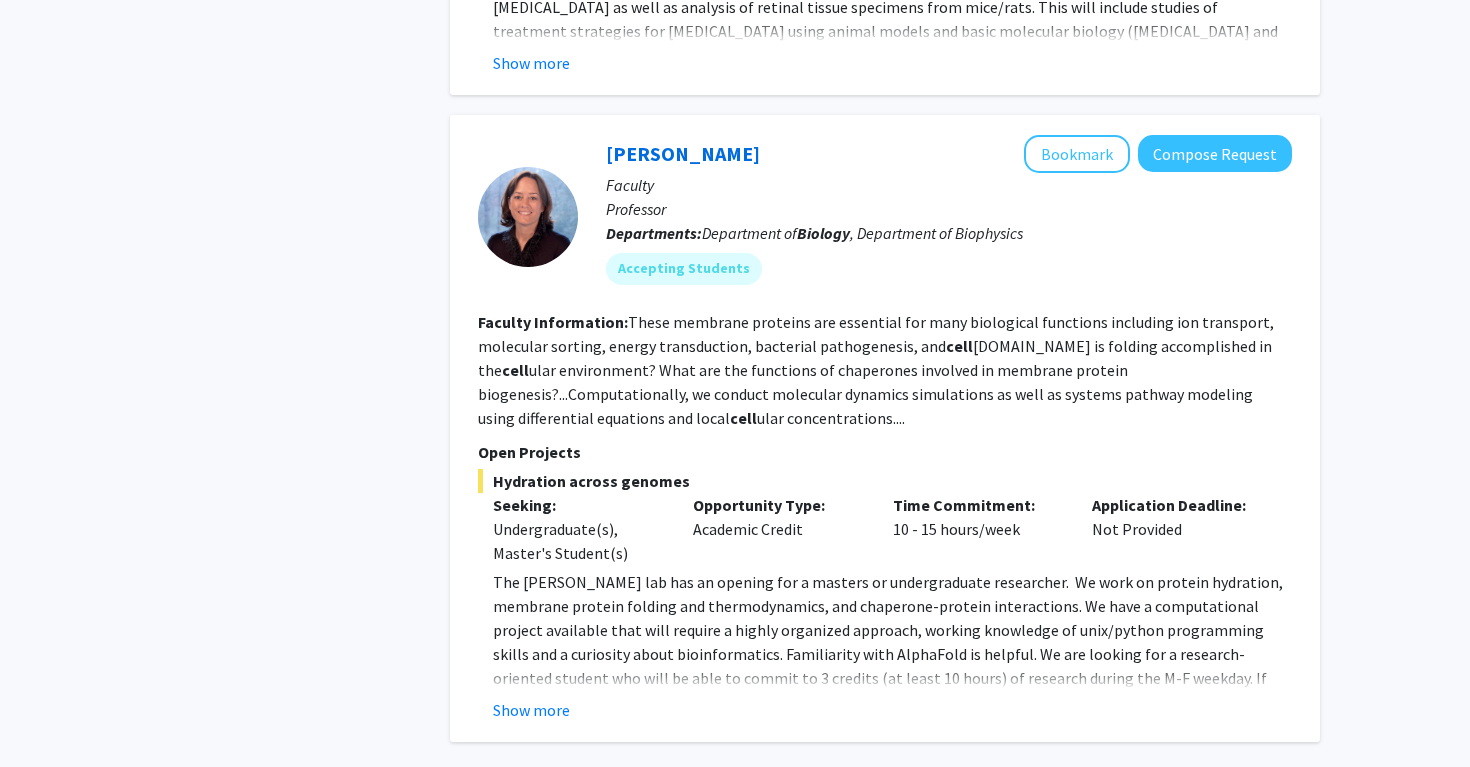 scroll, scrollTop: 6898, scrollLeft: 0, axis: vertical 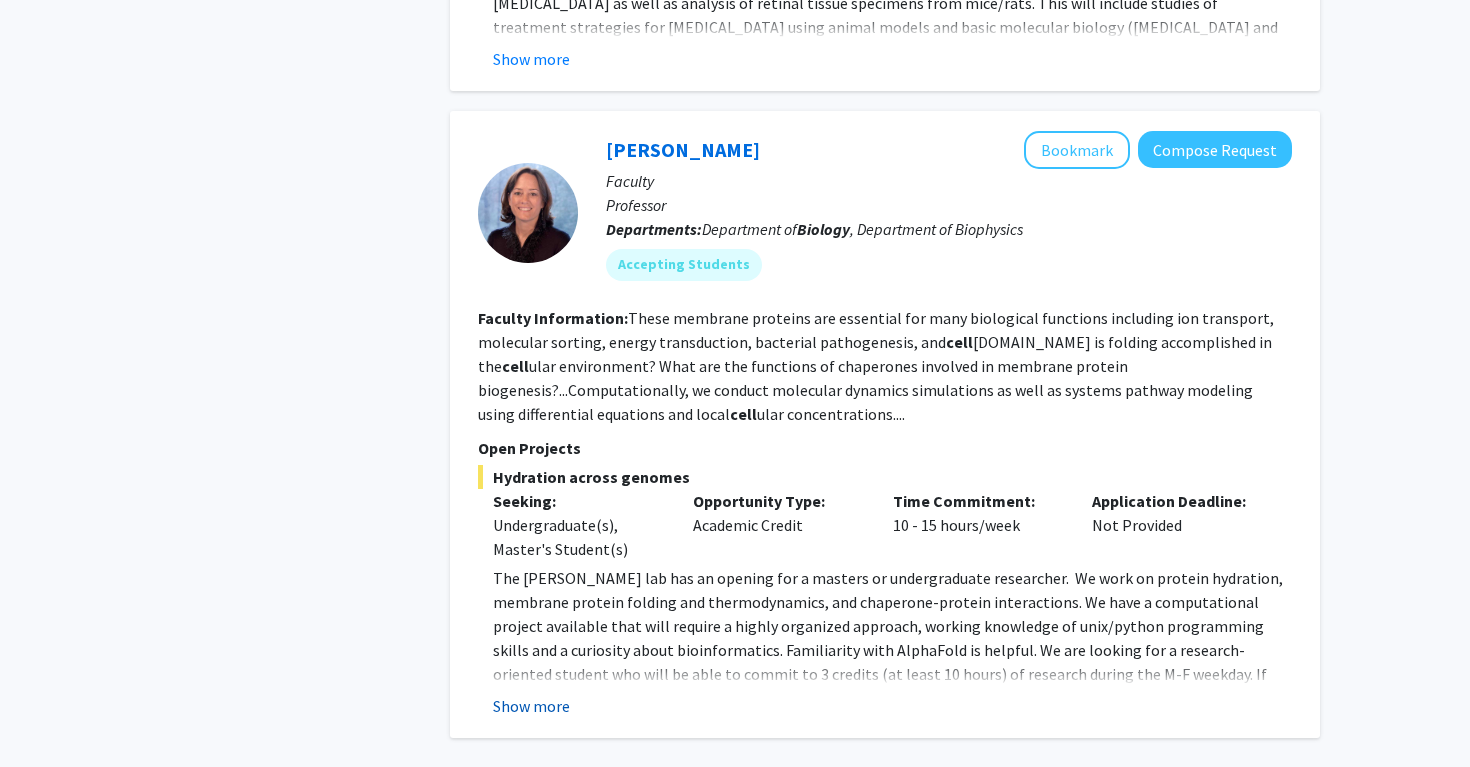click on "Show more" 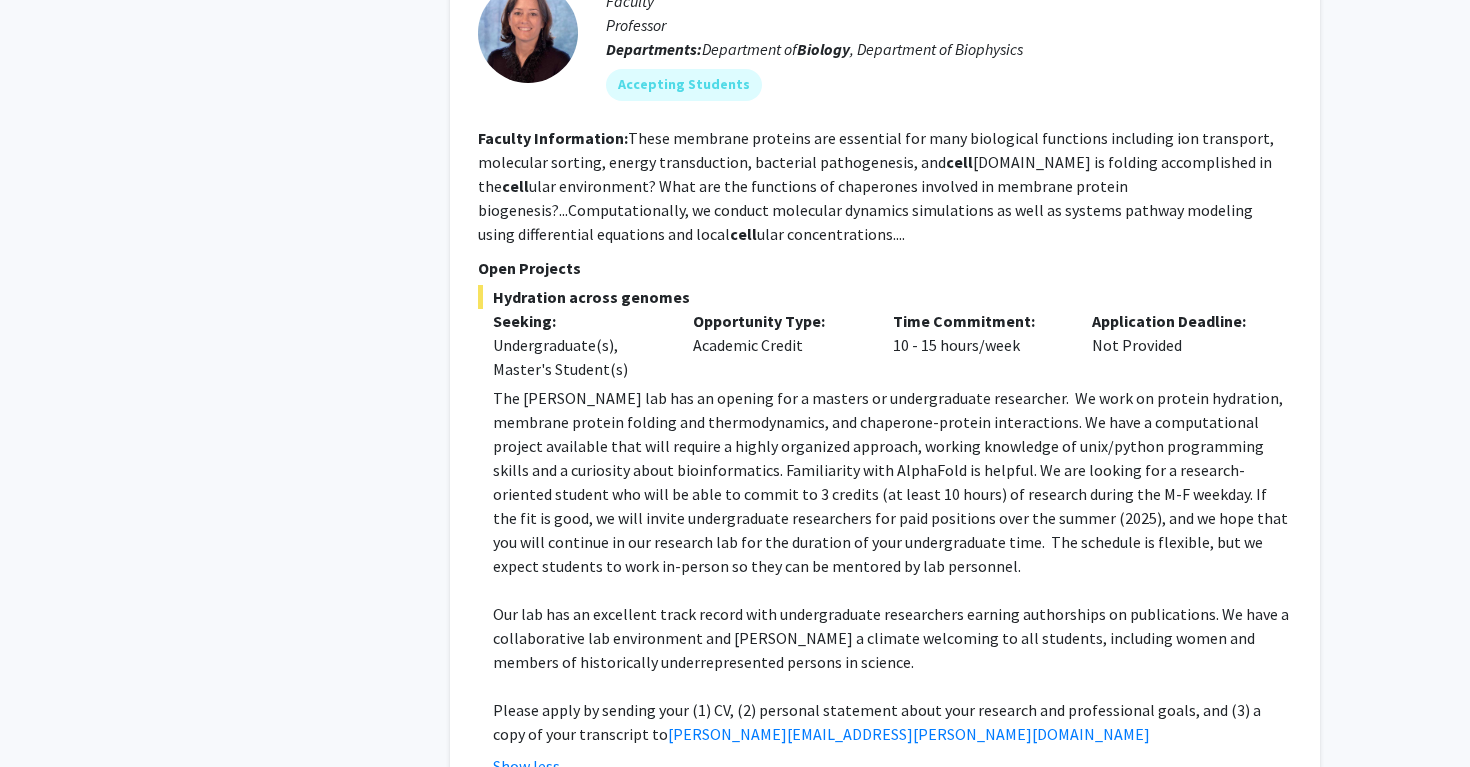 scroll, scrollTop: 7104, scrollLeft: 0, axis: vertical 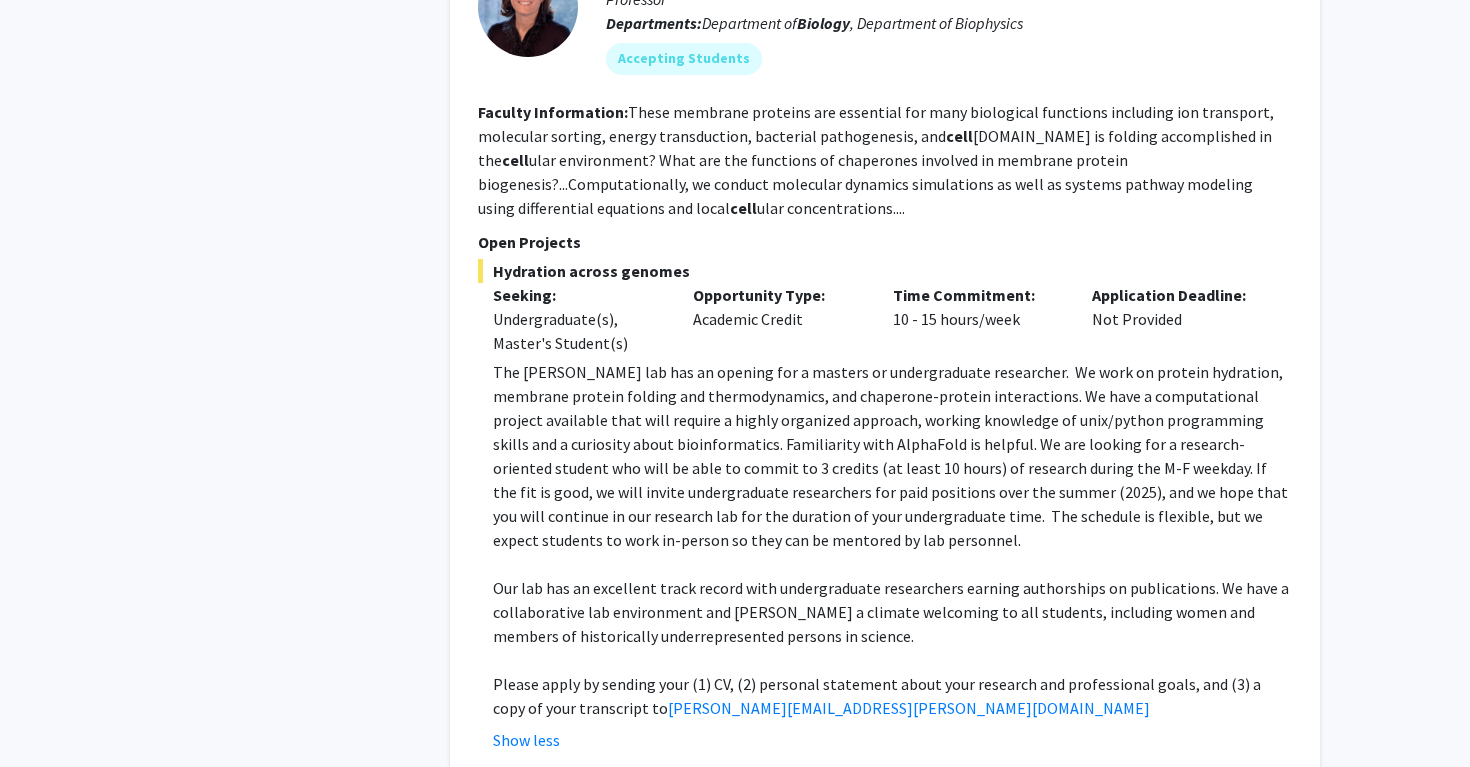 click on "2" 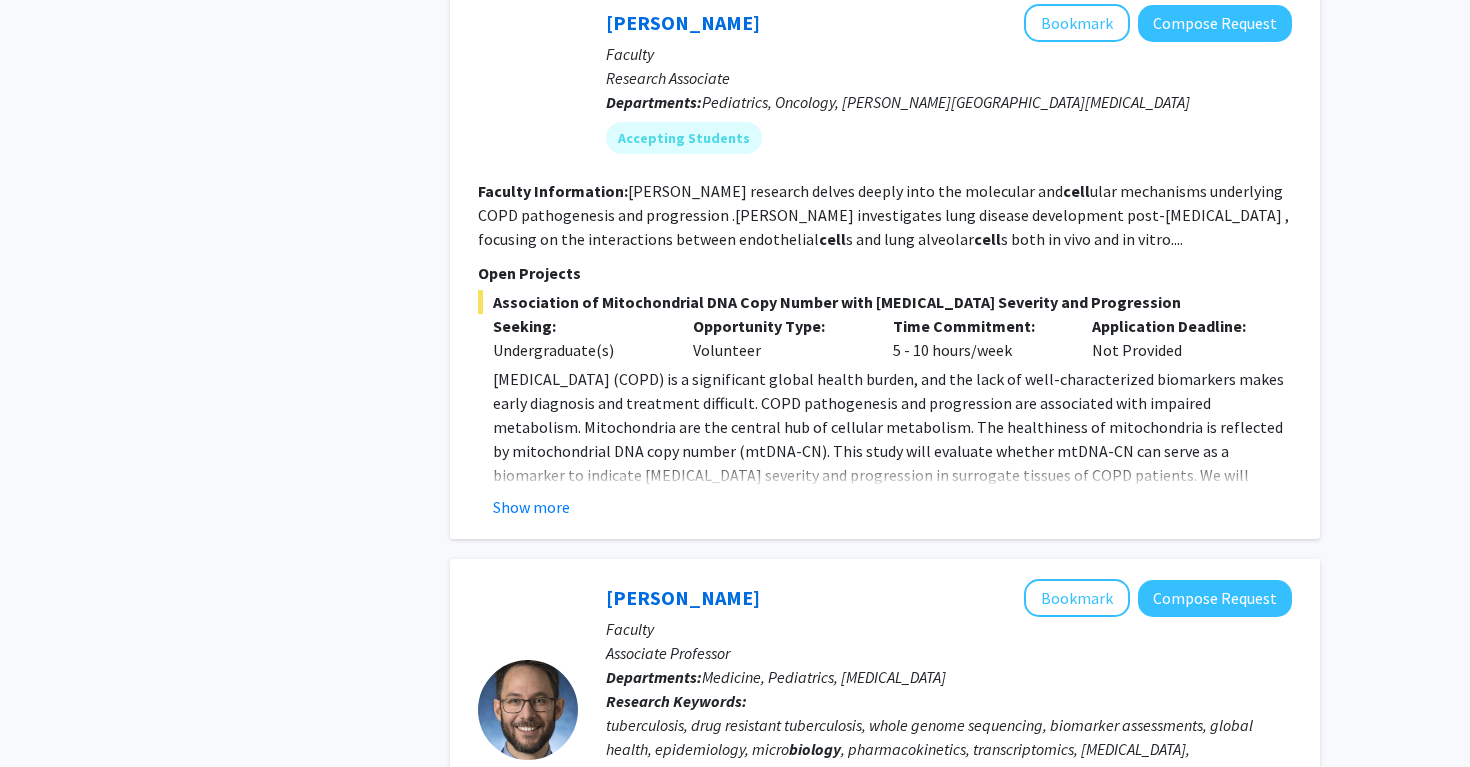 scroll, scrollTop: 2799, scrollLeft: 0, axis: vertical 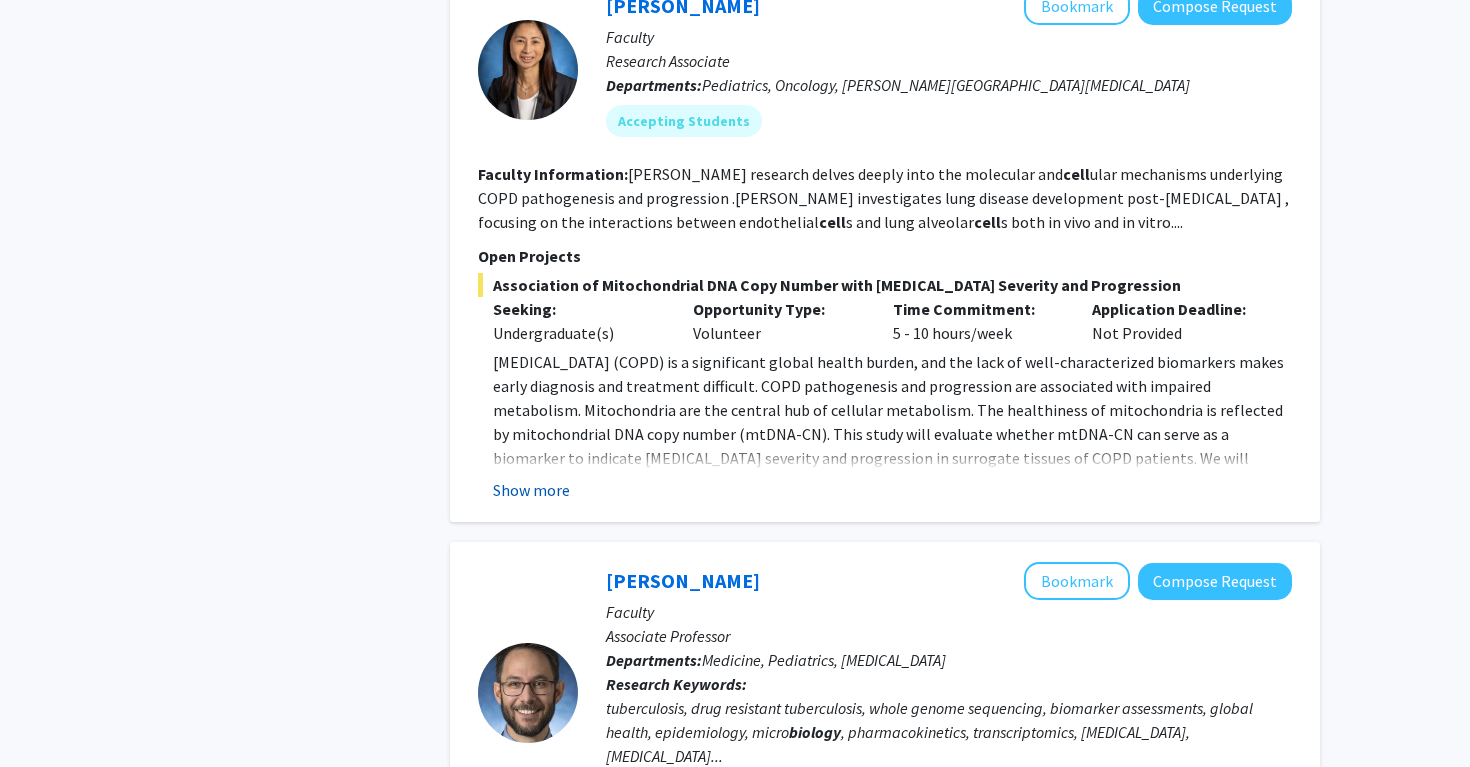 click on "Show more" 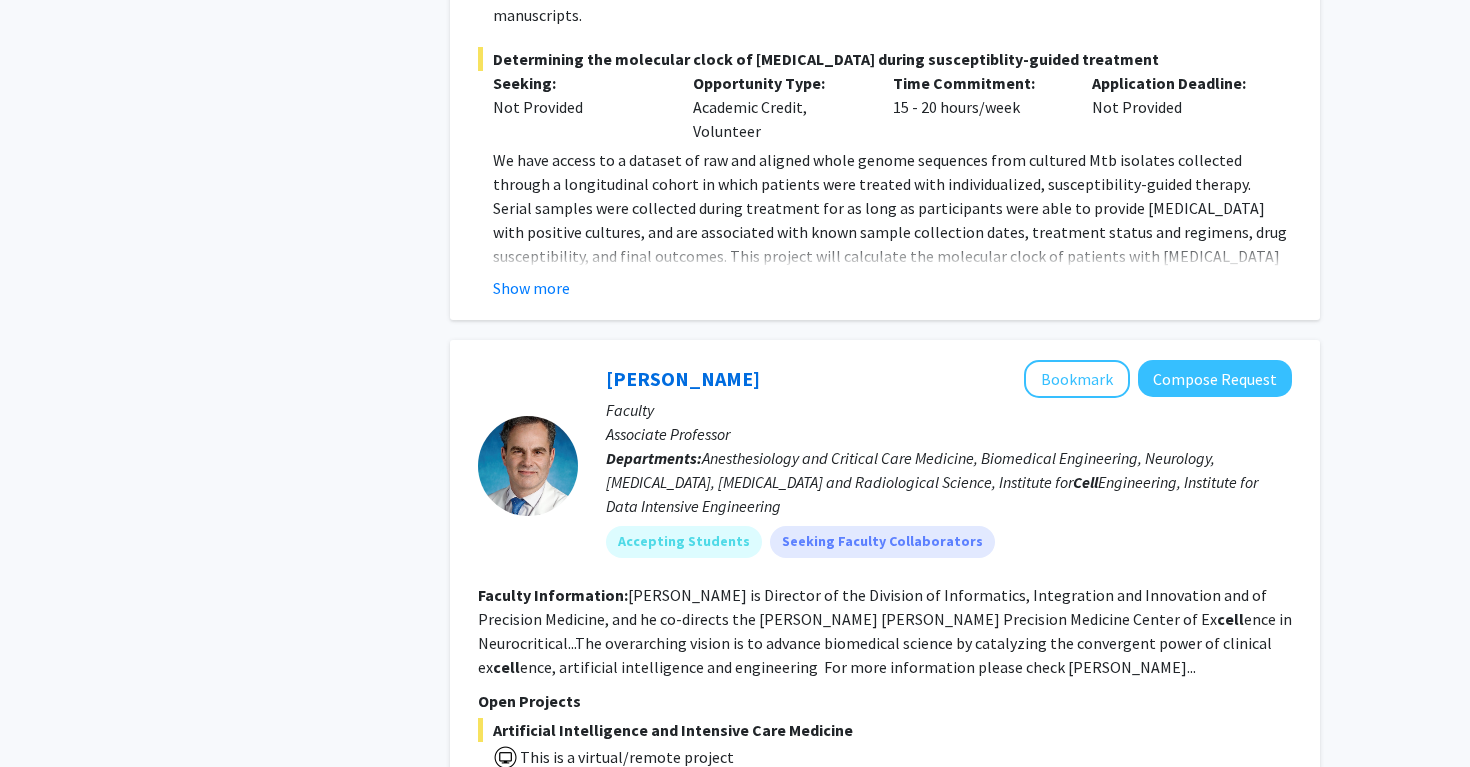 scroll, scrollTop: 4205, scrollLeft: 0, axis: vertical 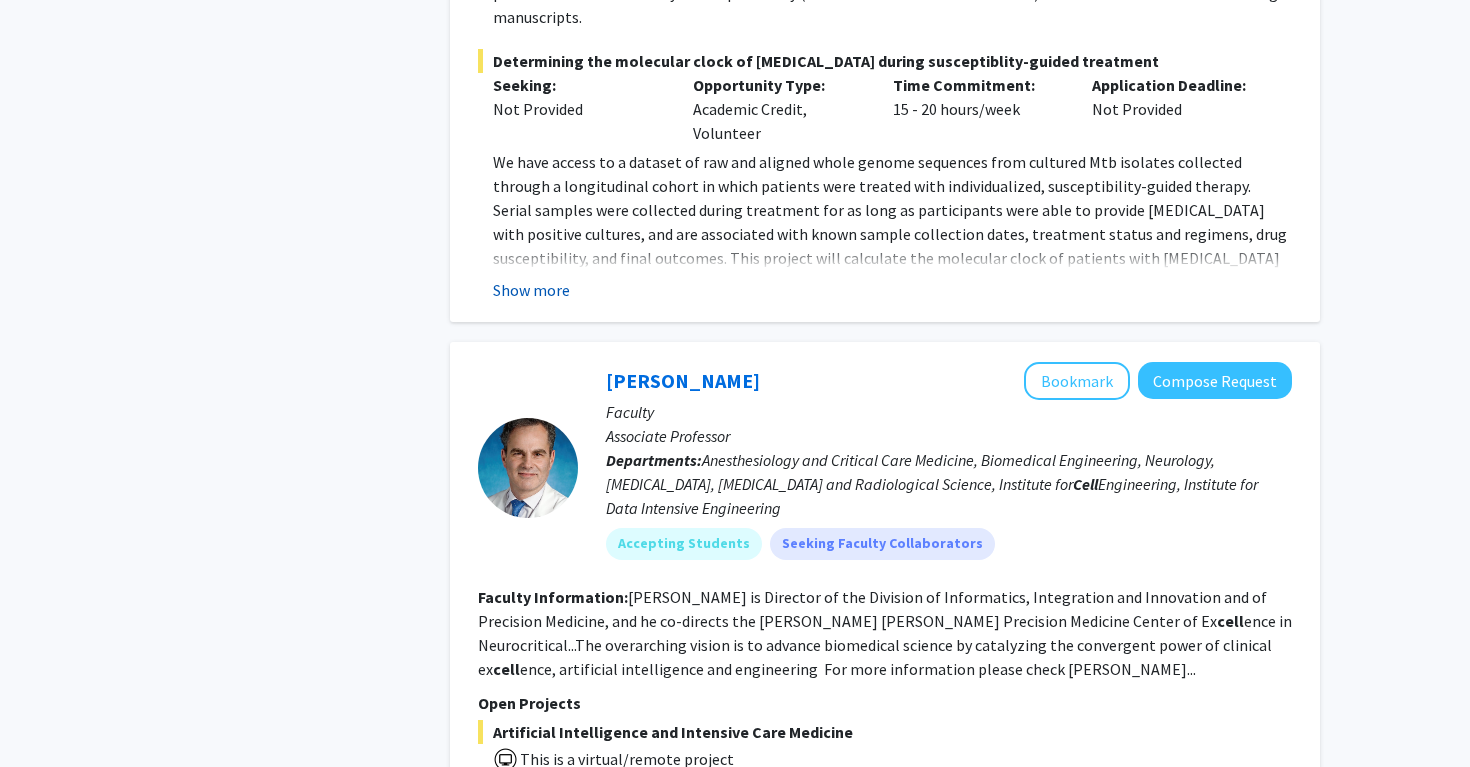 click on "Show more" 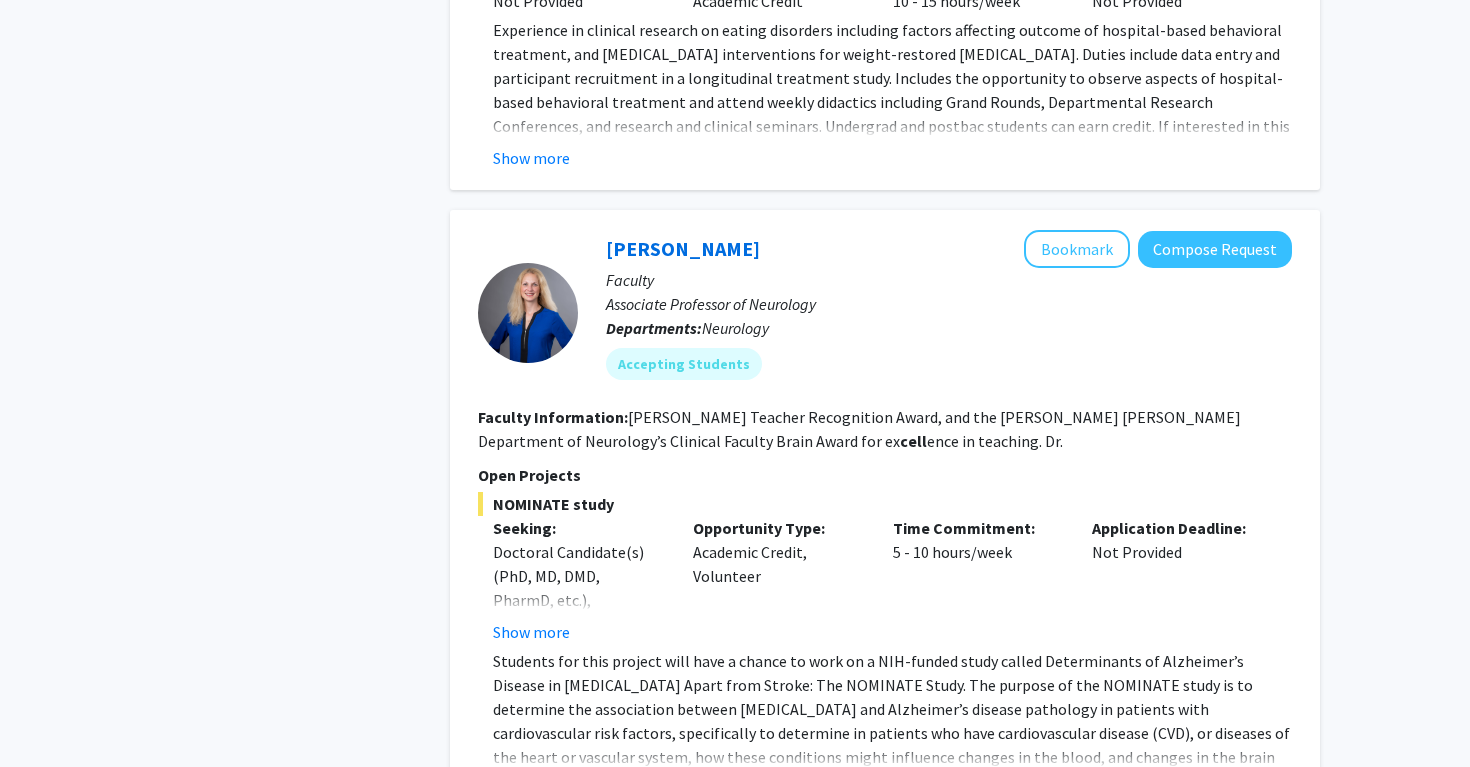scroll, scrollTop: 6461, scrollLeft: 0, axis: vertical 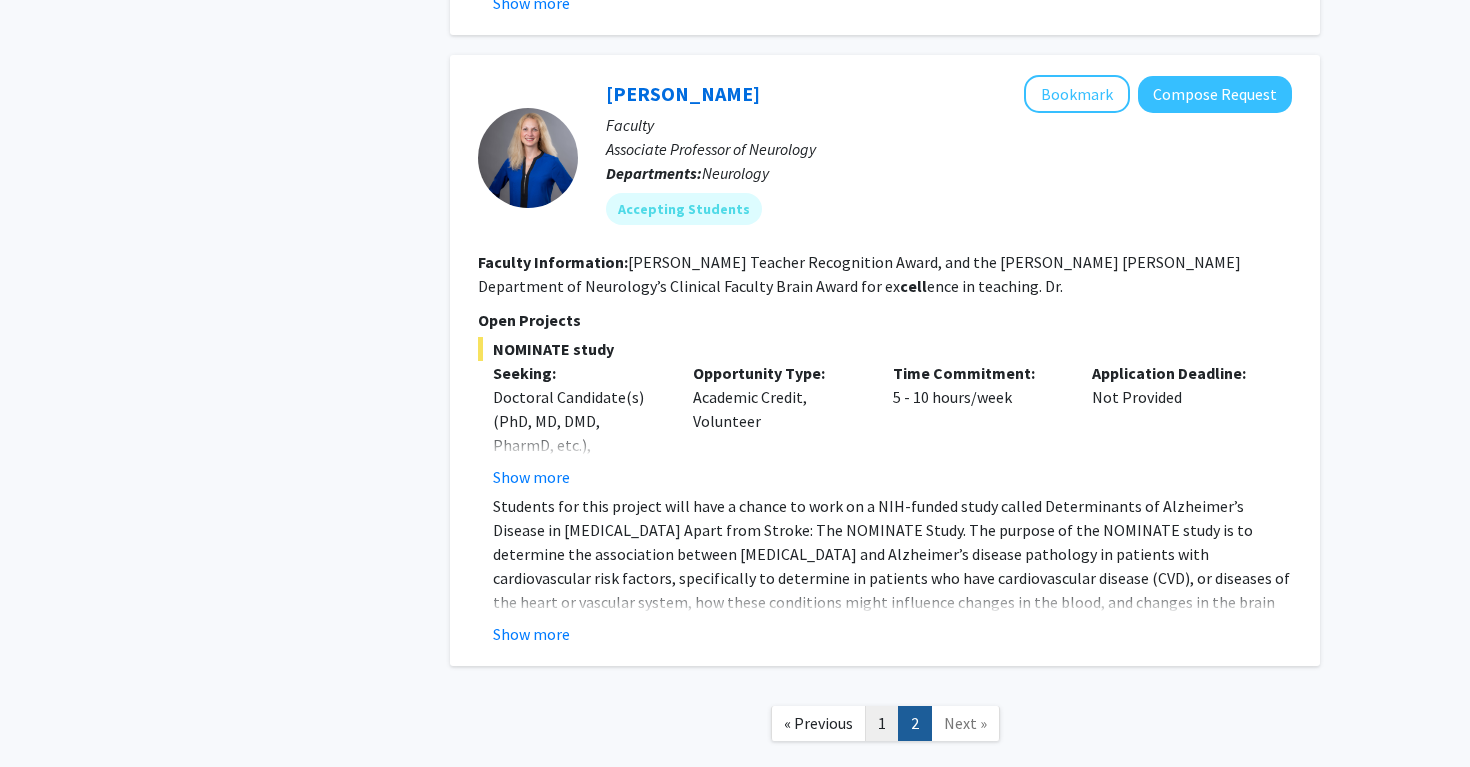 click on "1" 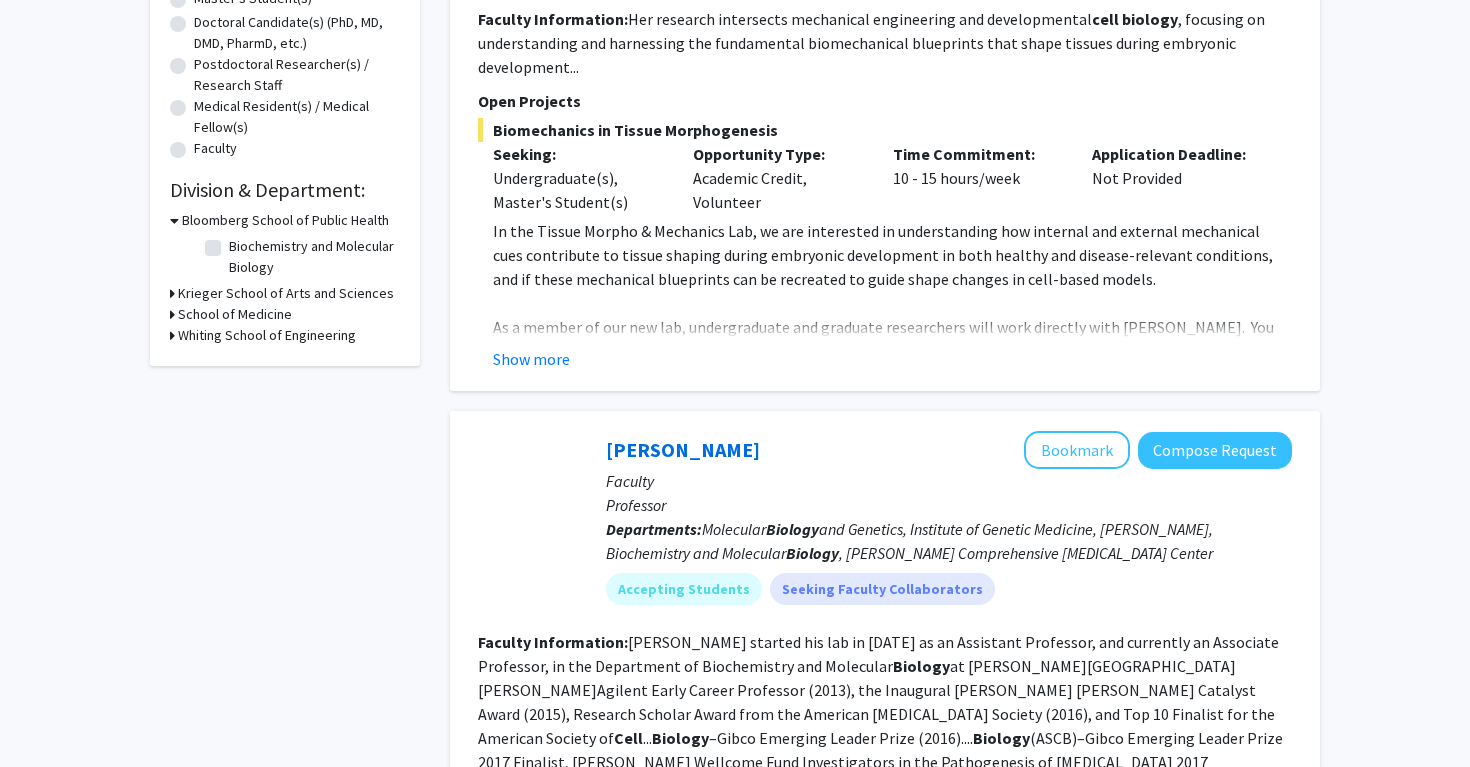 scroll, scrollTop: 0, scrollLeft: 0, axis: both 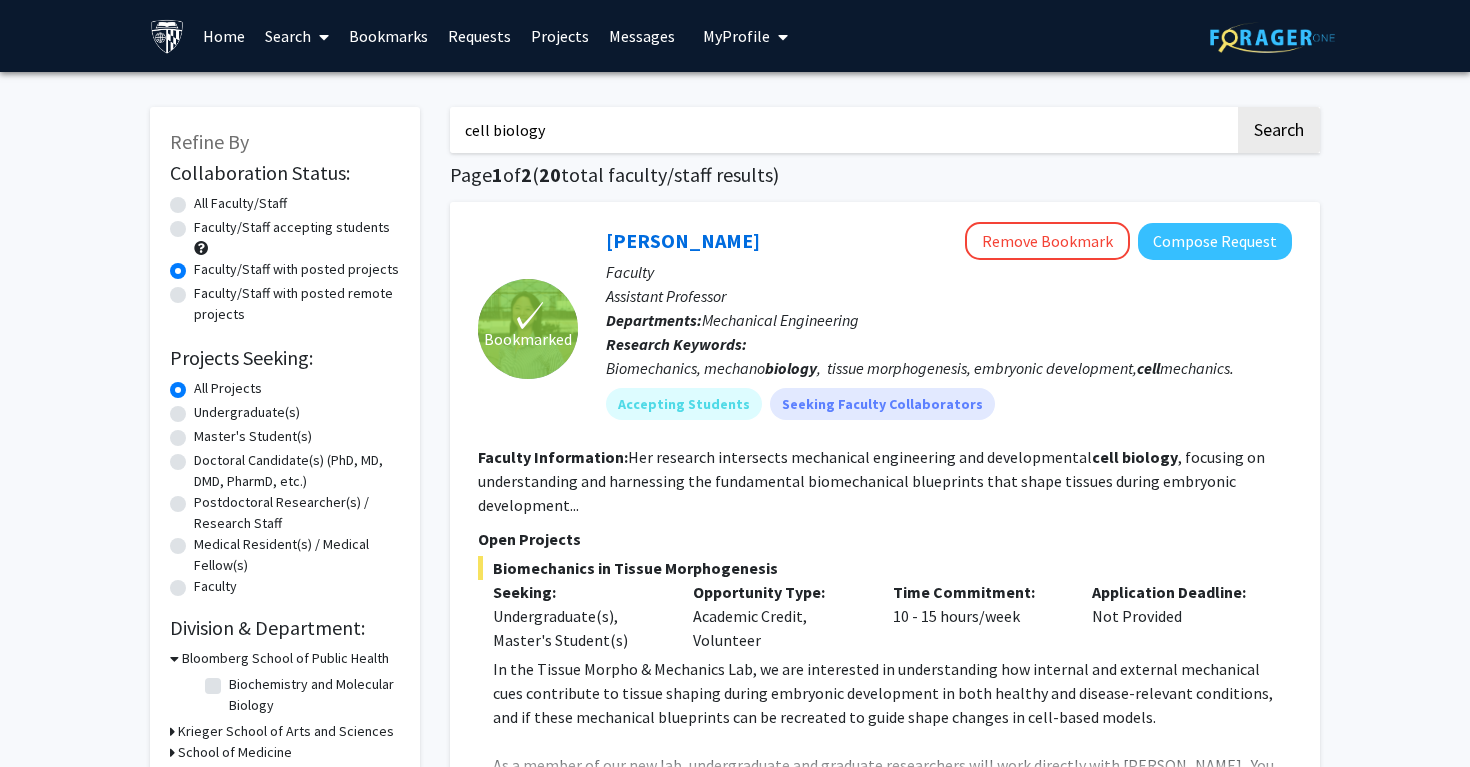click on "Undergraduate(s)" 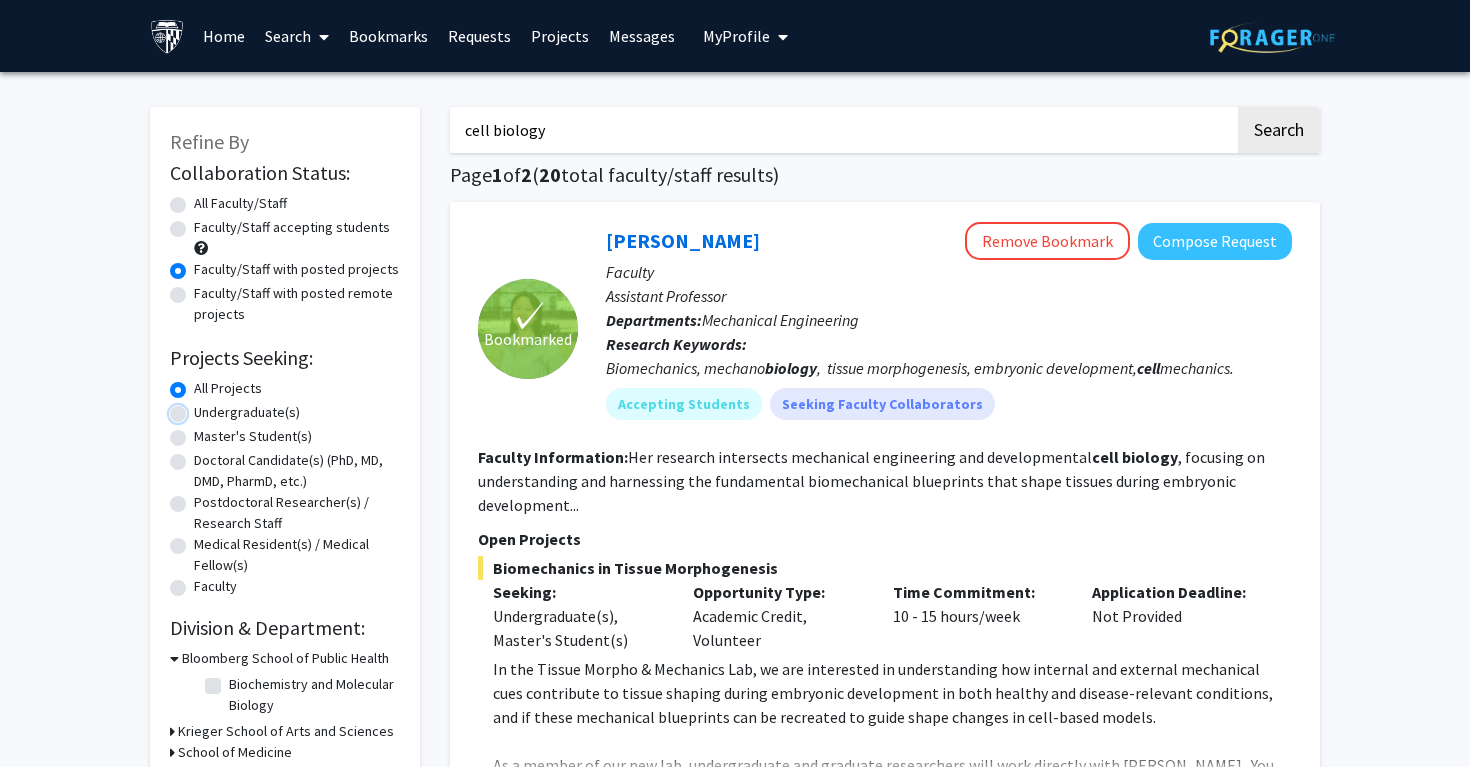 click on "Undergraduate(s)" at bounding box center (200, 408) 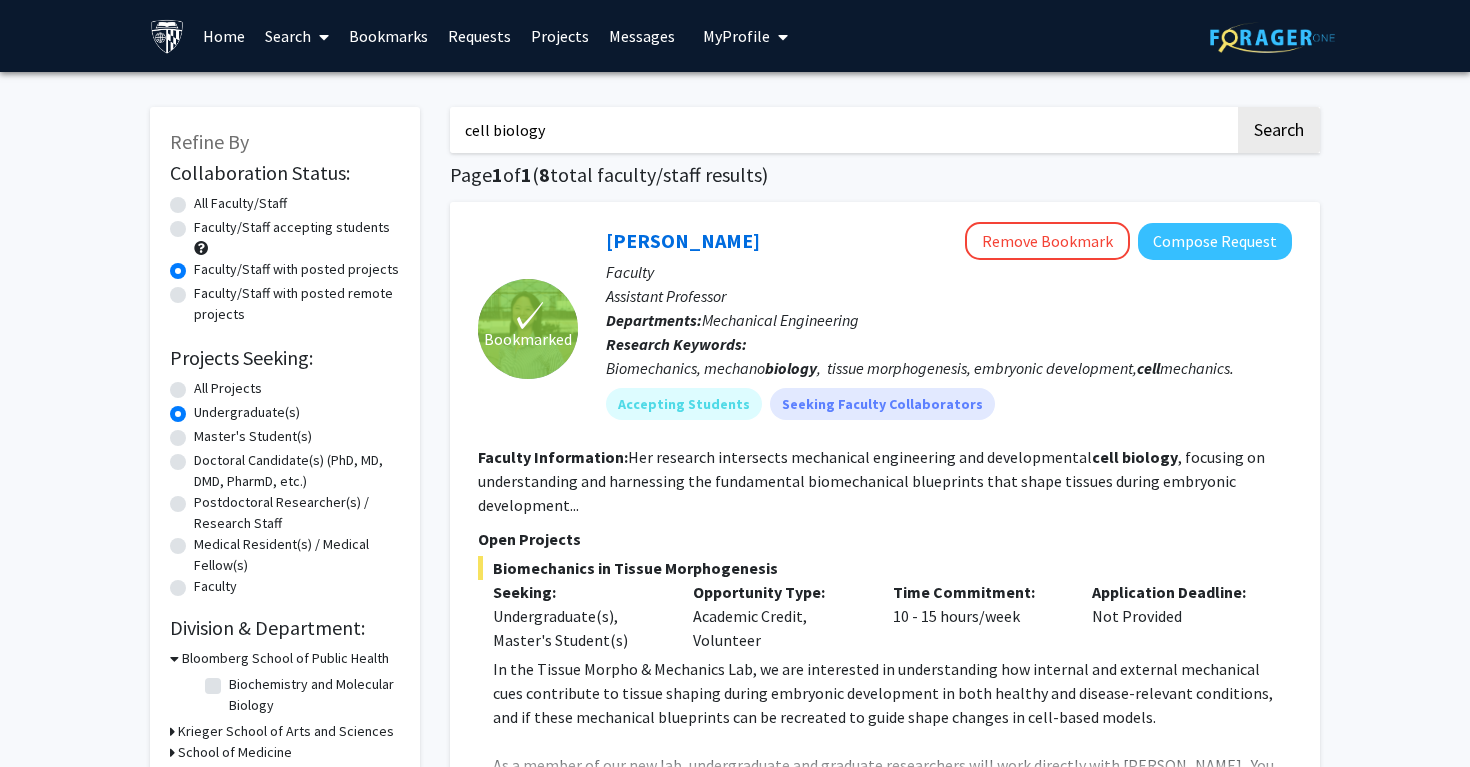 click on "Faculty/Staff accepting students" 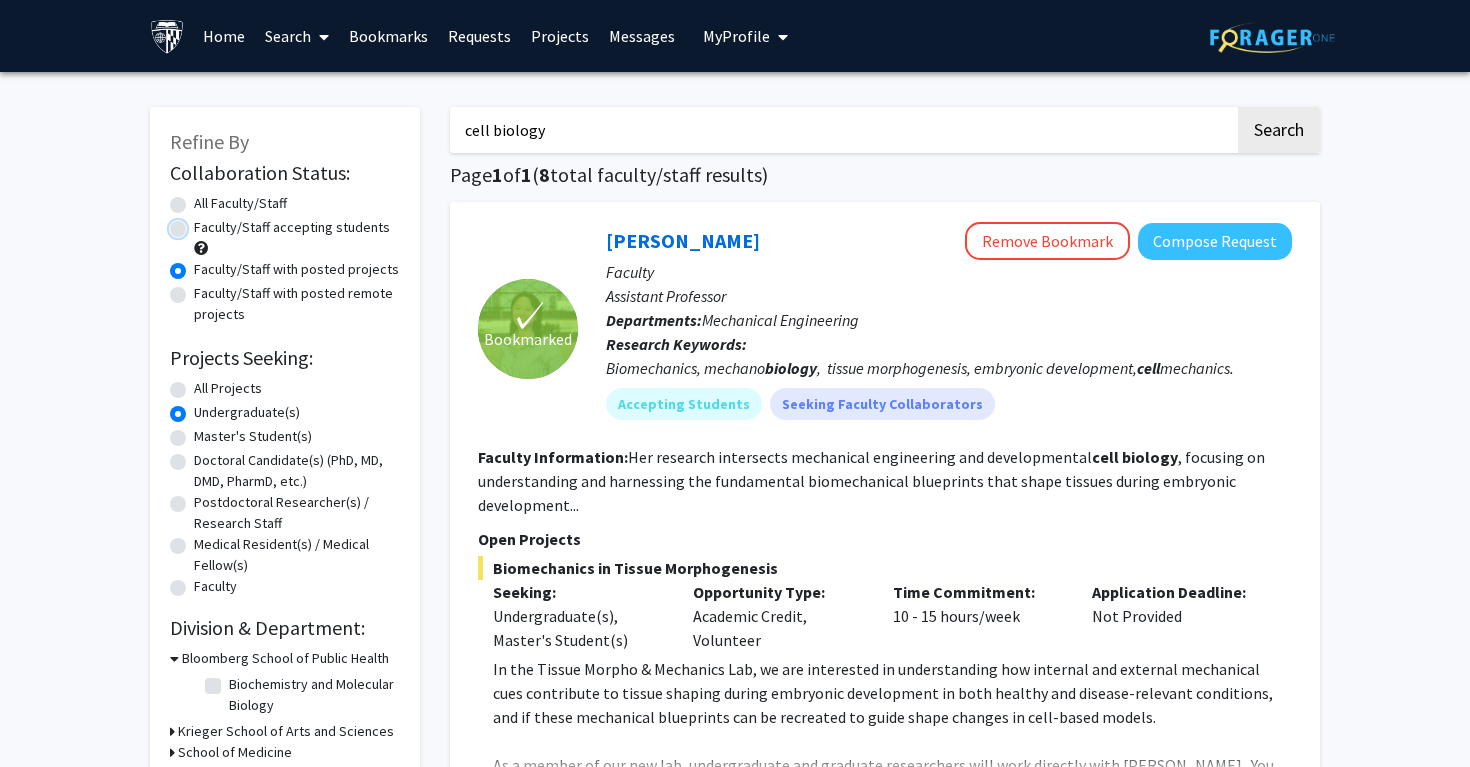 click on "Faculty/Staff accepting students" at bounding box center (200, 223) 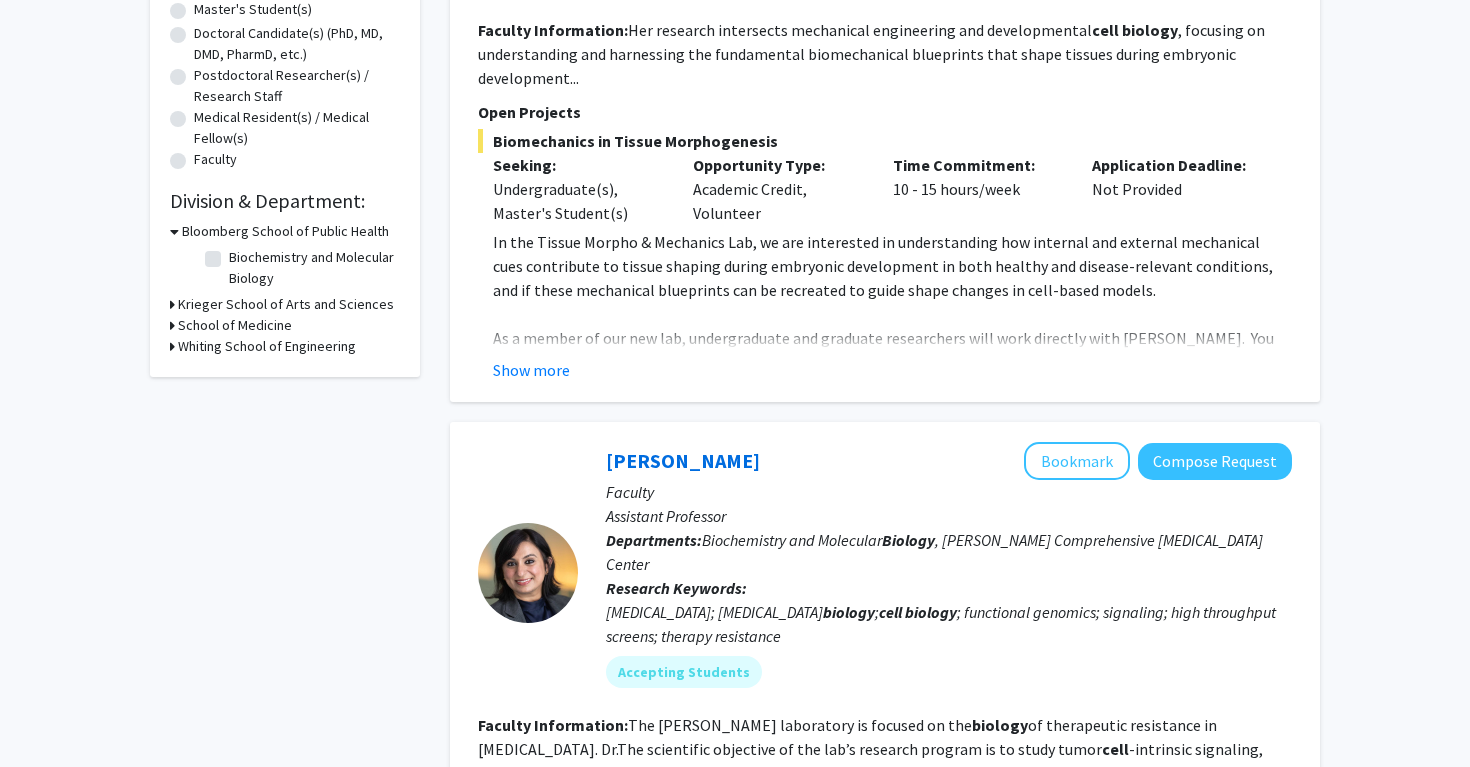 scroll, scrollTop: 0, scrollLeft: 0, axis: both 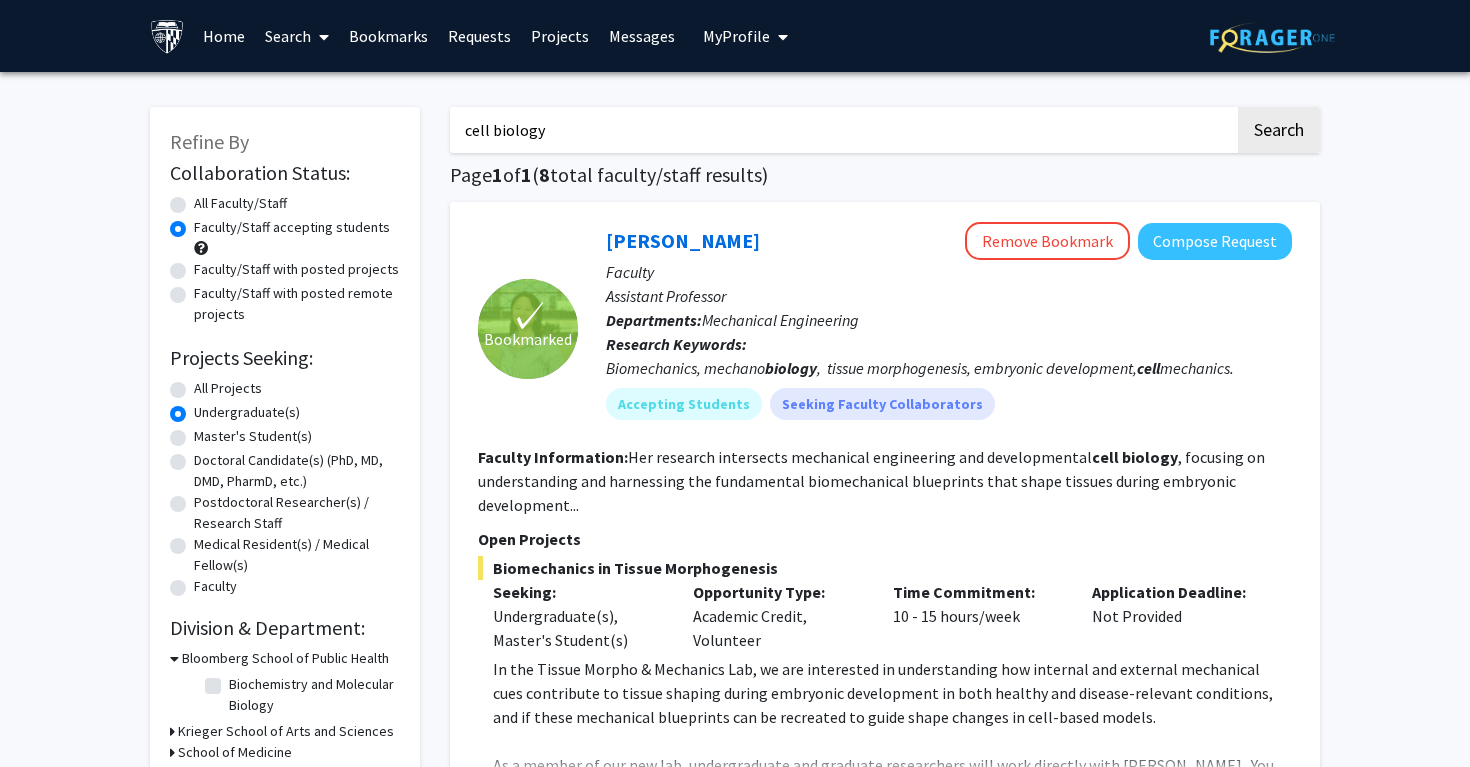 click on "All Faculty/Staff" 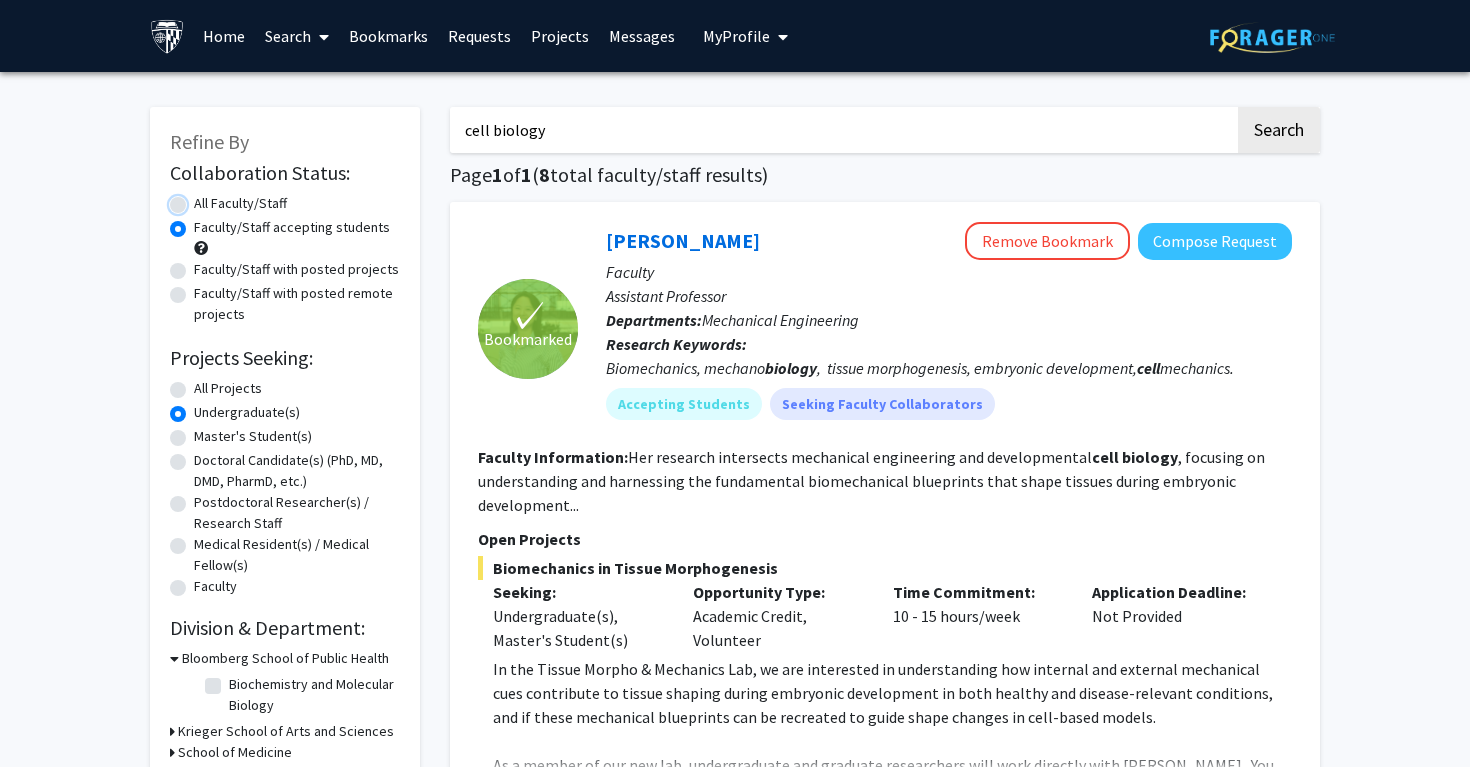 click on "All Faculty/Staff" at bounding box center (200, 199) 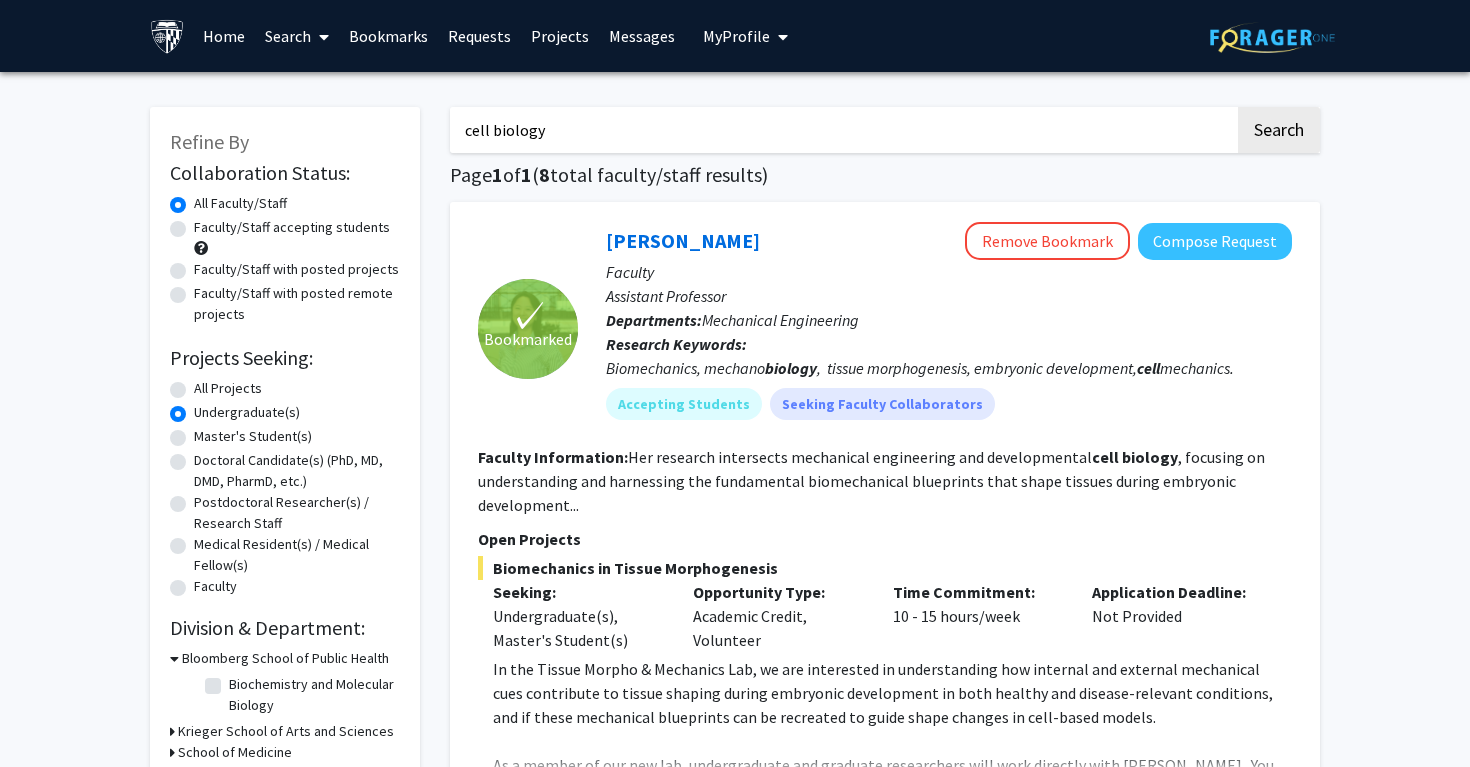 click on "Bookmarks" at bounding box center [388, 36] 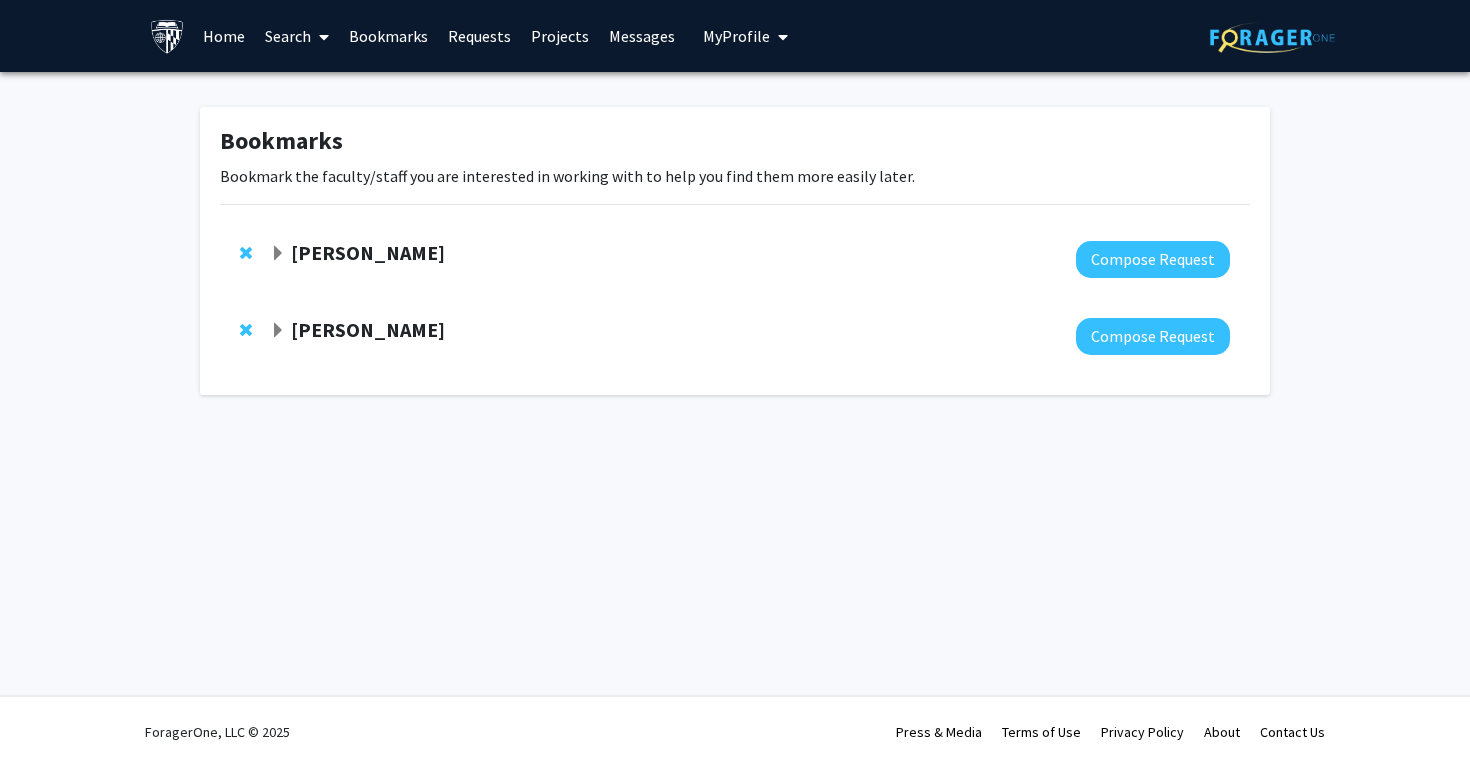 click on "[PERSON_NAME]" 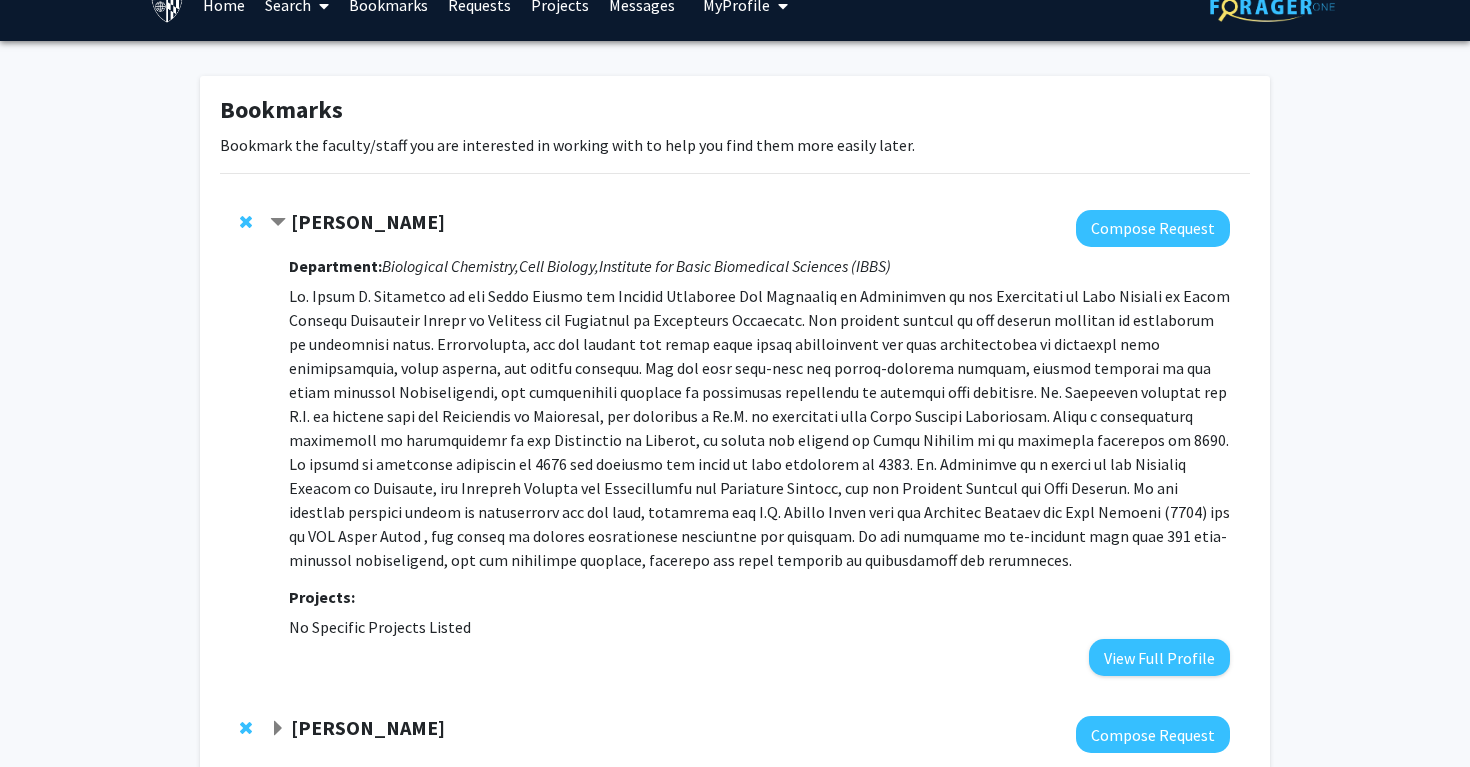 scroll, scrollTop: 33, scrollLeft: 0, axis: vertical 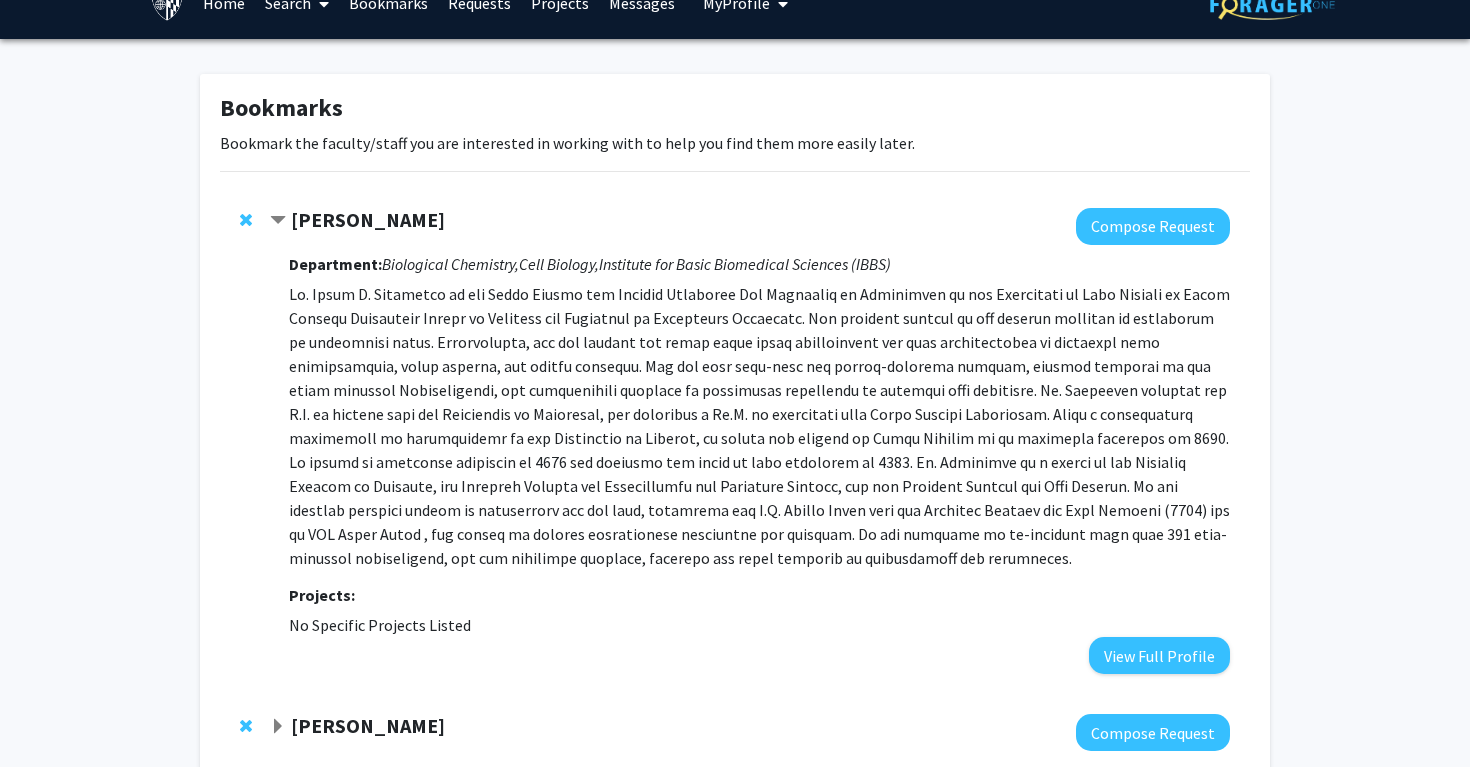 click on "[PERSON_NAME]" 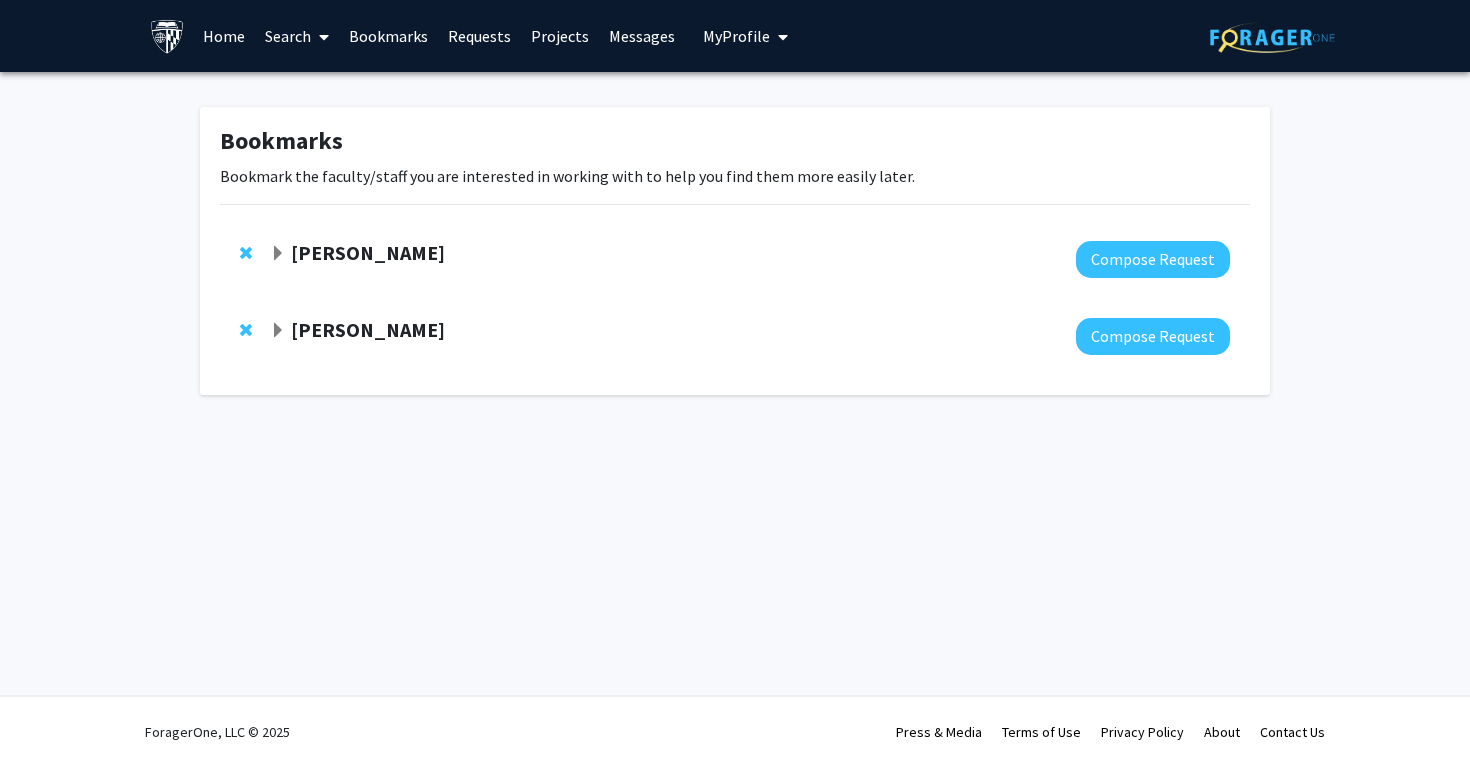 click on "Home" at bounding box center (224, 36) 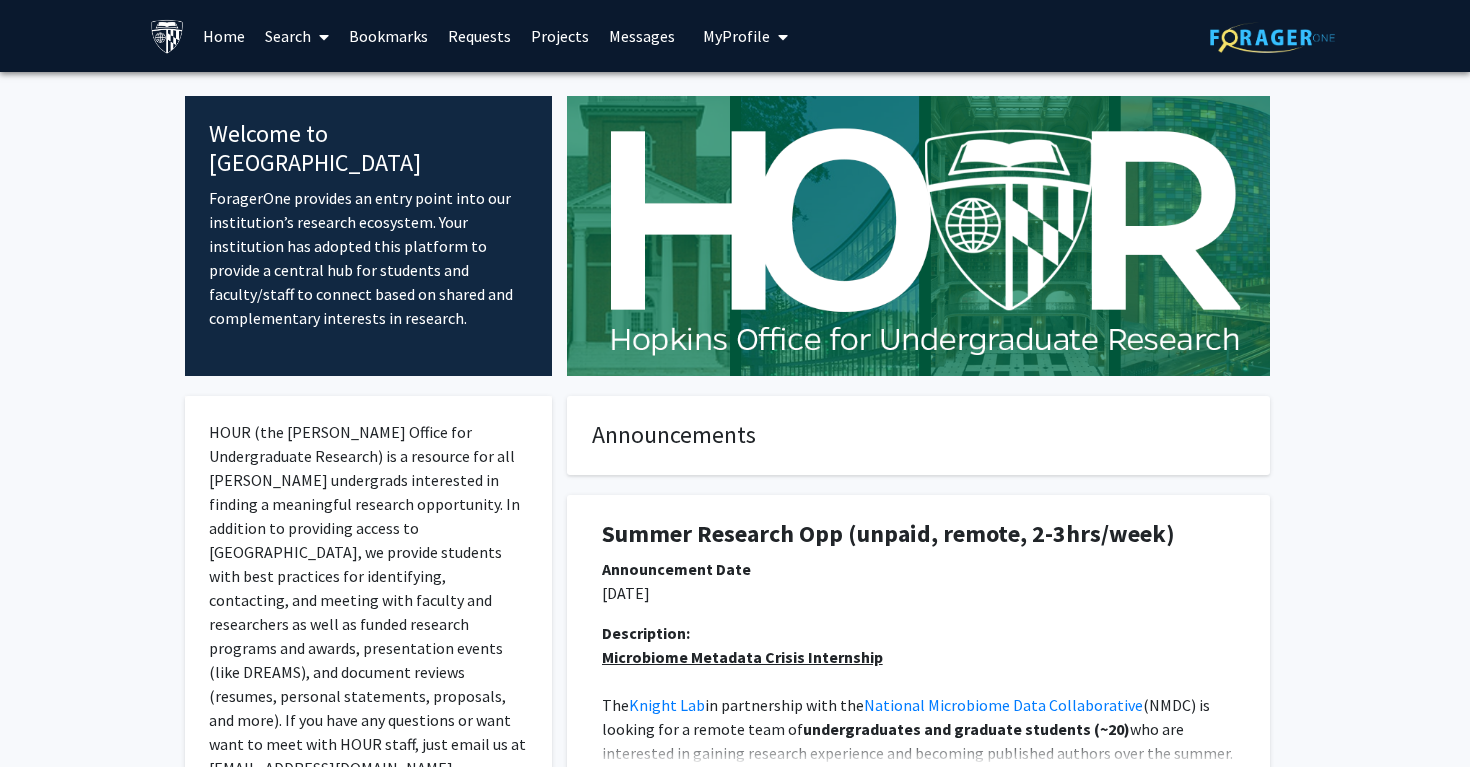 click on "Search" at bounding box center (297, 36) 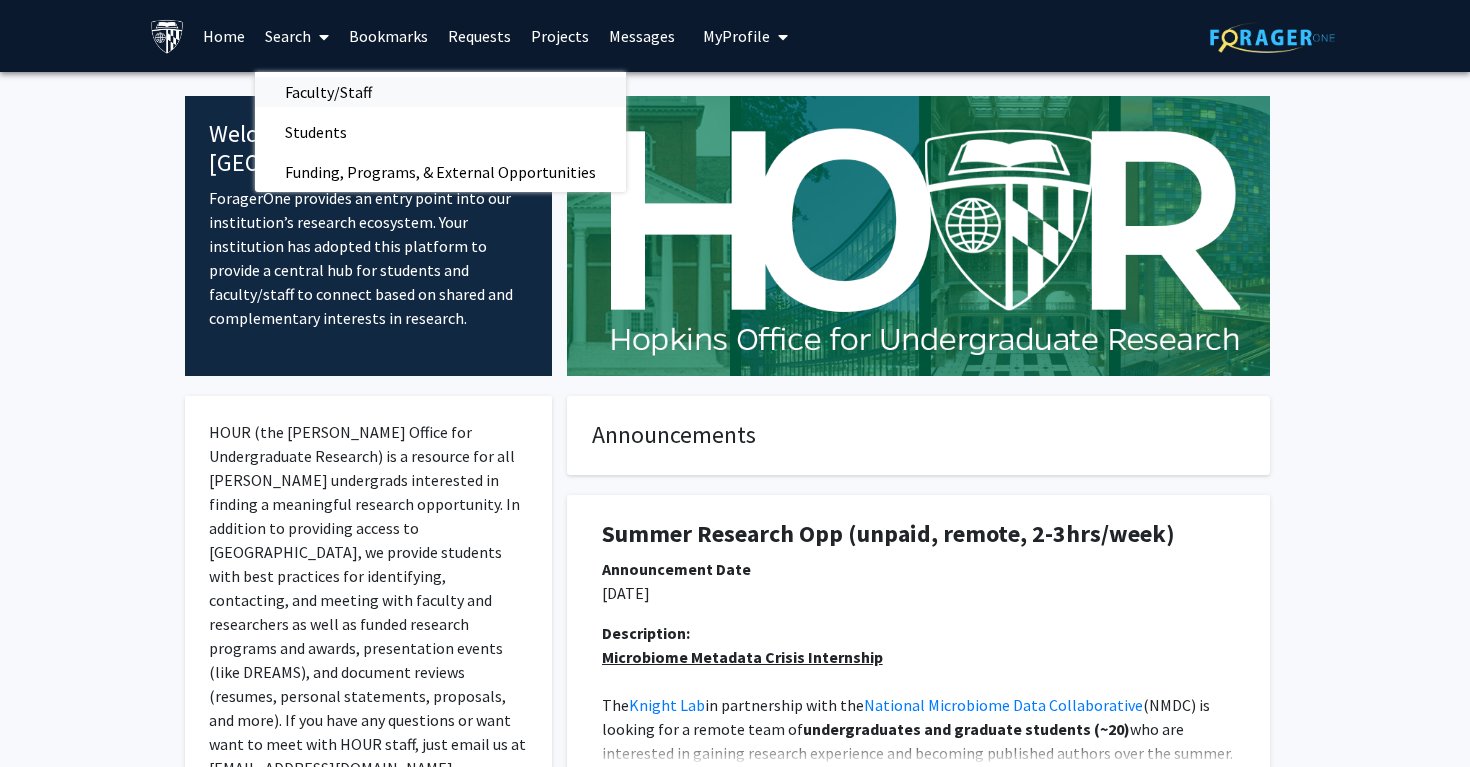 click on "Faculty/Staff" at bounding box center [328, 92] 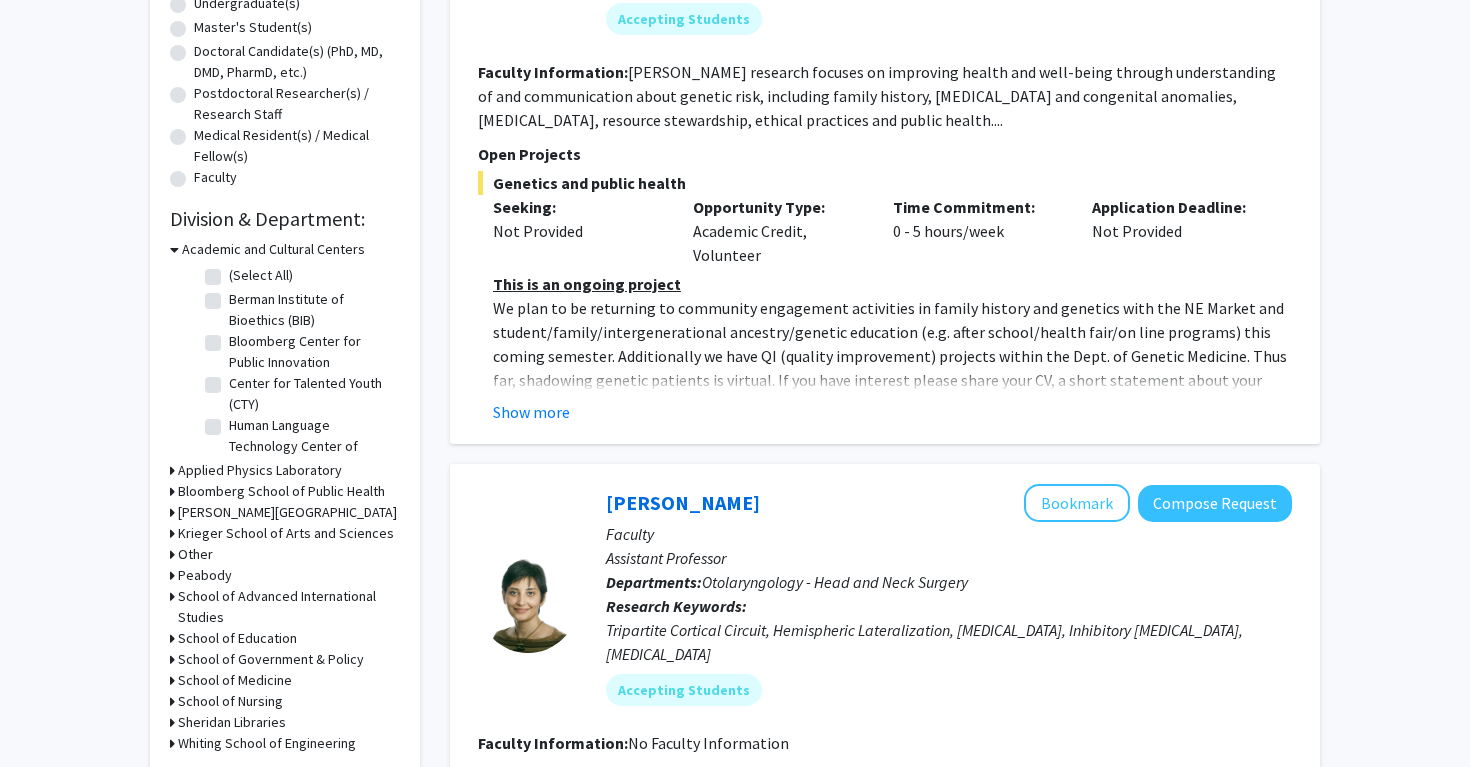 scroll, scrollTop: 0, scrollLeft: 0, axis: both 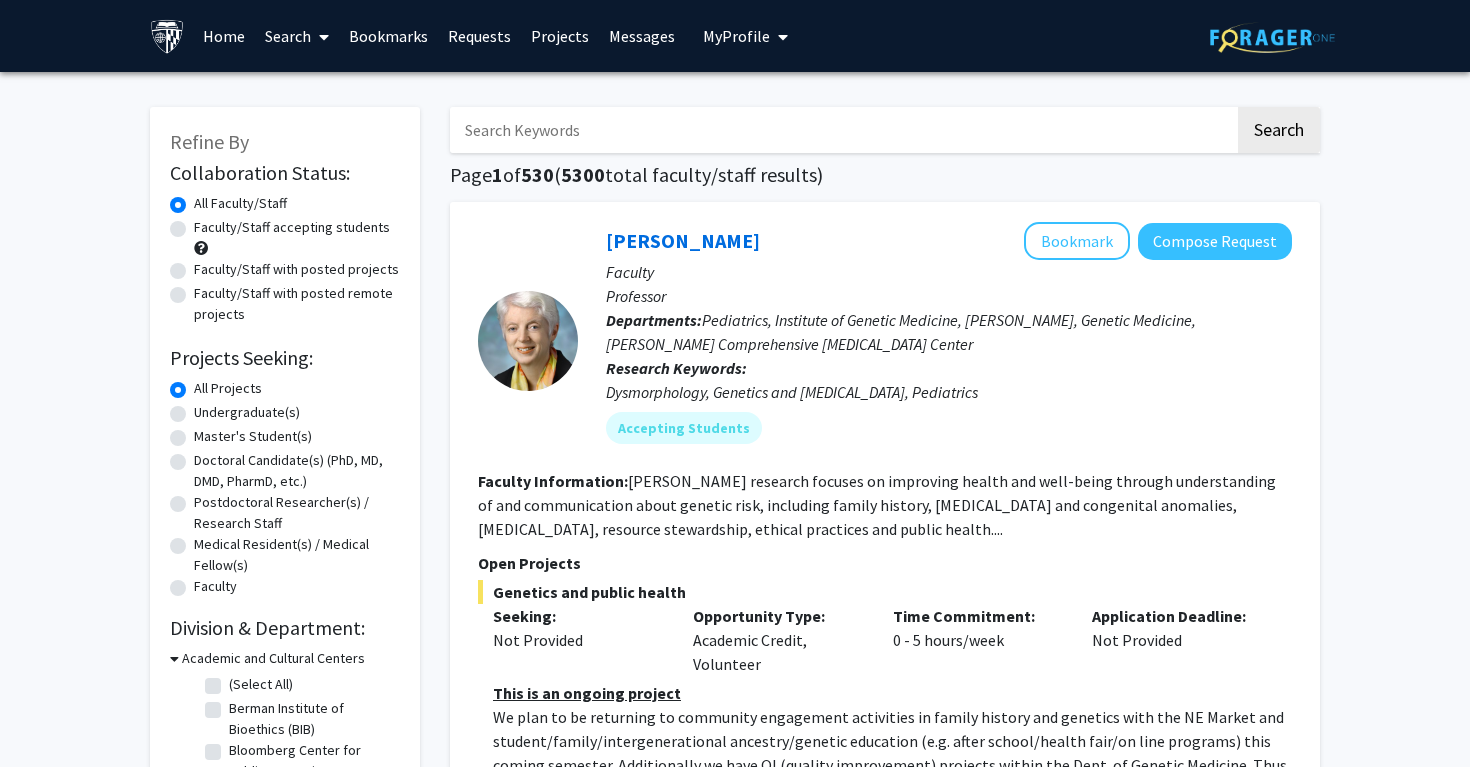 click on "Faculty/Staff accepting students" 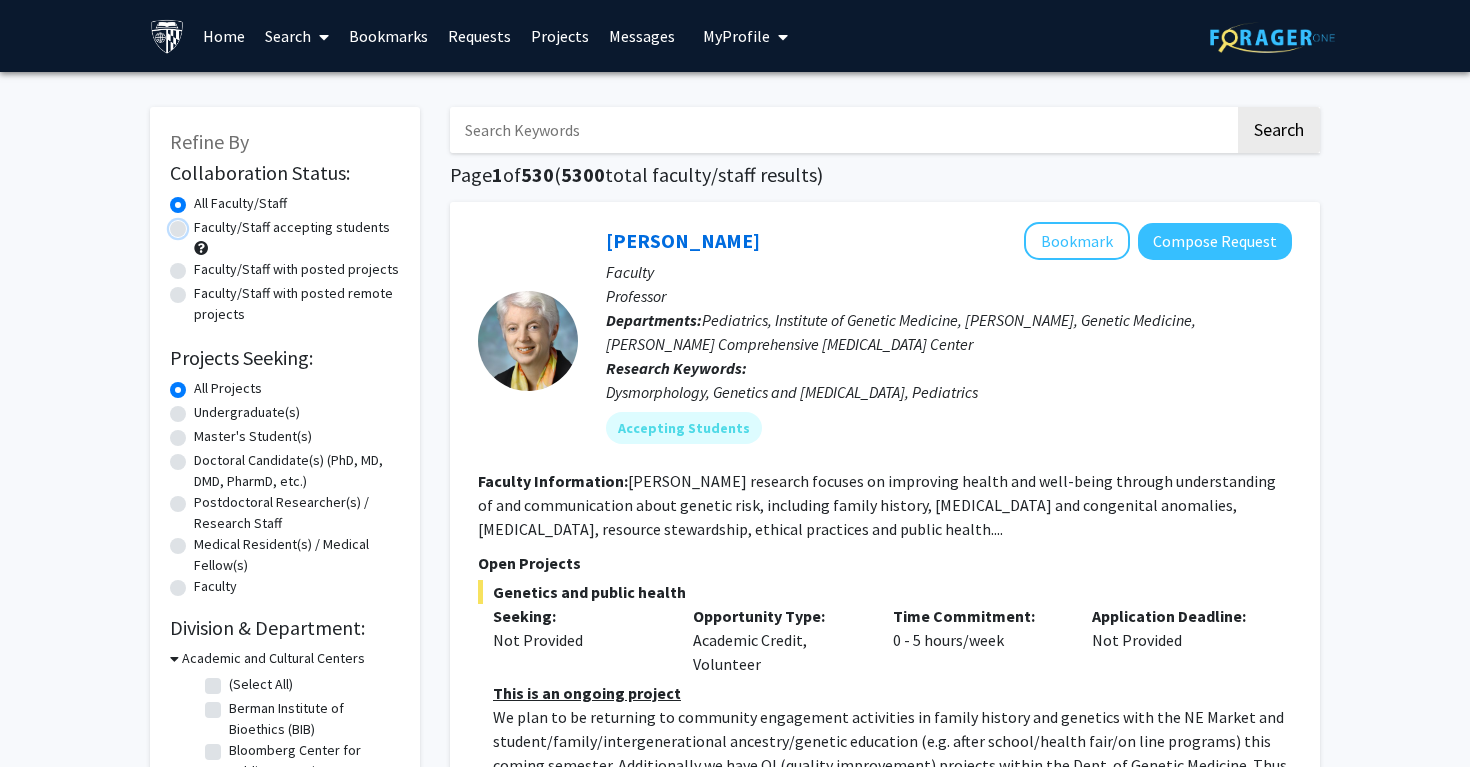 click on "Faculty/Staff accepting students" at bounding box center (200, 223) 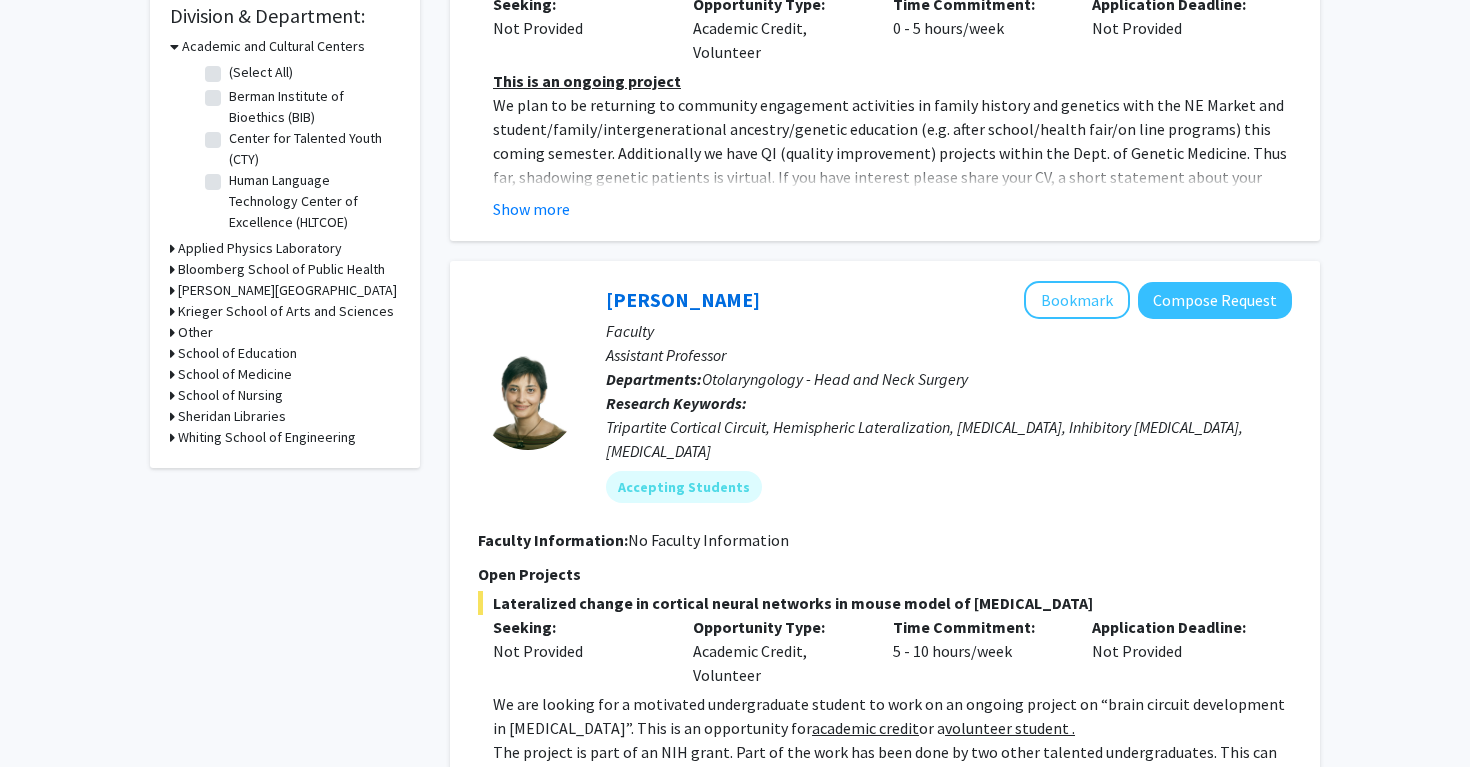 scroll, scrollTop: 0, scrollLeft: 0, axis: both 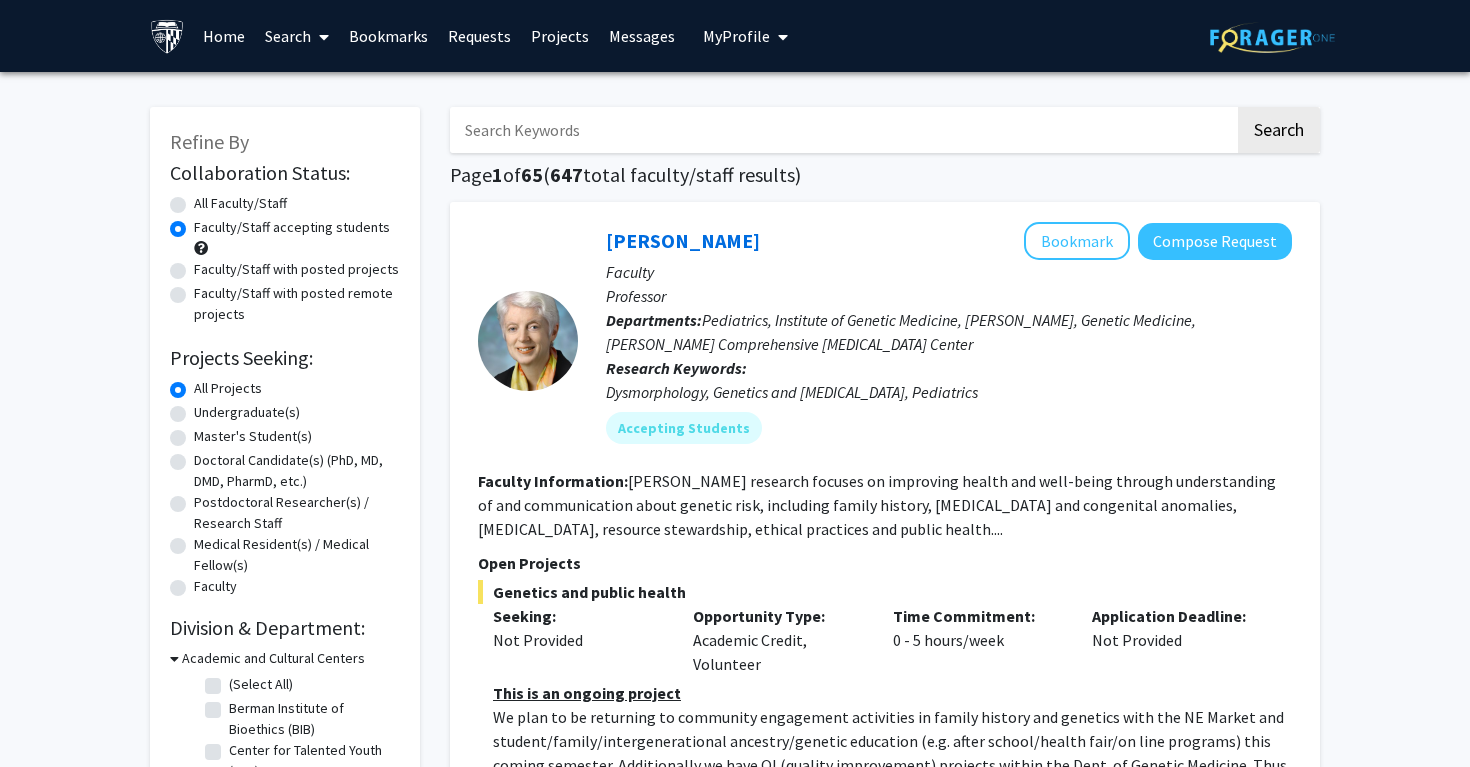 click at bounding box center (842, 130) 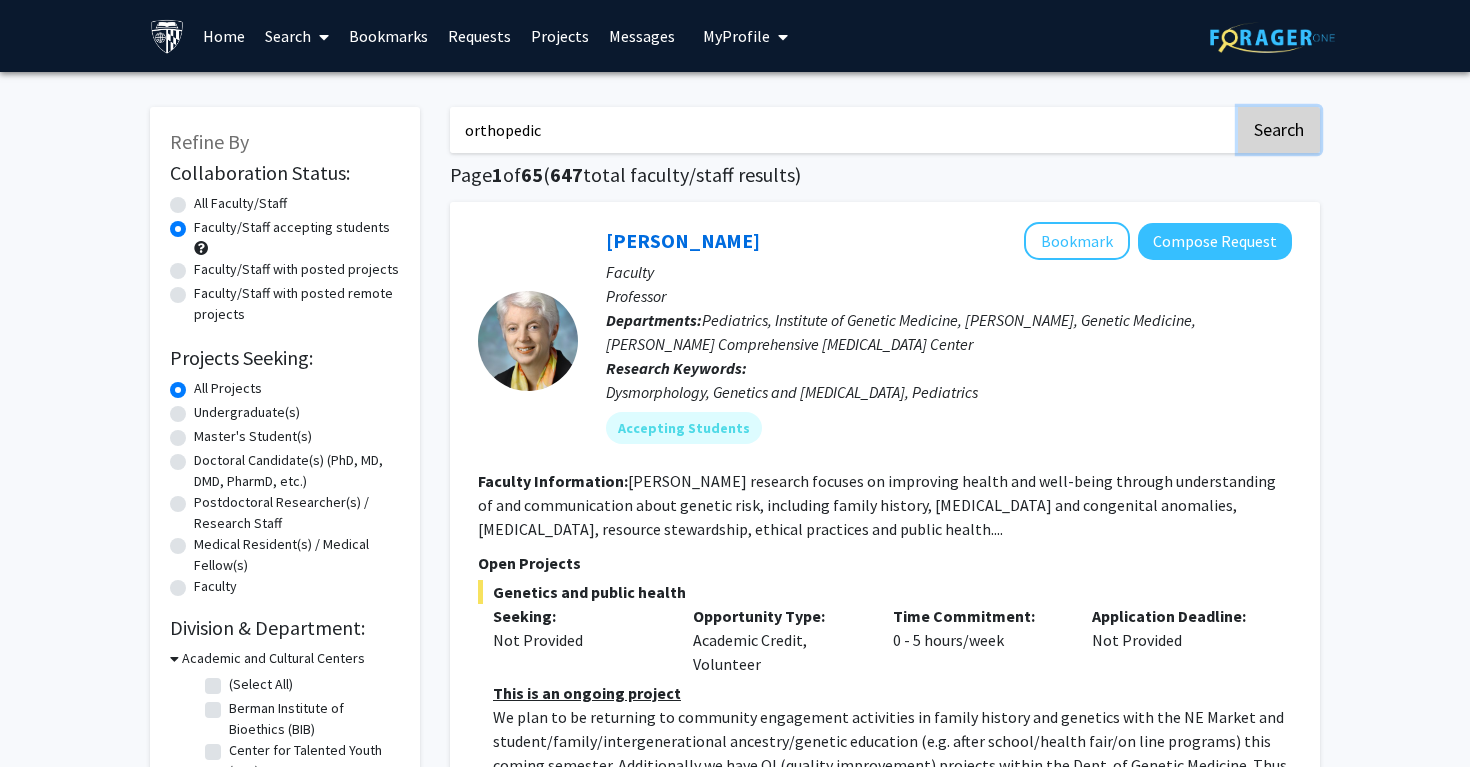 click on "Search" 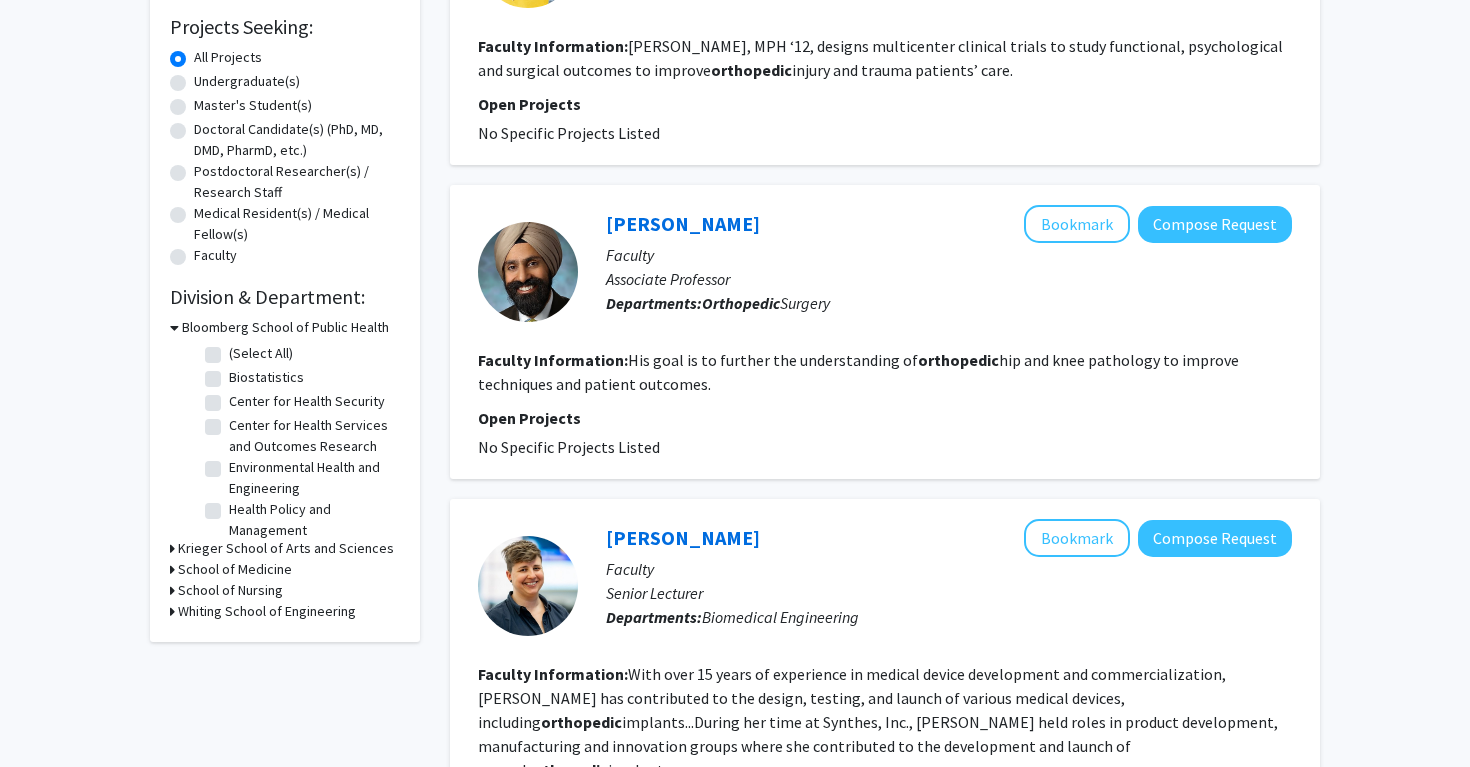scroll, scrollTop: 0, scrollLeft: 0, axis: both 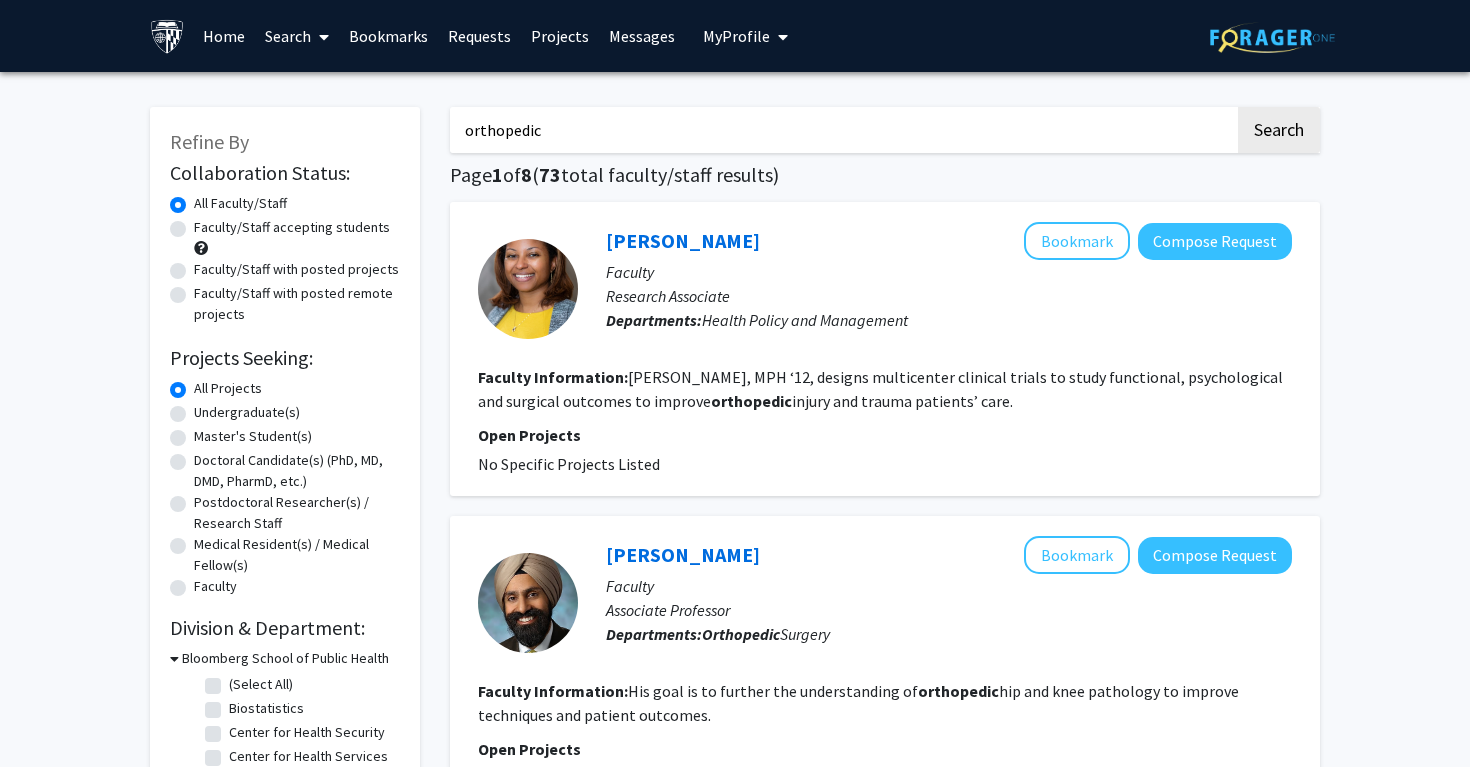 drag, startPoint x: 549, startPoint y: 131, endPoint x: 283, endPoint y: 131, distance: 266 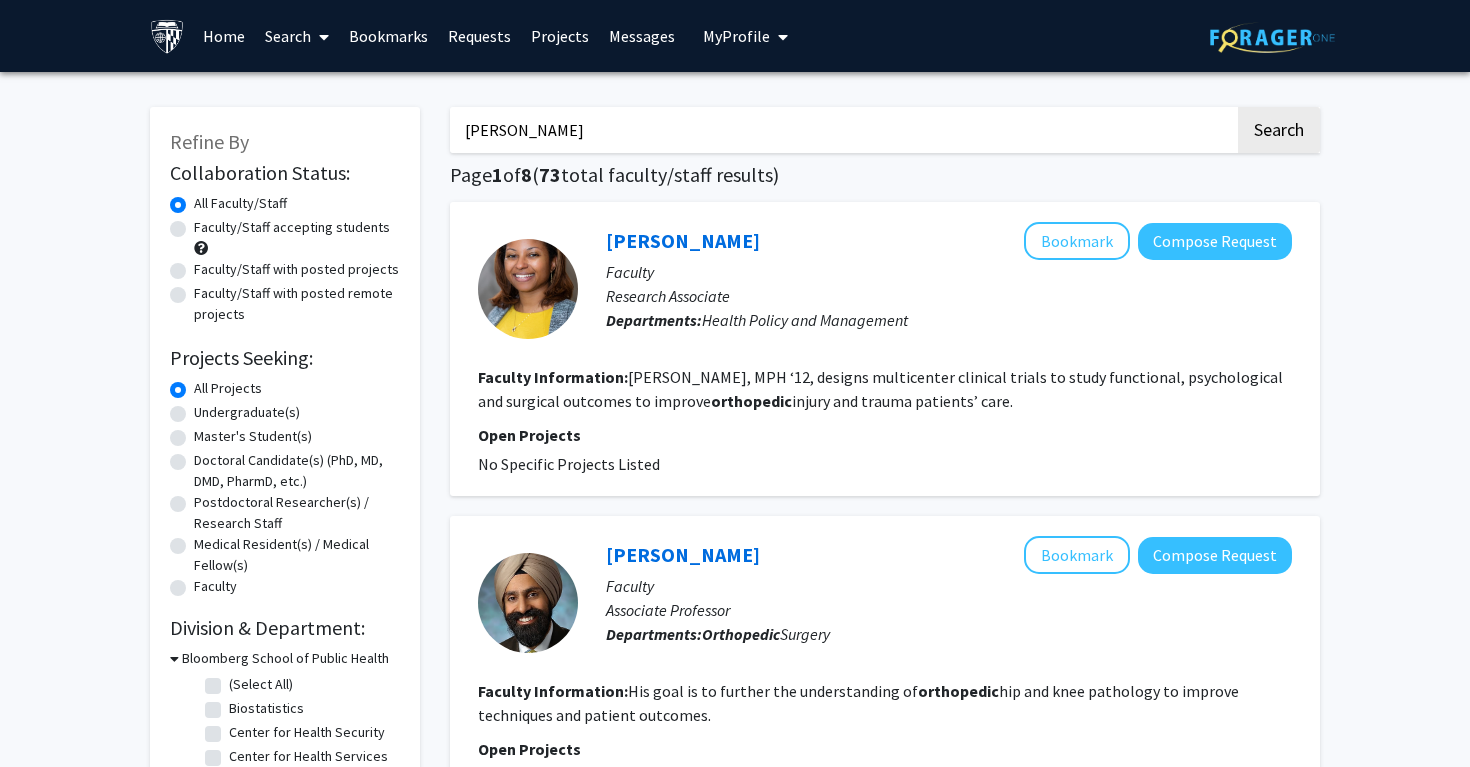 click on "Search" 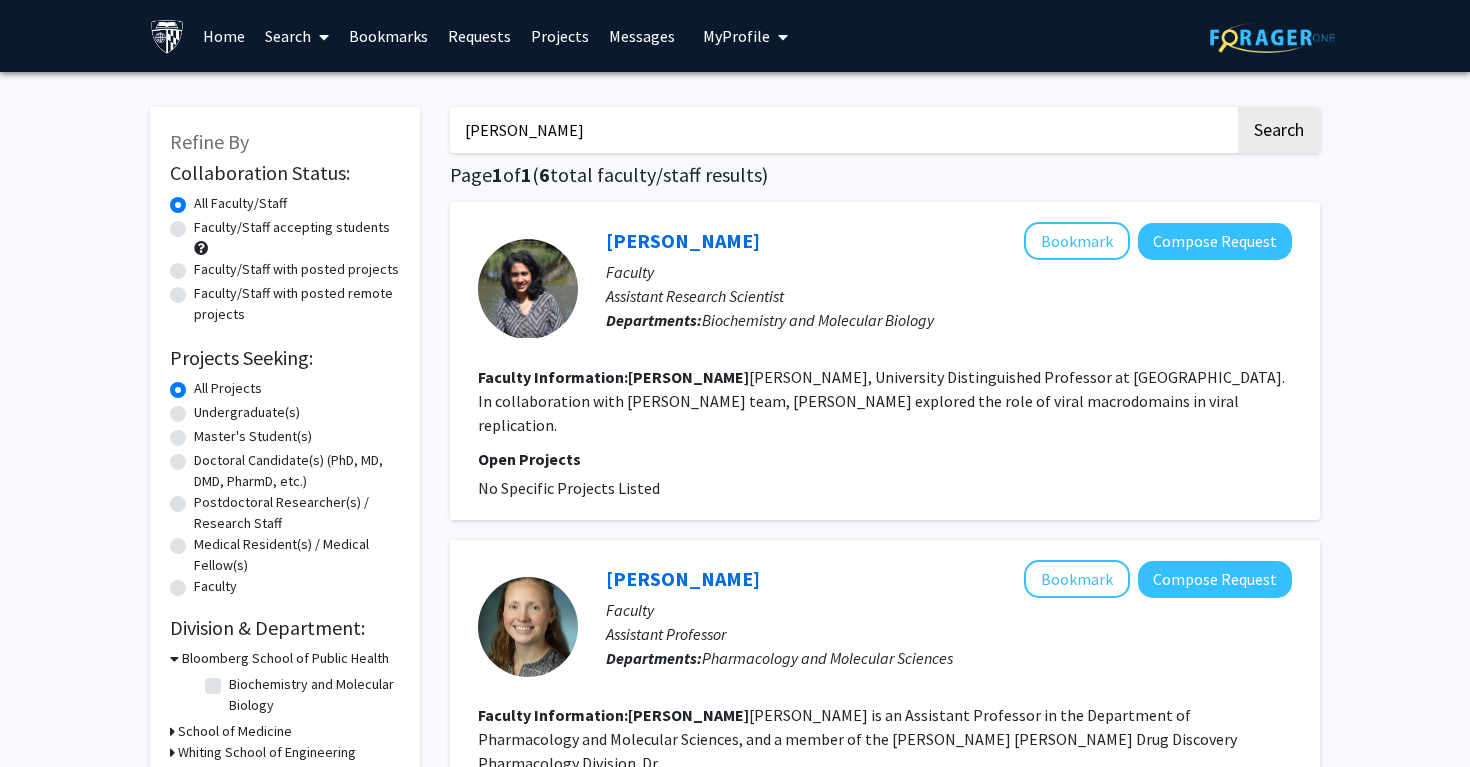 click on "[PERSON_NAME]" at bounding box center [842, 130] 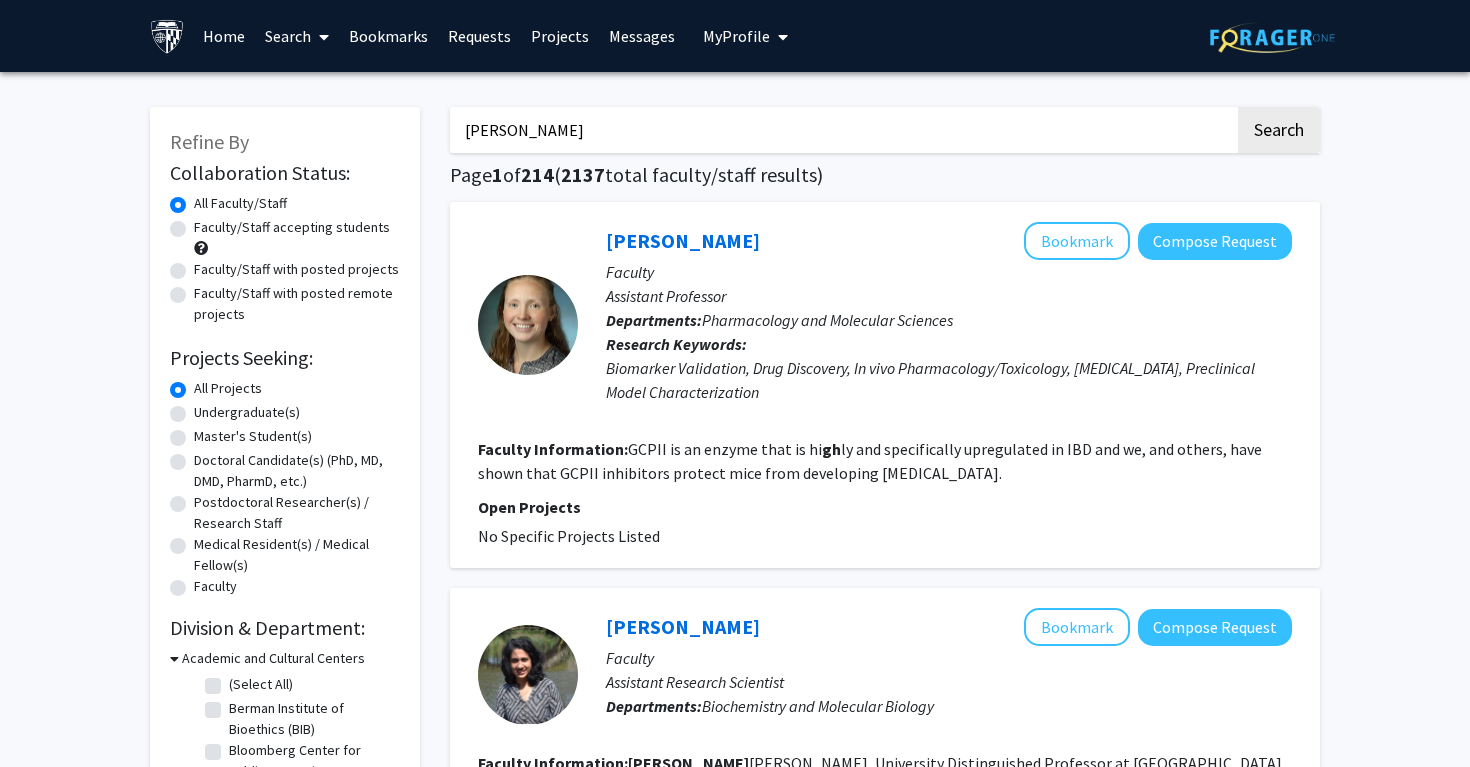 click on "[PERSON_NAME]" at bounding box center (842, 130) 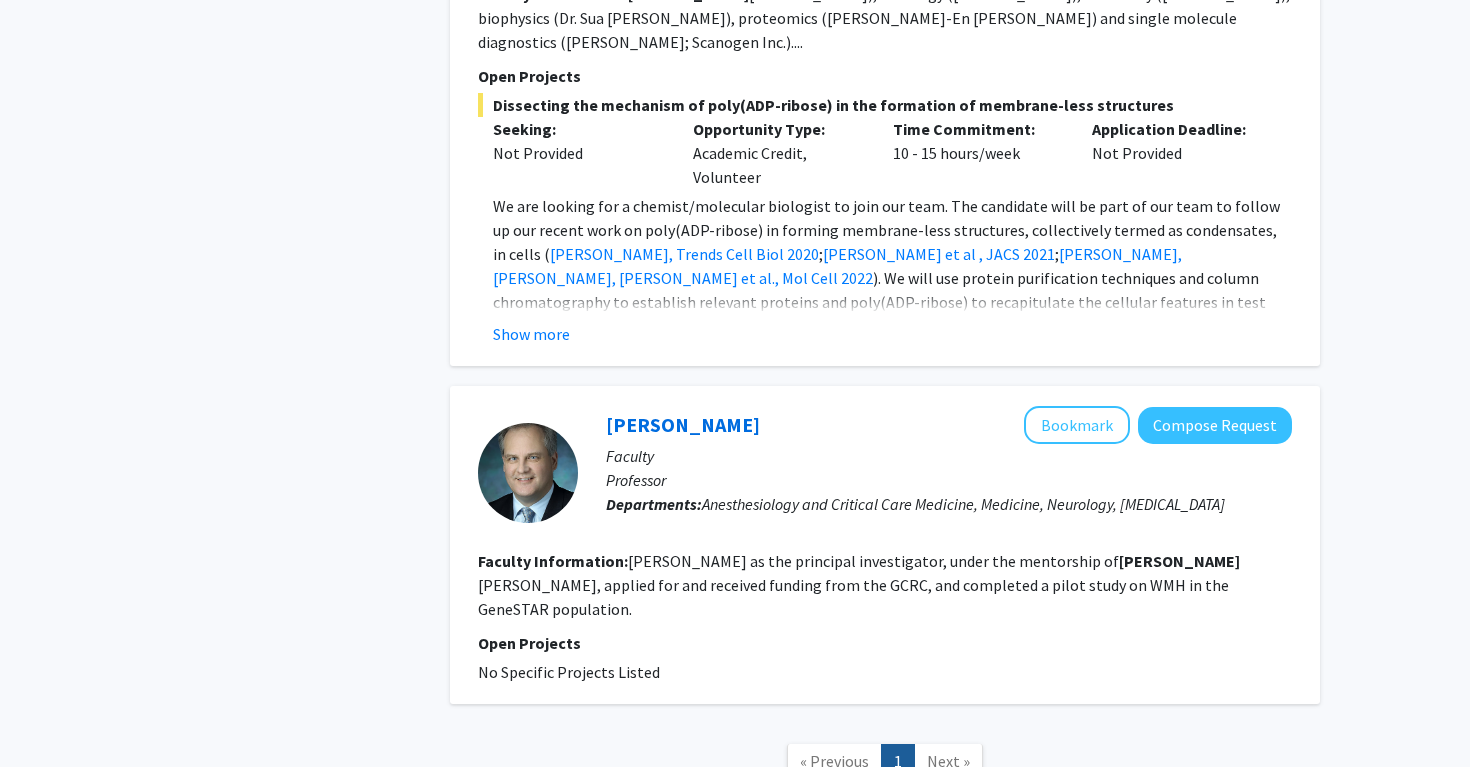 scroll, scrollTop: 2481, scrollLeft: 0, axis: vertical 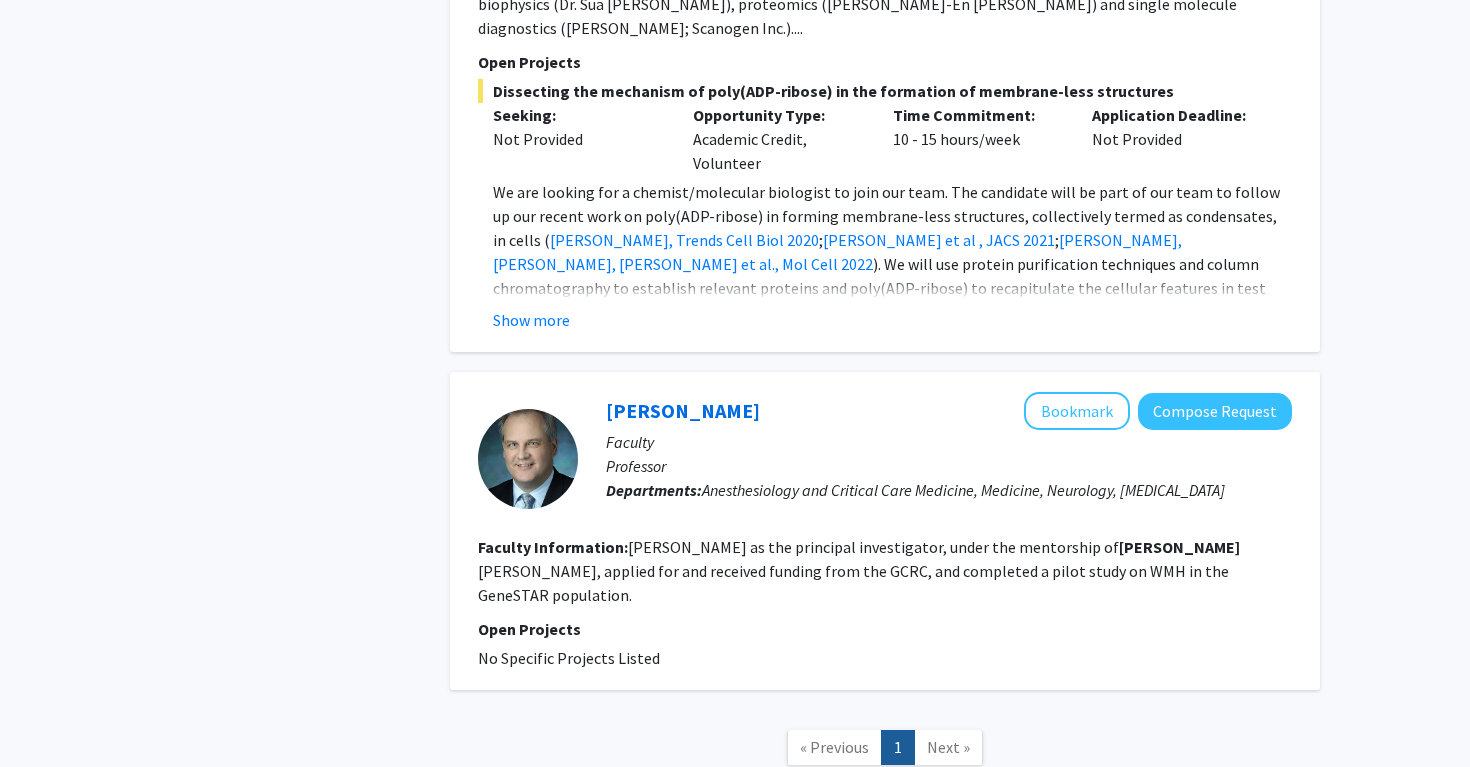 click on "[PERSON_NAME]   Bookmark
Compose Request  Faculty Professor  Departments:  Anesthesiology and Critical Care Medicine, Medicine, Neurology, [MEDICAL_DATA]" 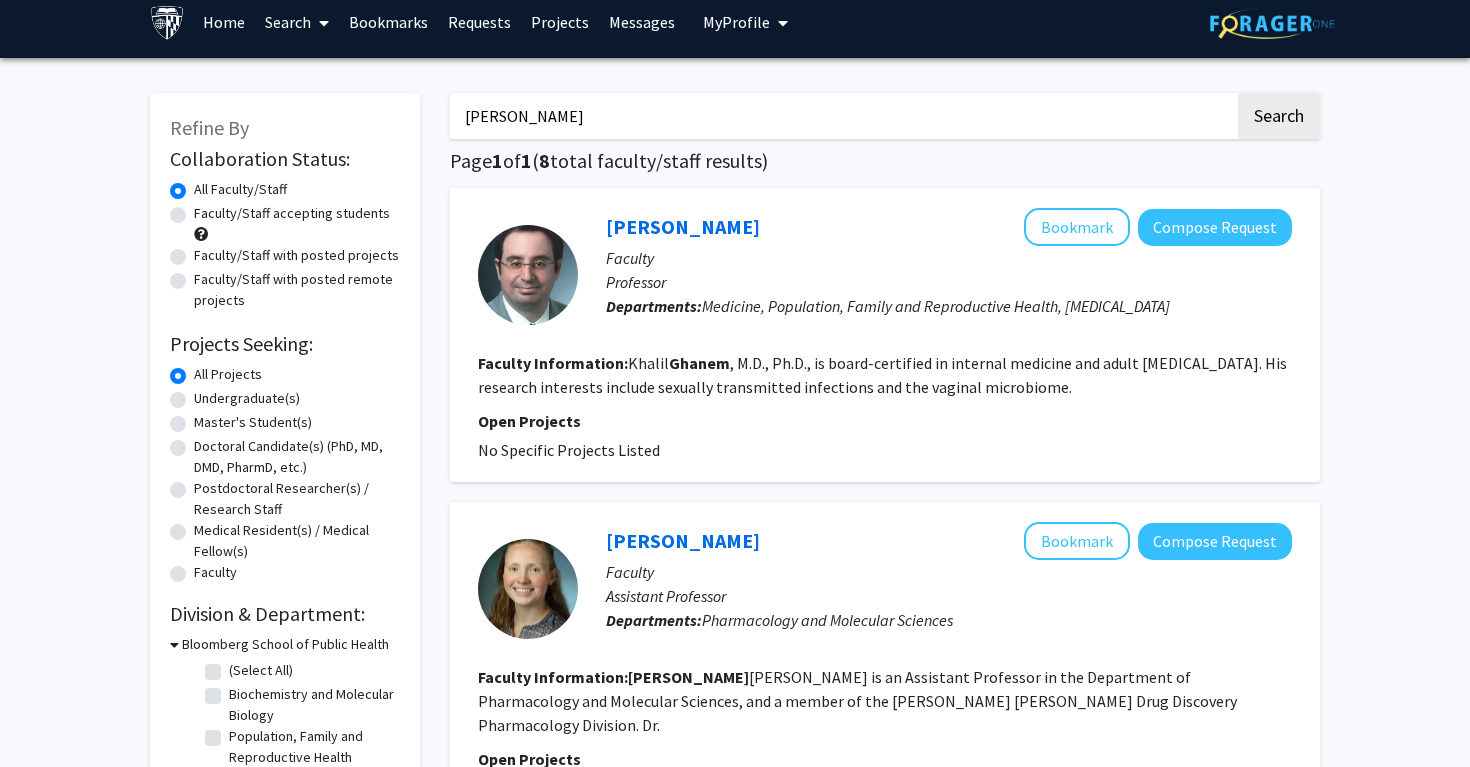 scroll, scrollTop: 0, scrollLeft: 0, axis: both 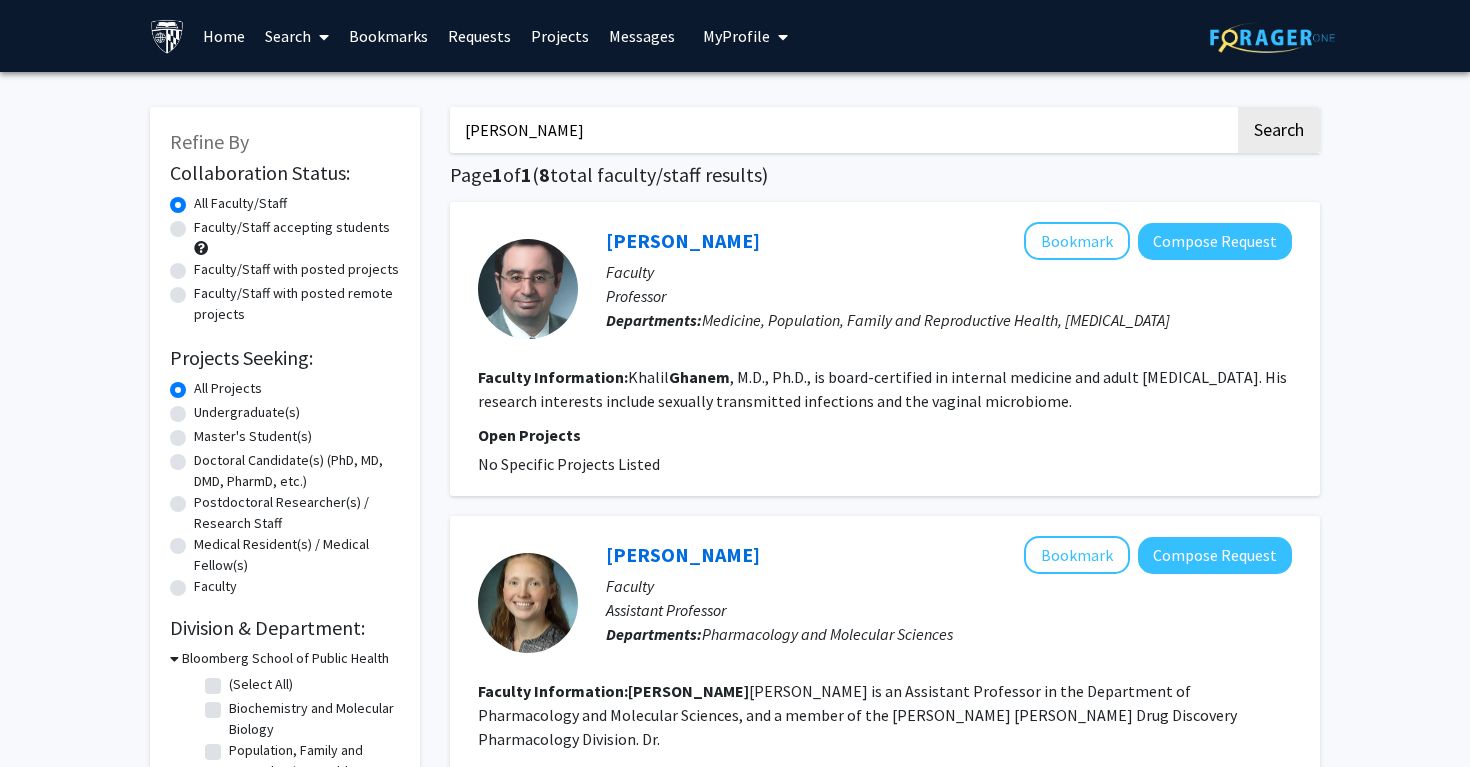 drag, startPoint x: 575, startPoint y: 123, endPoint x: 313, endPoint y: 123, distance: 262 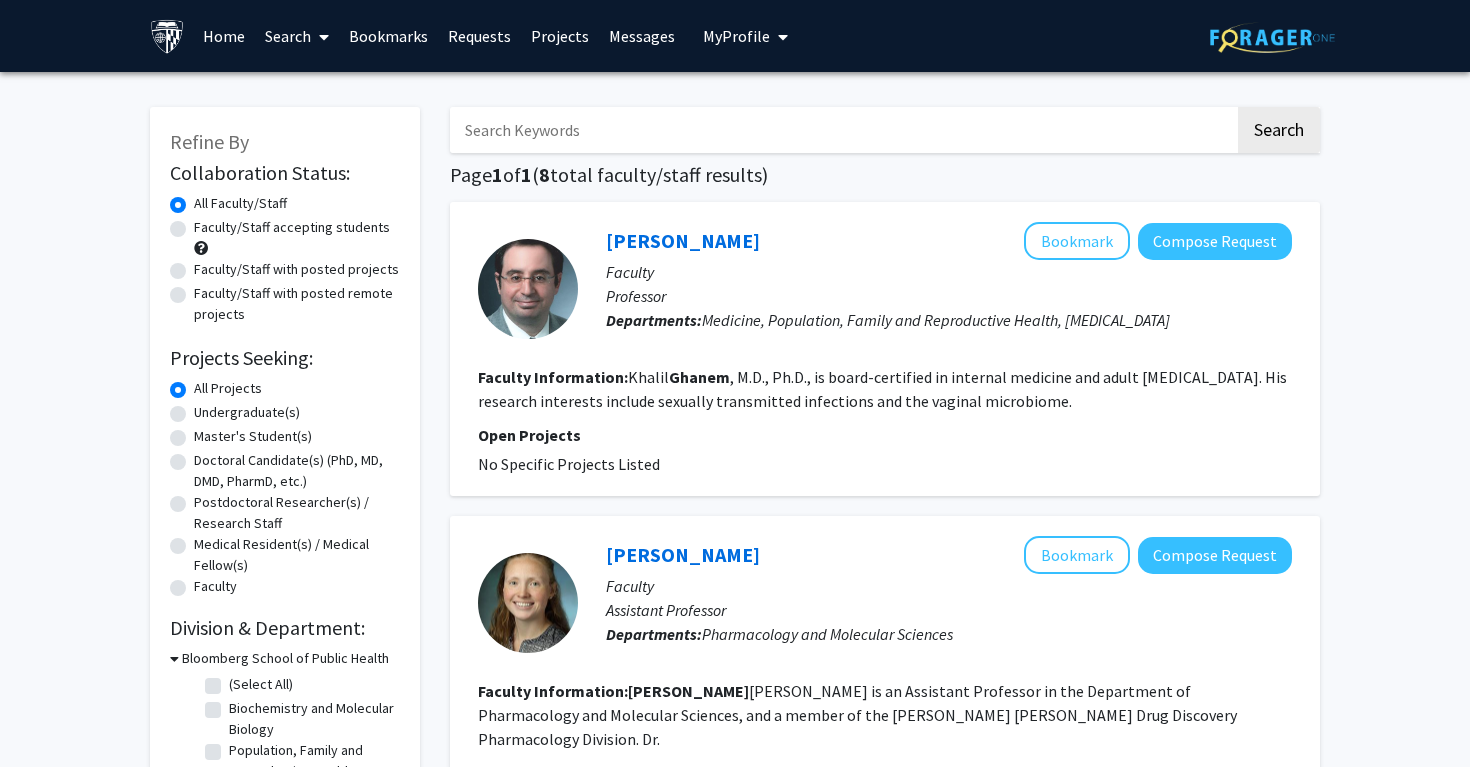 click on "Search" 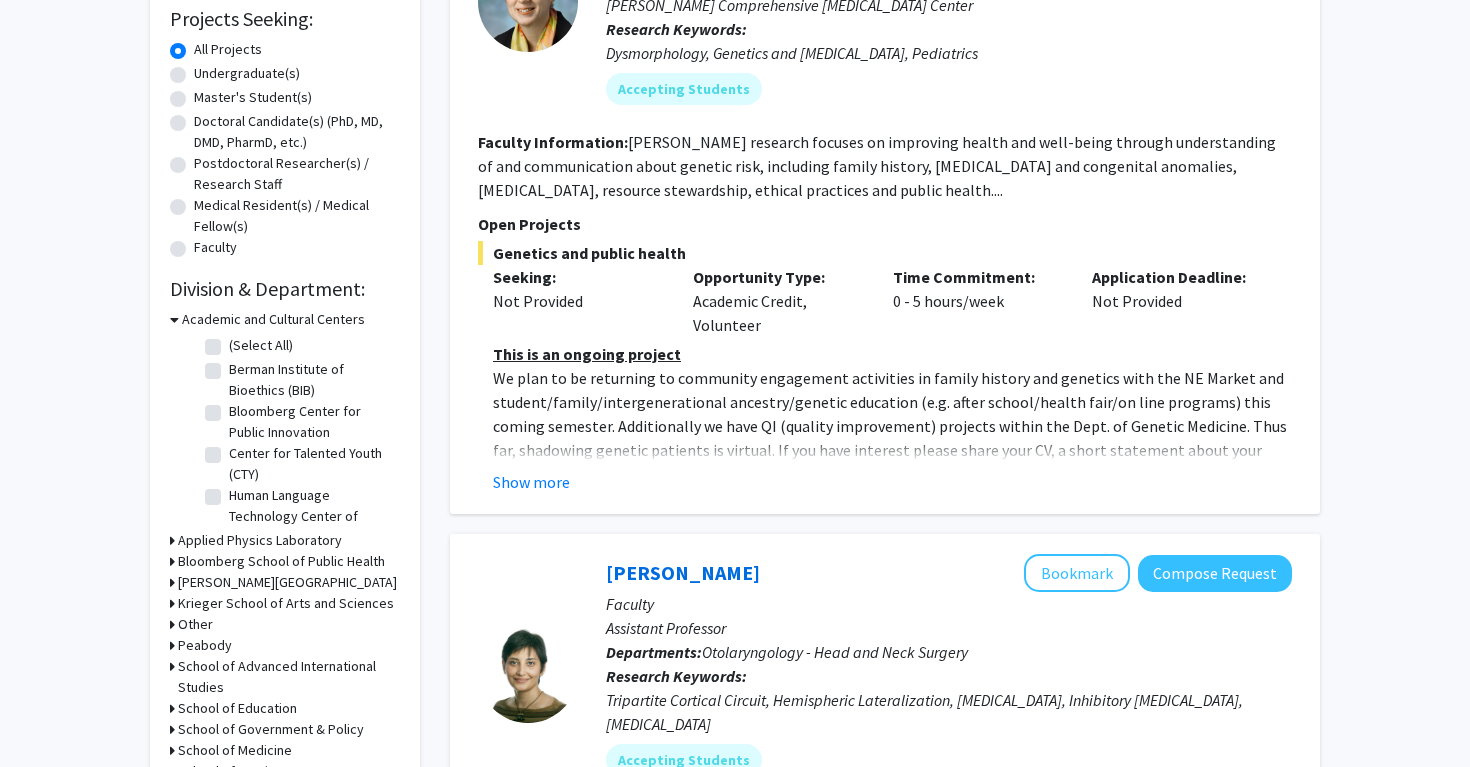 scroll, scrollTop: 0, scrollLeft: 0, axis: both 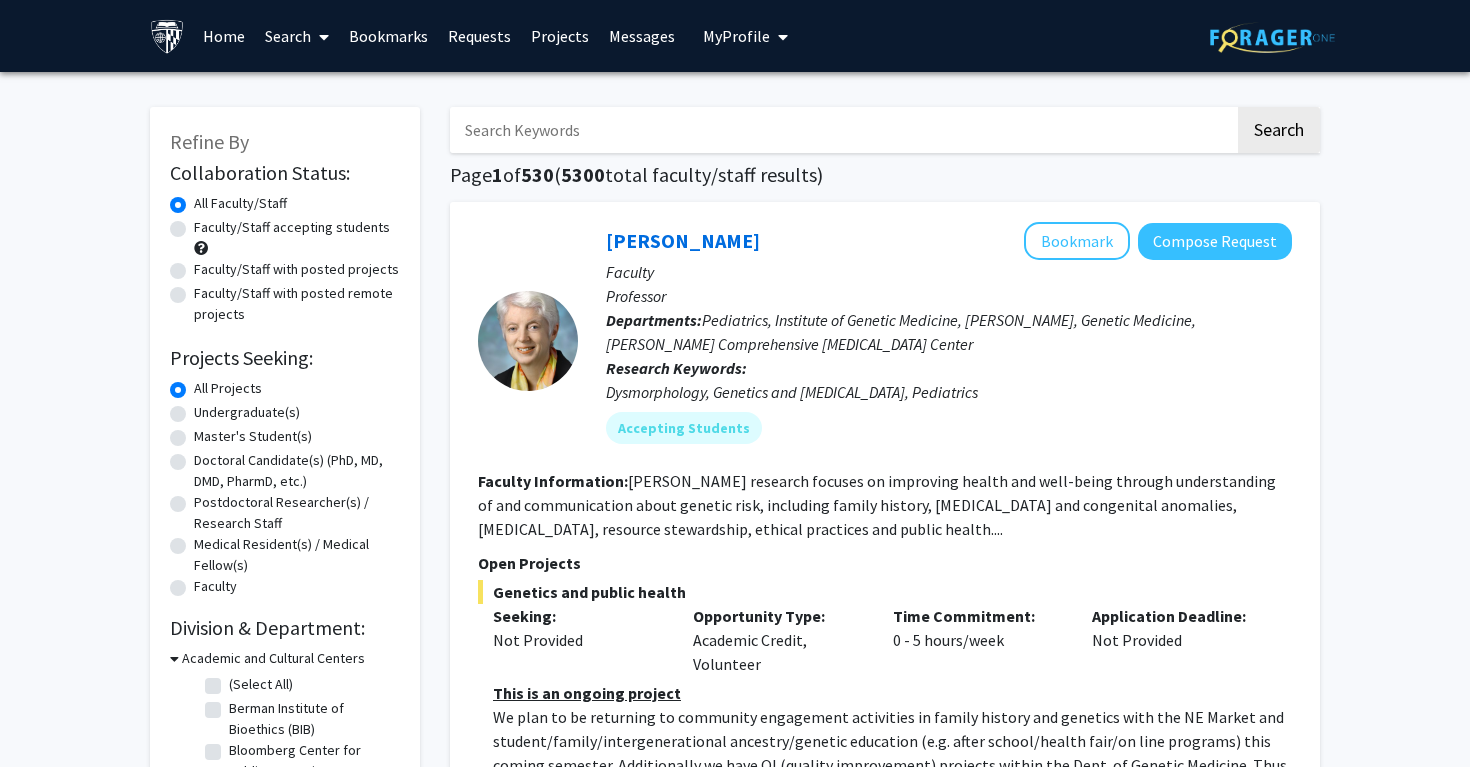click at bounding box center (842, 130) 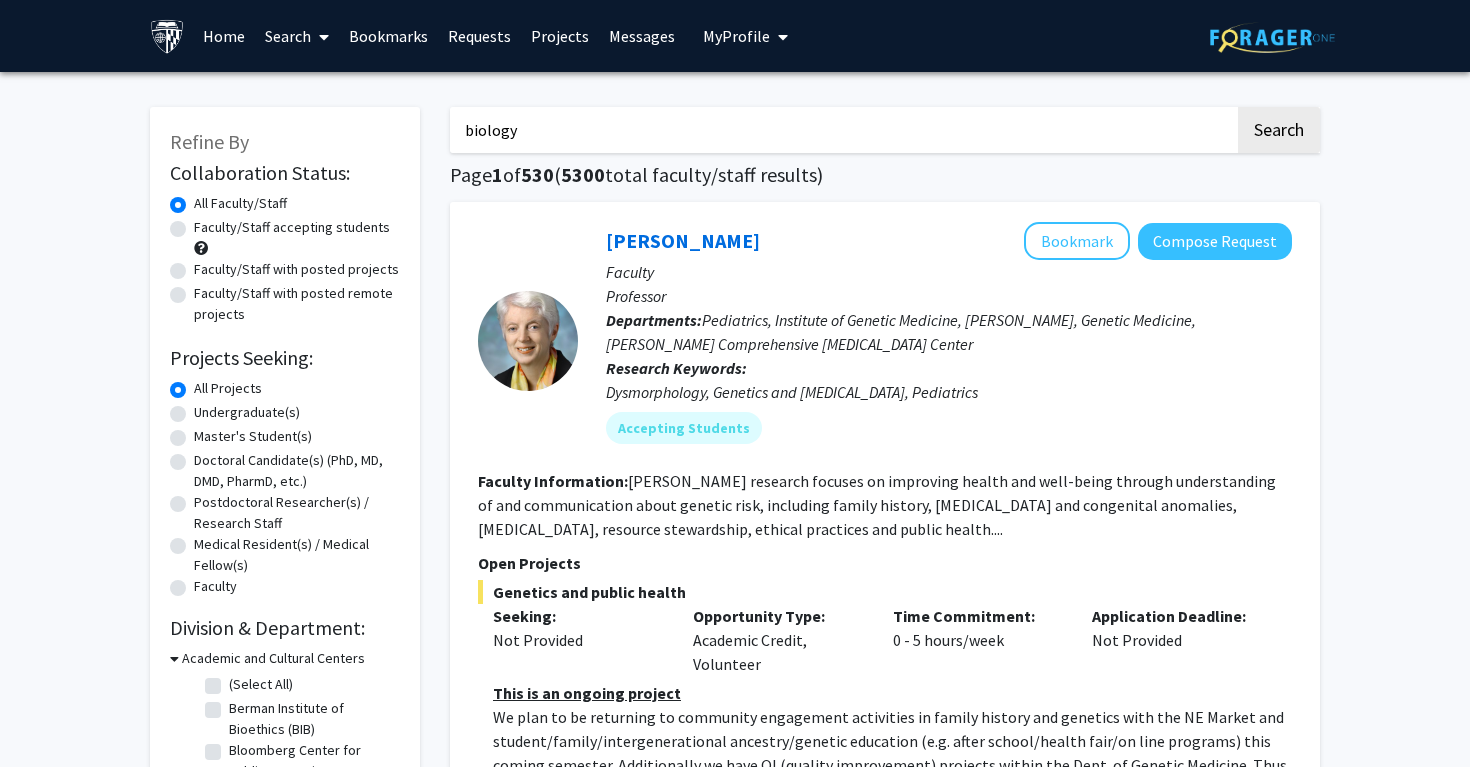 type on "biology" 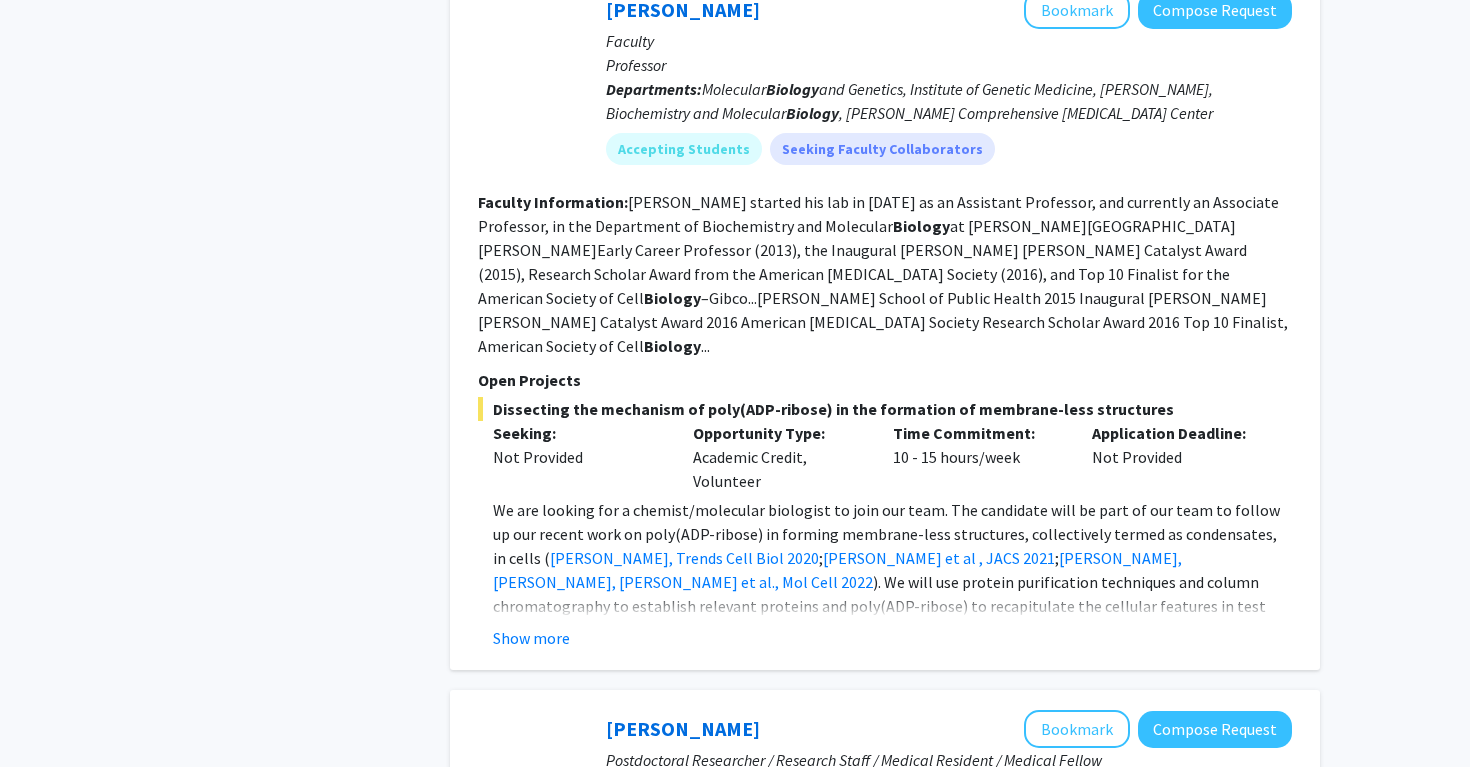 scroll, scrollTop: 1908, scrollLeft: 0, axis: vertical 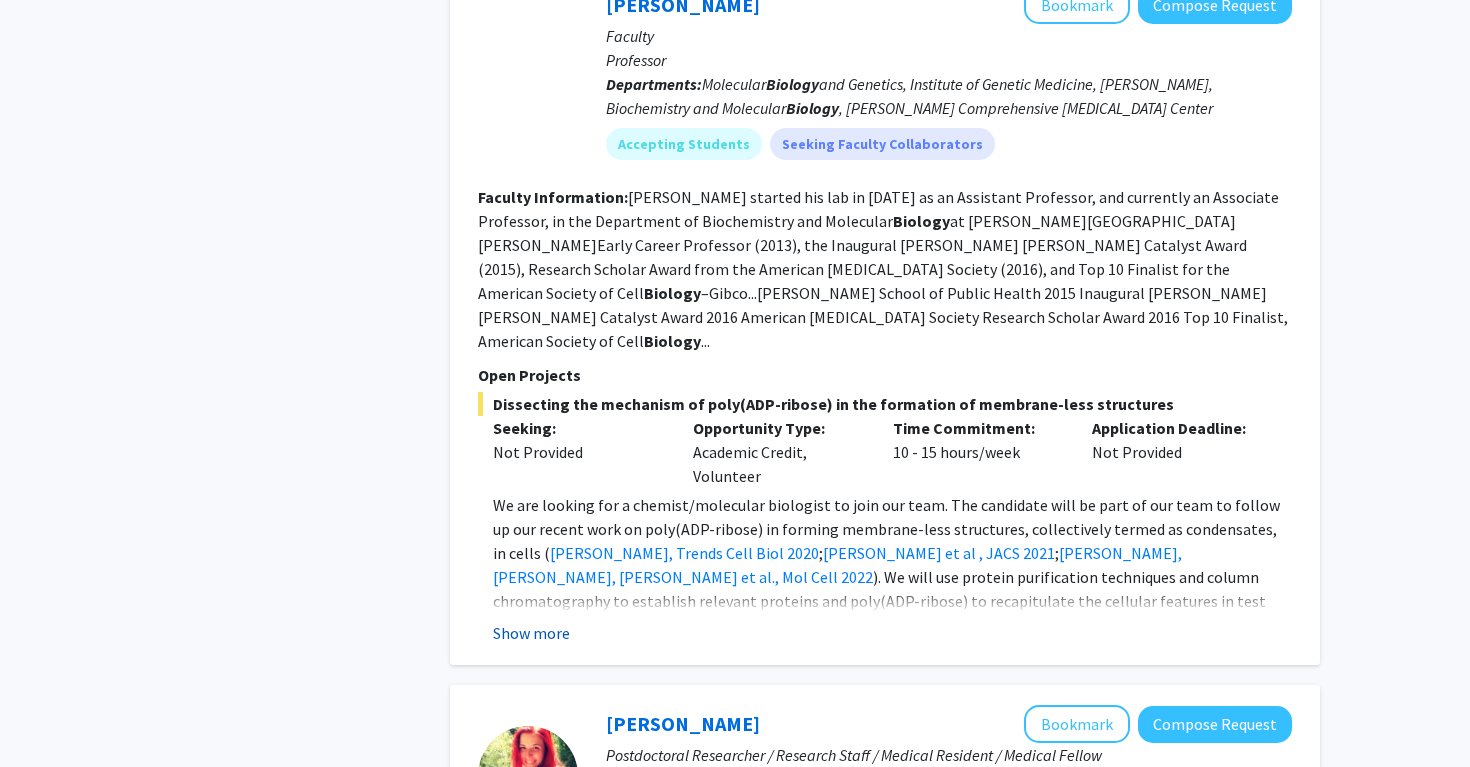 click on "Show more" 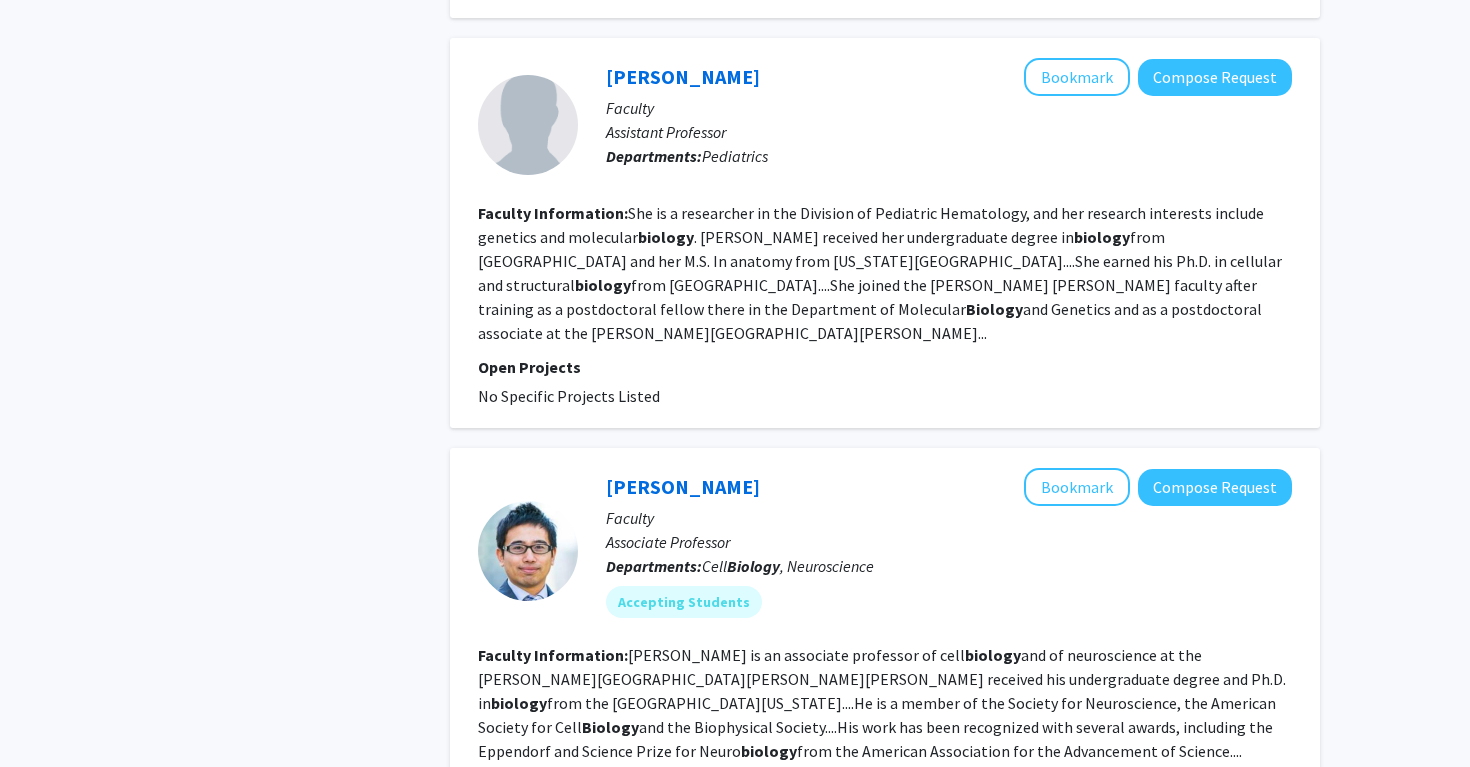 scroll, scrollTop: 3415, scrollLeft: 0, axis: vertical 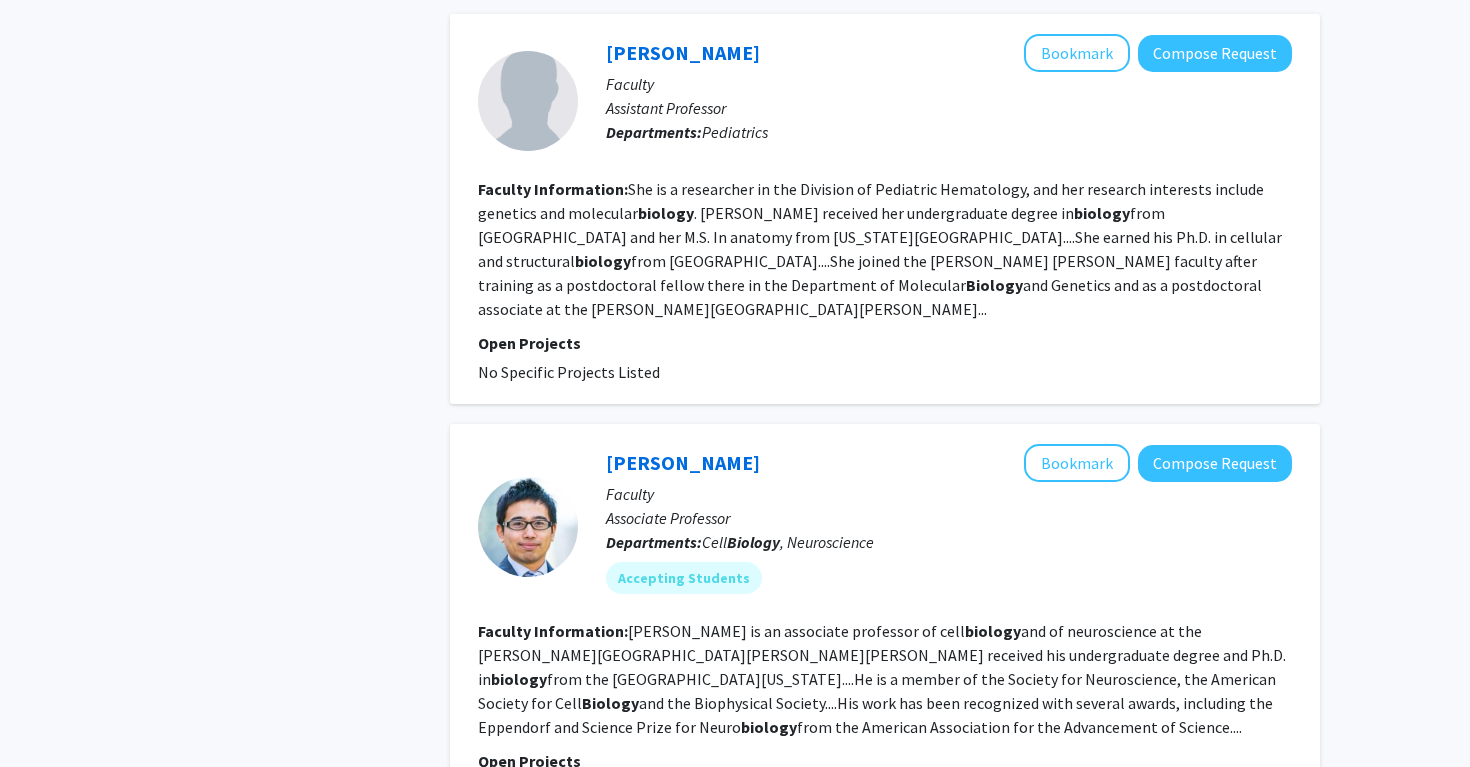 click 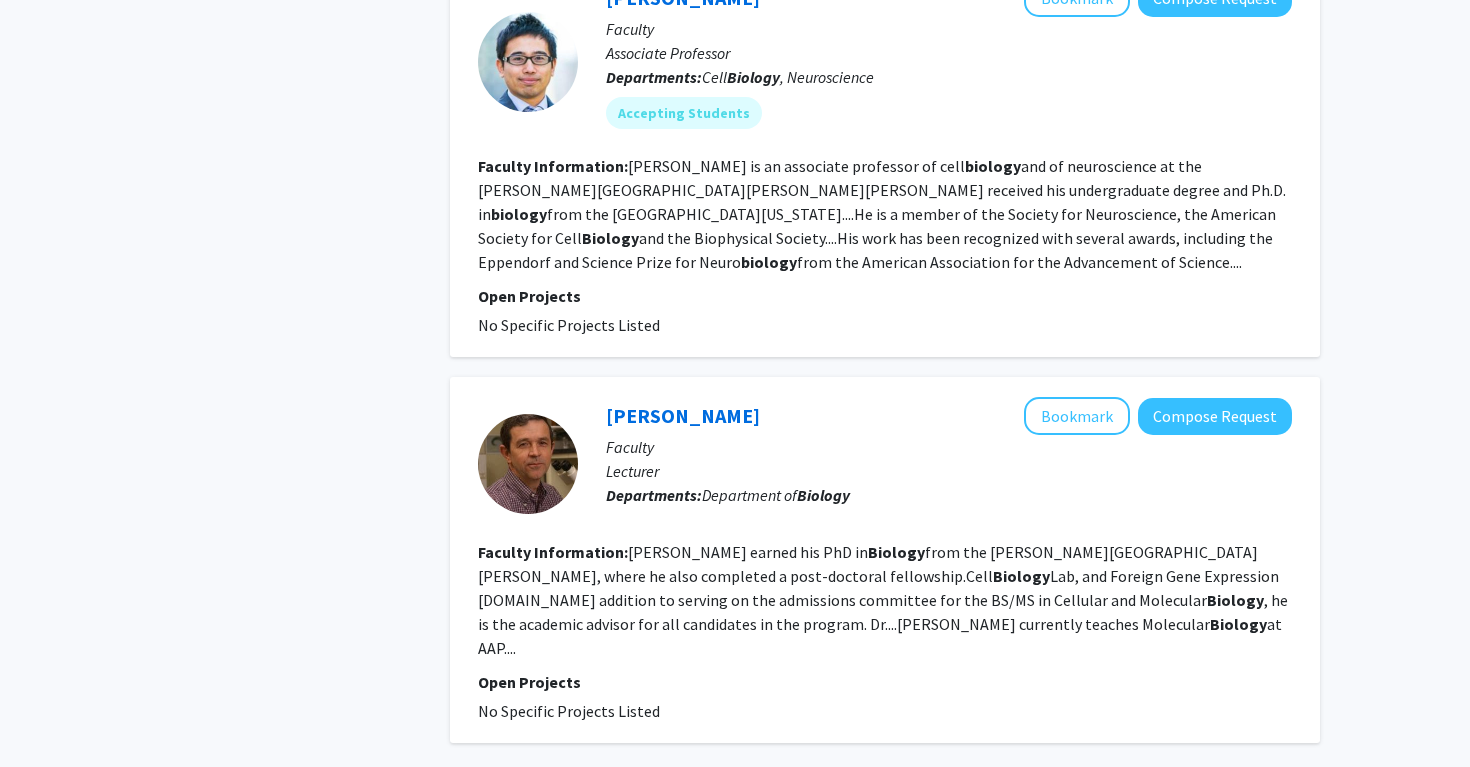 scroll, scrollTop: 3881, scrollLeft: 0, axis: vertical 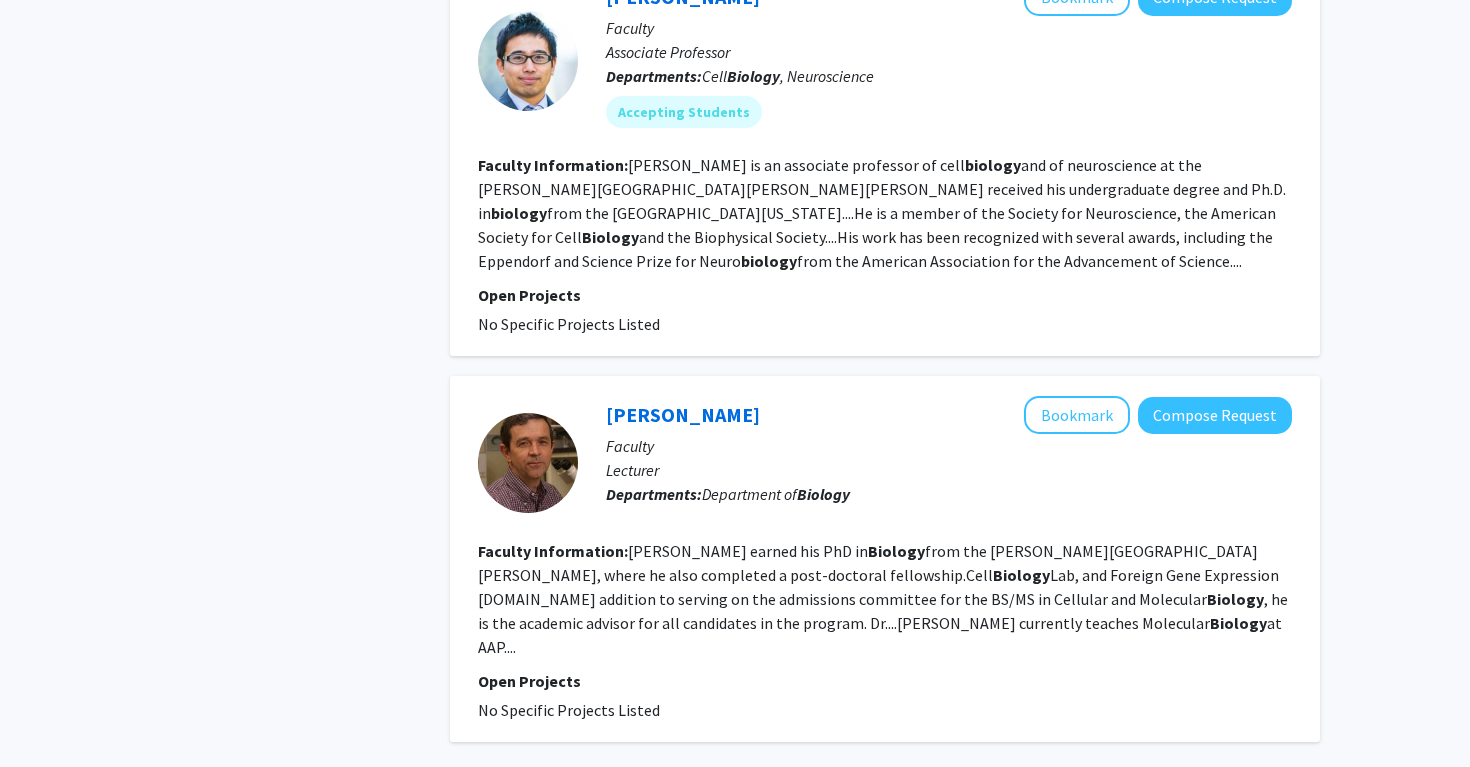 click on "2" 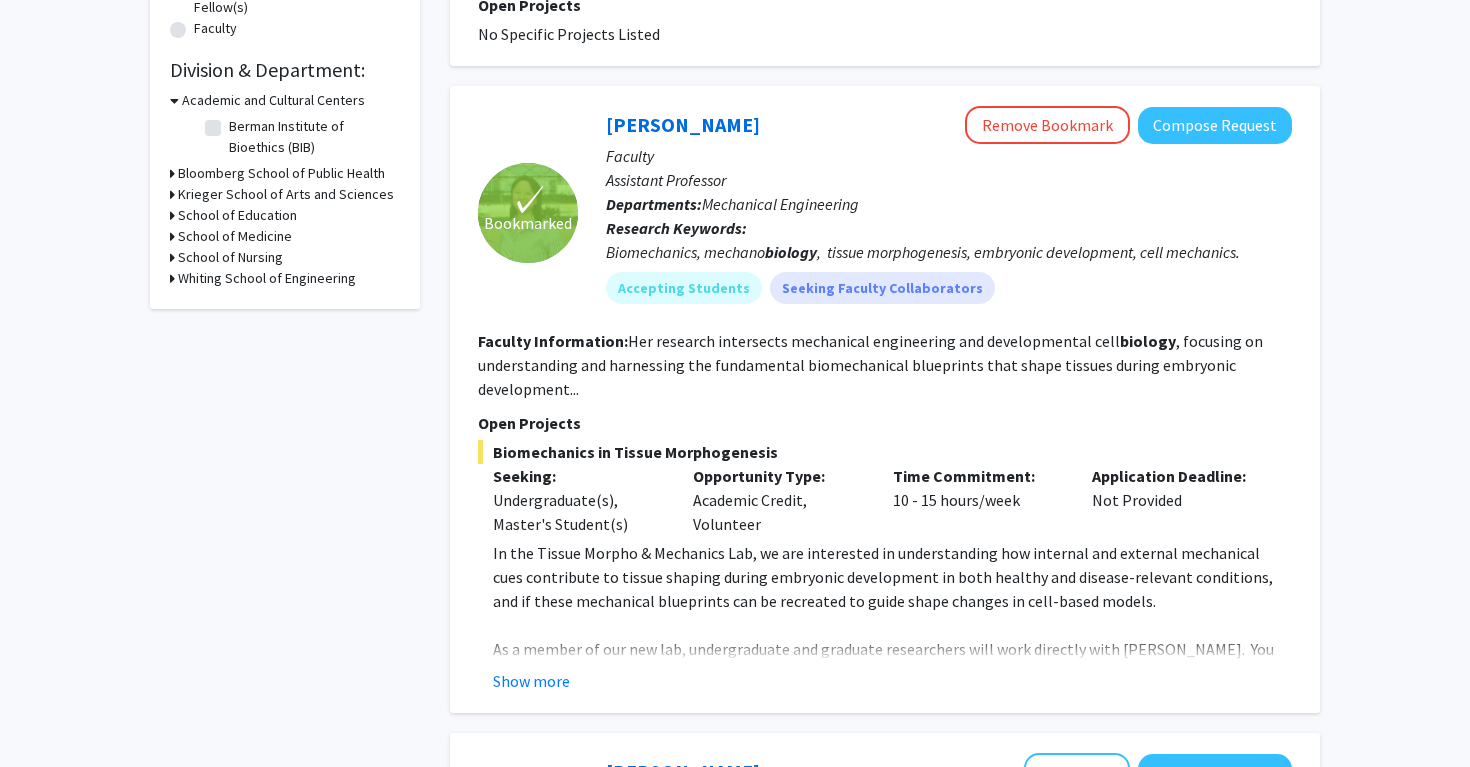 scroll, scrollTop: 591, scrollLeft: 0, axis: vertical 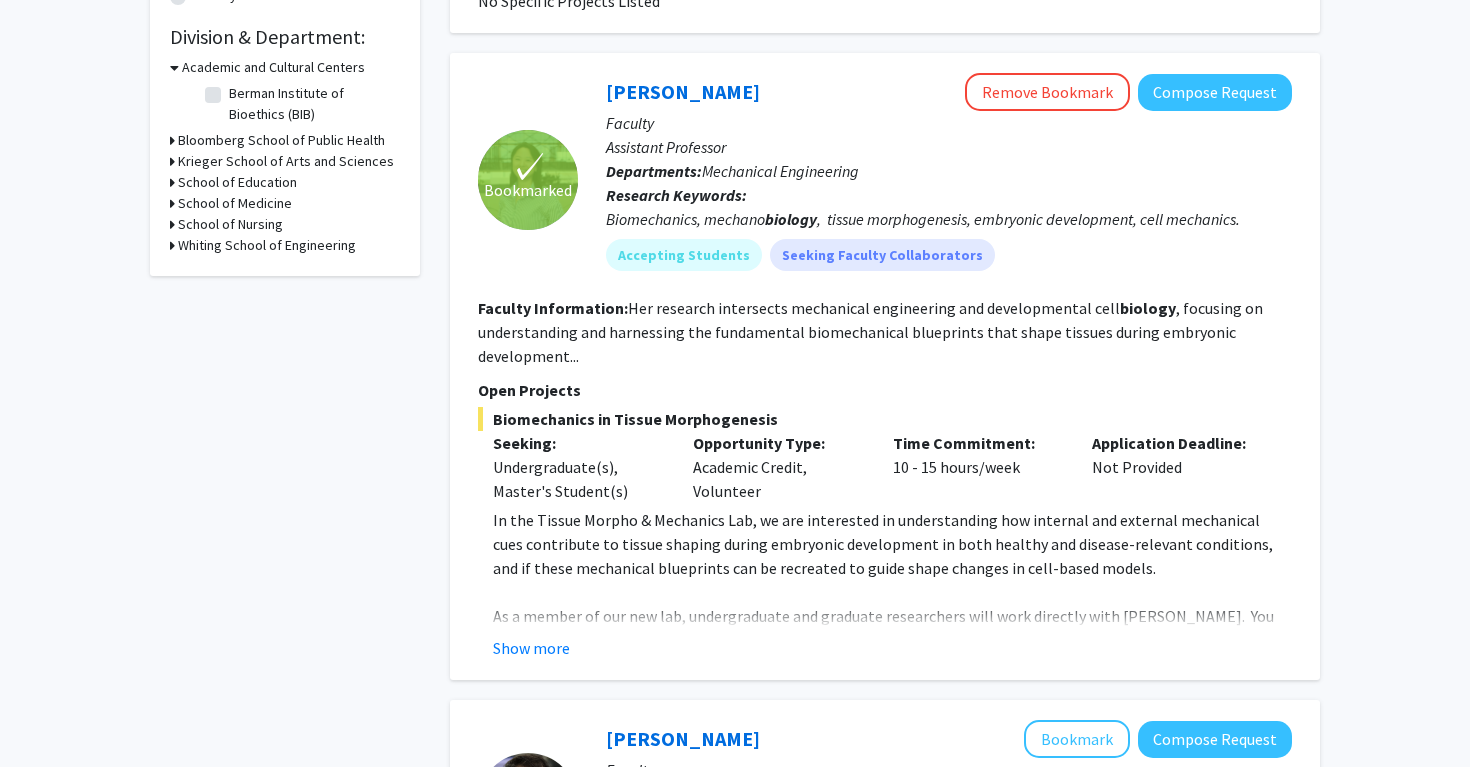 click on "In the Tissue Morpho & Mechanics Lab, we are interested in understanding how internal and external mechanical cues contribute to tissue shaping during embryonic development in both healthy and disease-relevant conditions, and if these mechanical blueprints can be recreated to guide shape changes in cell-based models. As a member of our new lab, undergraduate and graduate researchers will work directly with [PERSON_NAME].  You will engage in all research phases, from establishing the lab and calibrating equipment to designing experiments, collecting and analyzing data, and communicating findings through scientific writing and presentations. The most outstanding trainees will earn opportunities to present your work at conferences and in scientific publications. This is a great opportunity for students considering further studies or careers in academia. We strive to support the professional development of all of our lab members. Our research spans three areas: Required qualifications and skills: To apply" 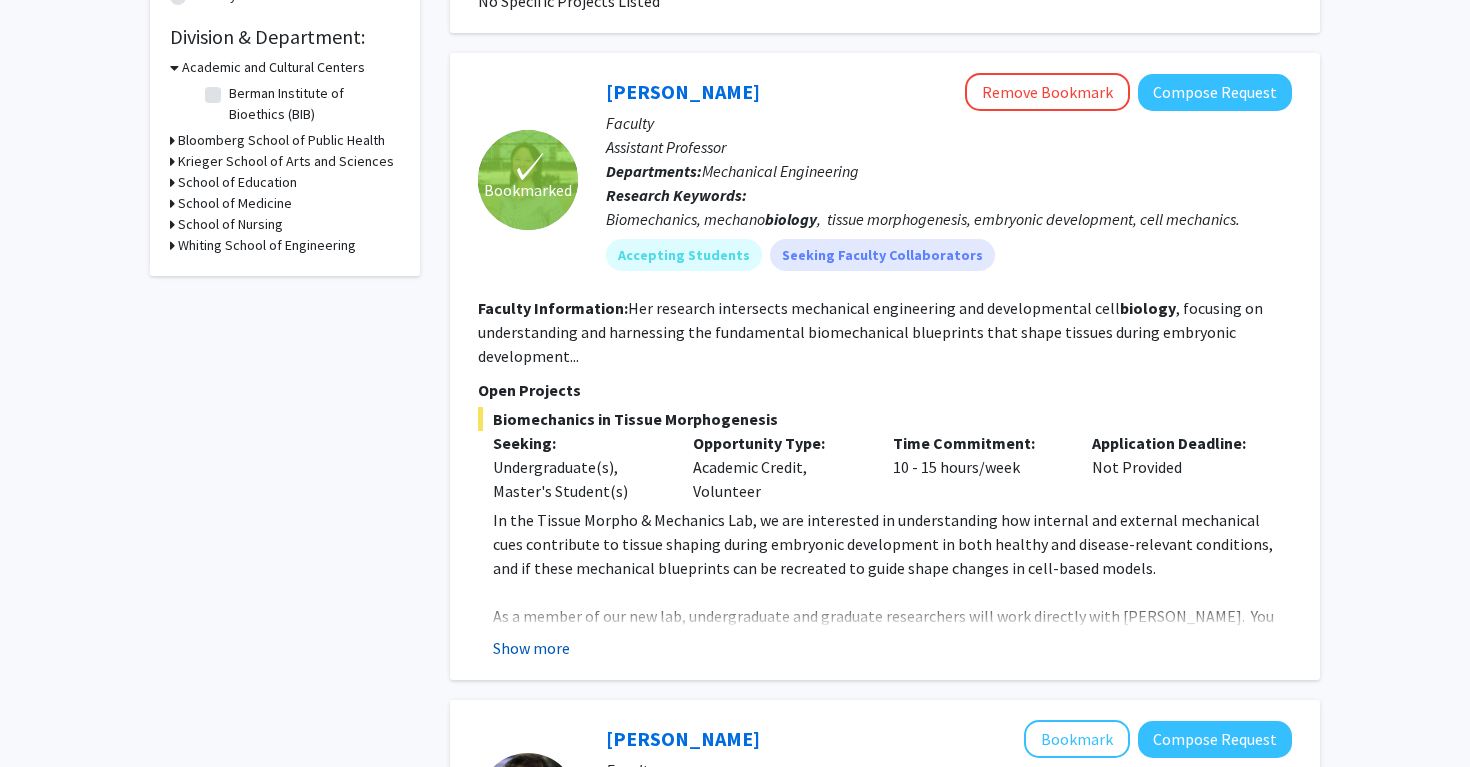 click on "Show more" 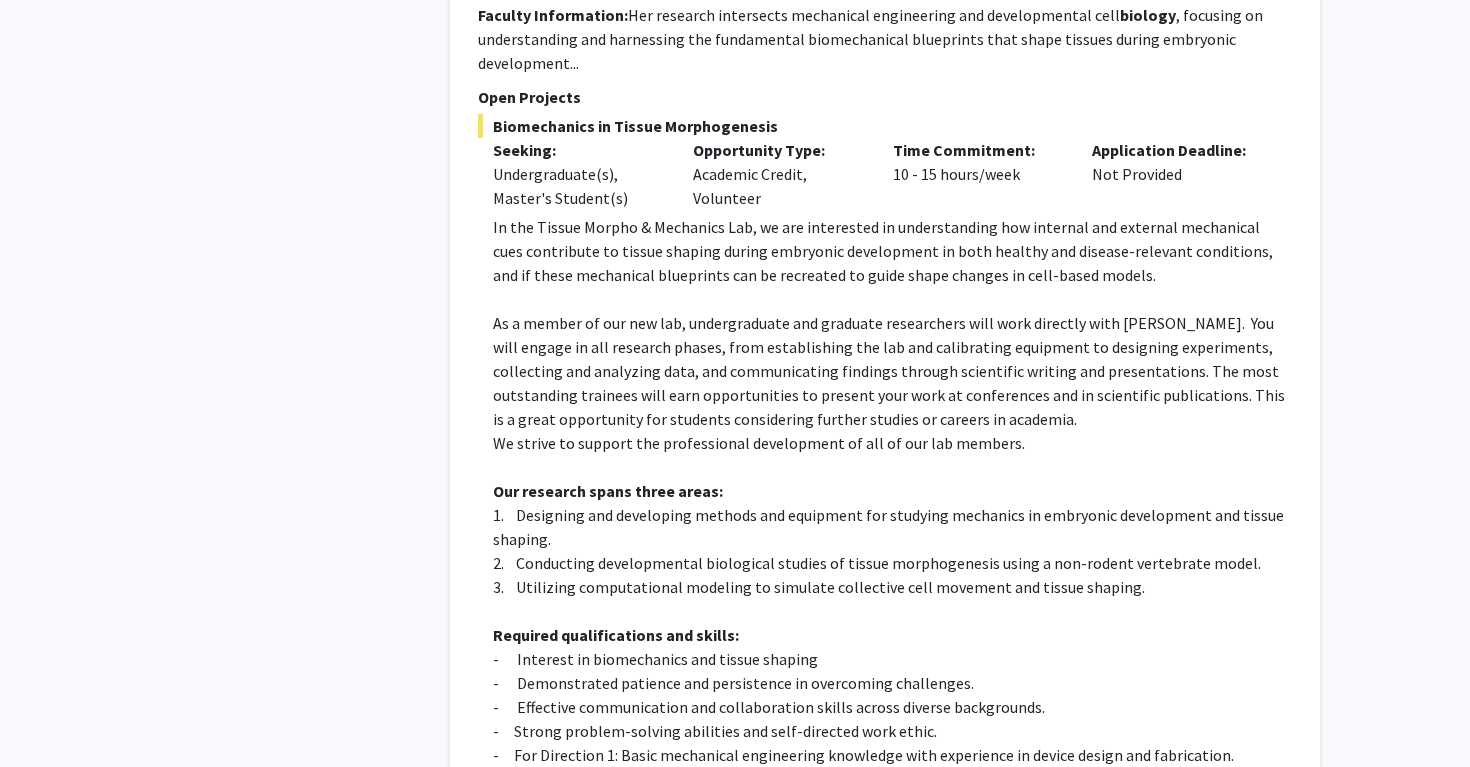 scroll, scrollTop: 977, scrollLeft: 0, axis: vertical 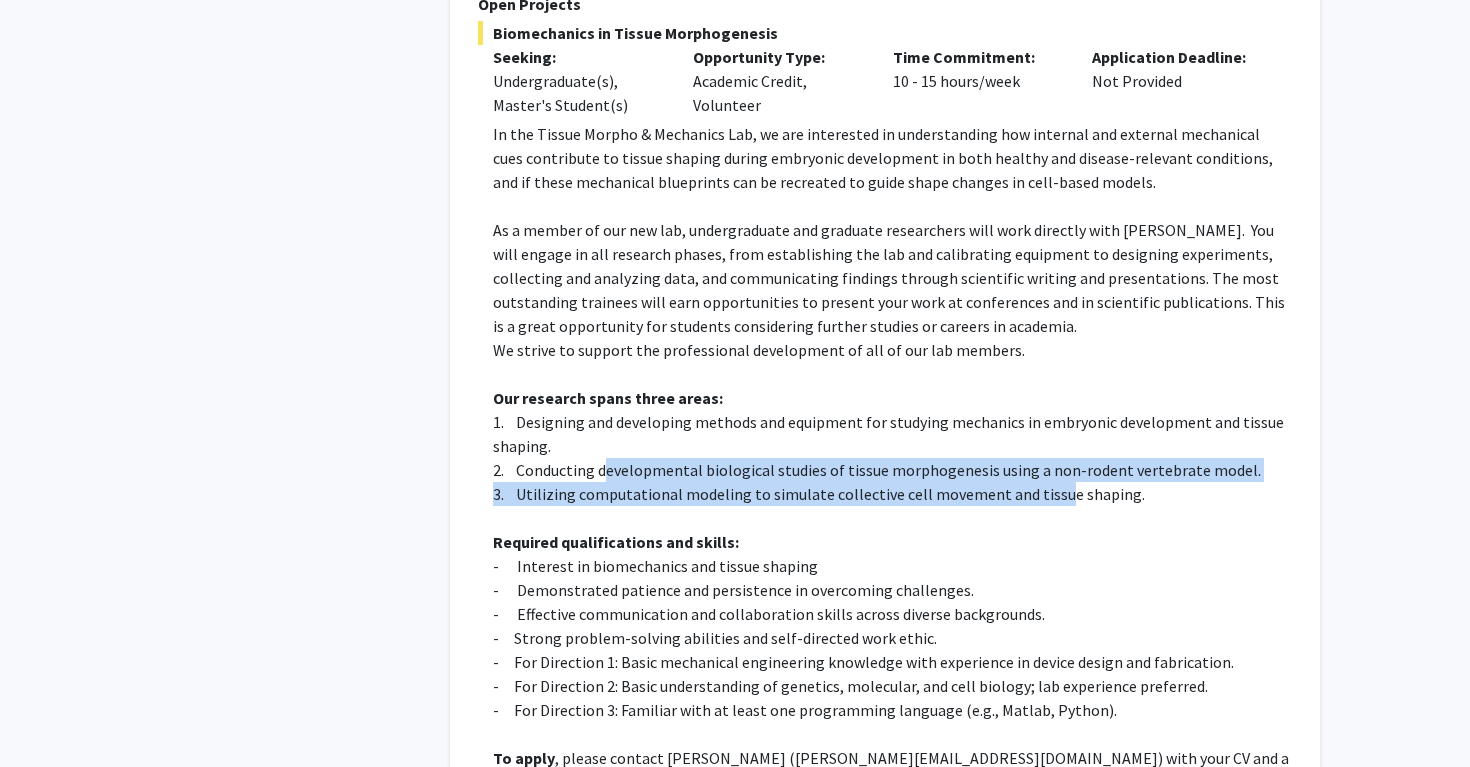 drag, startPoint x: 606, startPoint y: 471, endPoint x: 1053, endPoint y: 485, distance: 447.21918 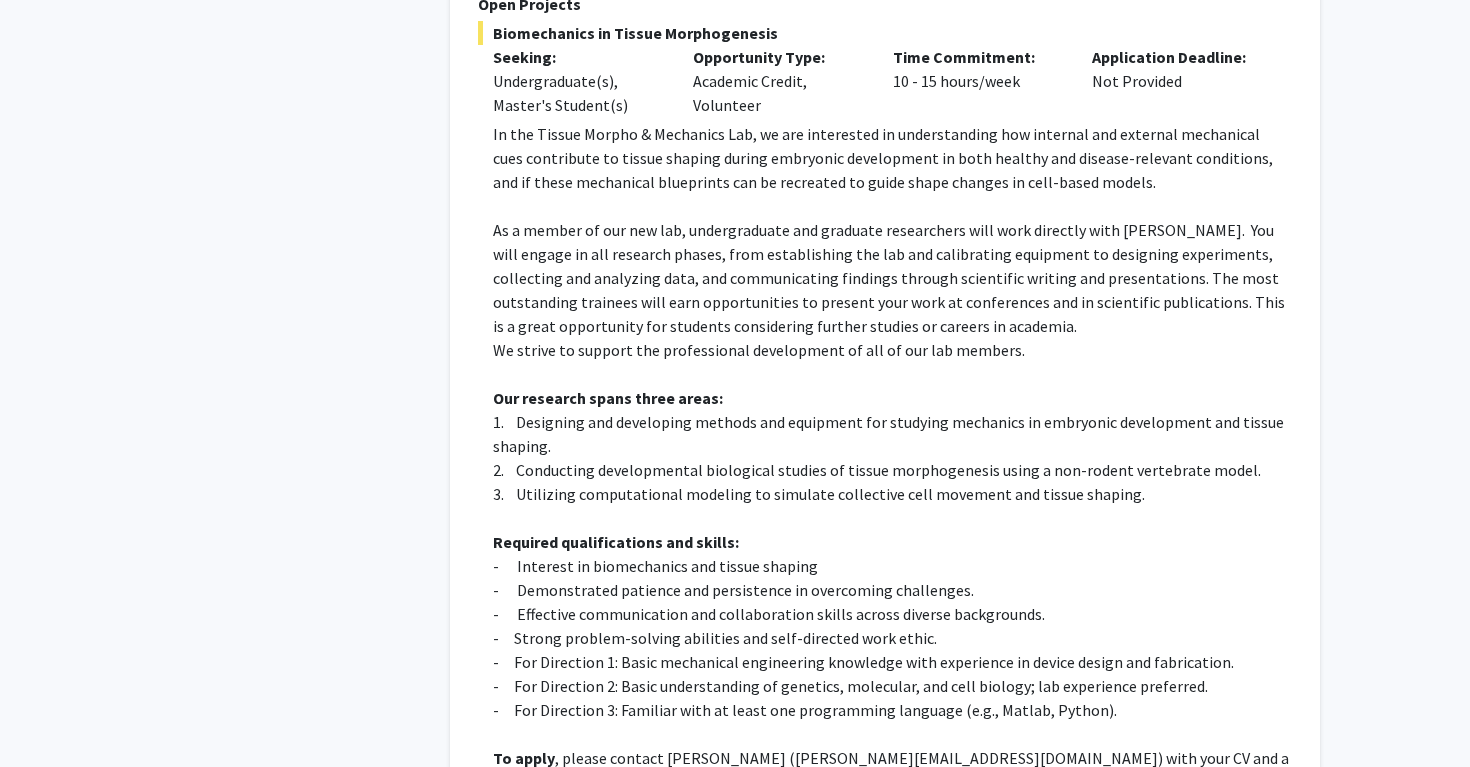 click on "-      Demonstrated patience and persistence in overcoming challenges." 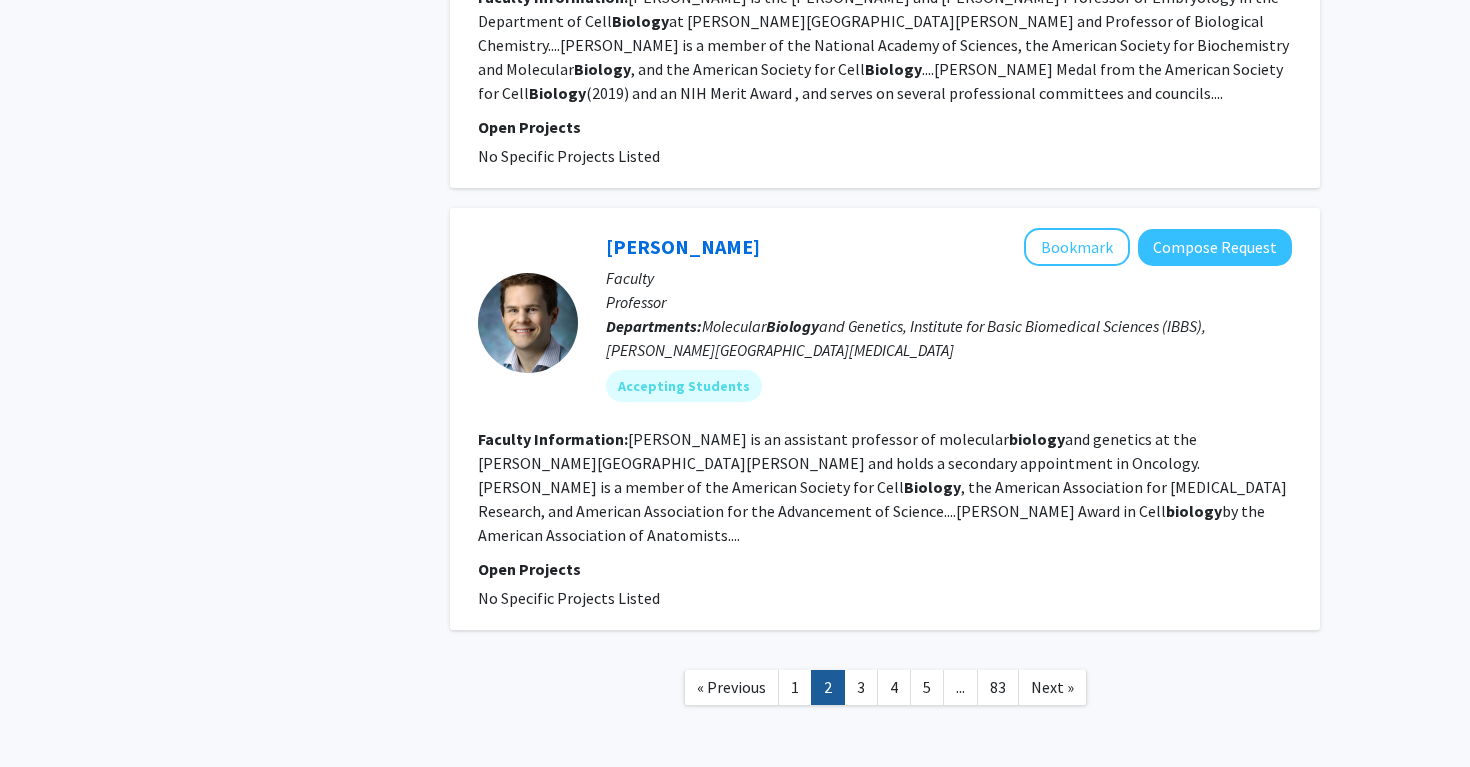 scroll, scrollTop: 4637, scrollLeft: 0, axis: vertical 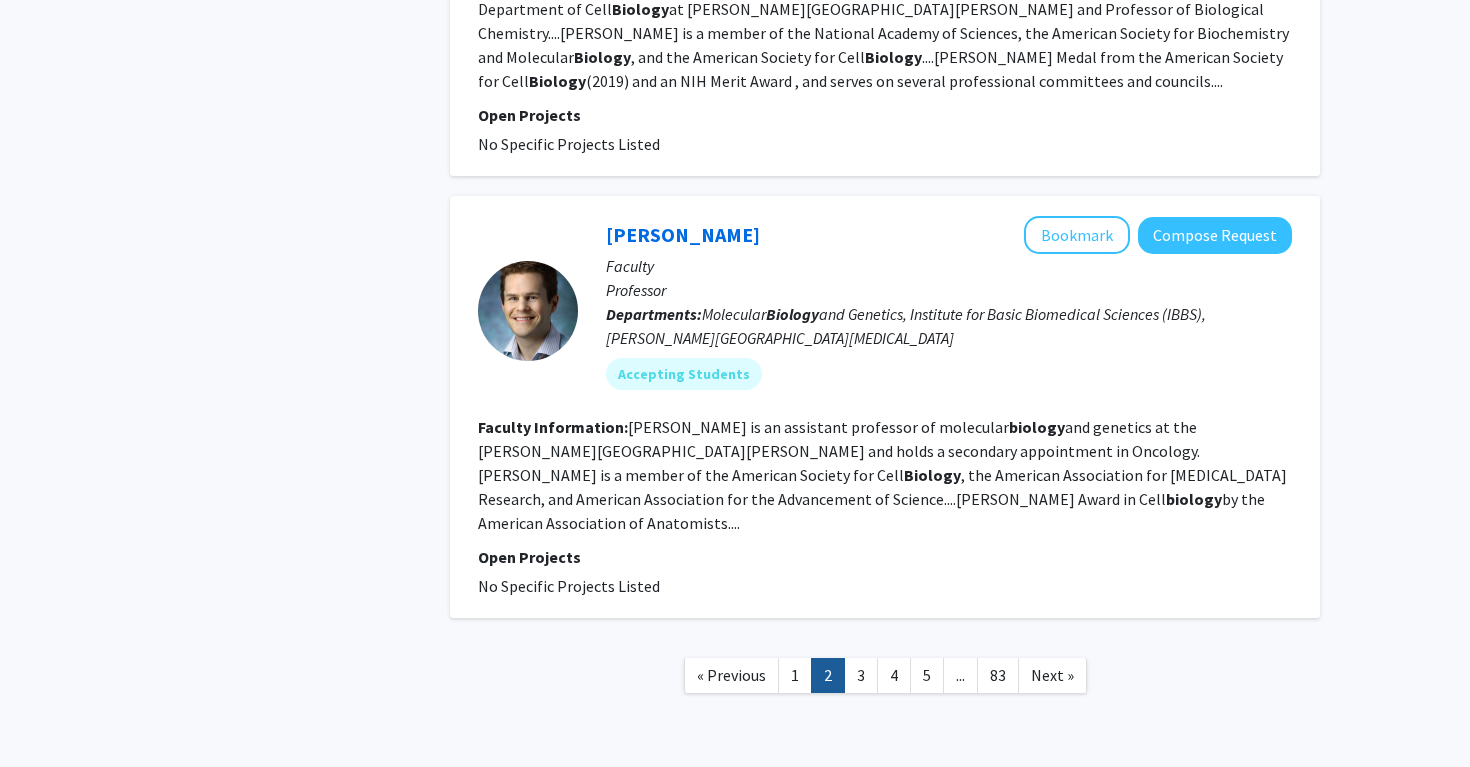 drag, startPoint x: 760, startPoint y: 178, endPoint x: 599, endPoint y: 187, distance: 161.25136 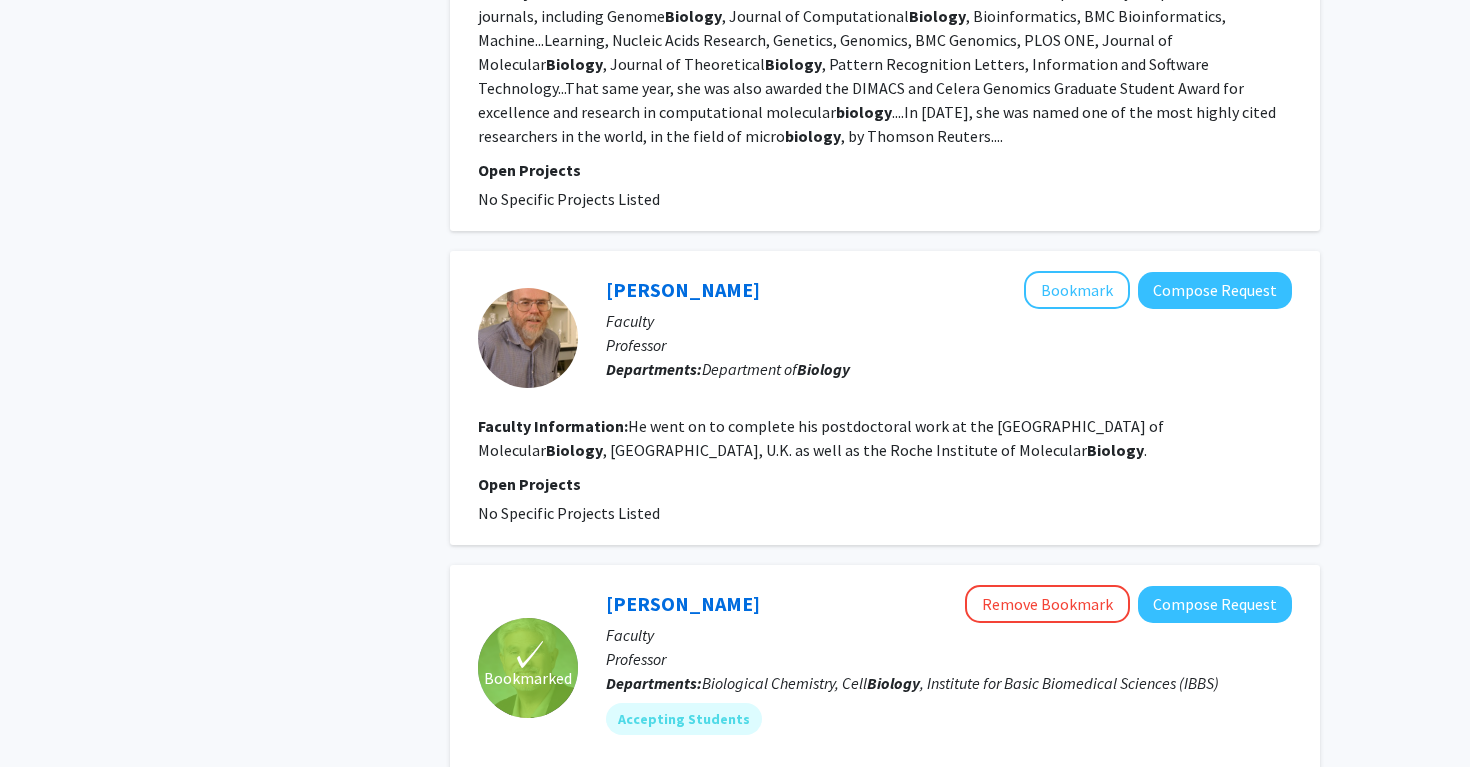 scroll, scrollTop: 3846, scrollLeft: 0, axis: vertical 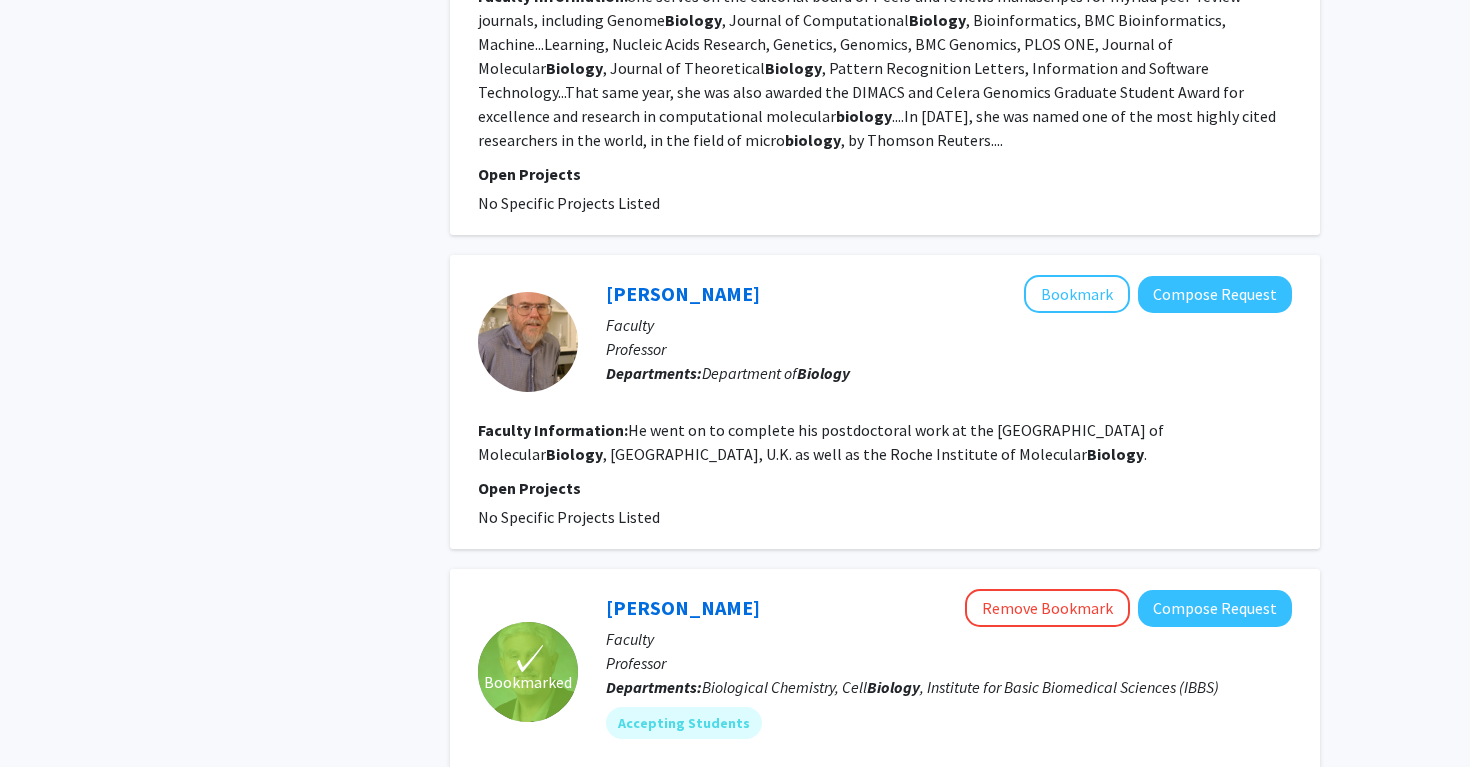 drag, startPoint x: 750, startPoint y: 552, endPoint x: 603, endPoint y: 552, distance: 147 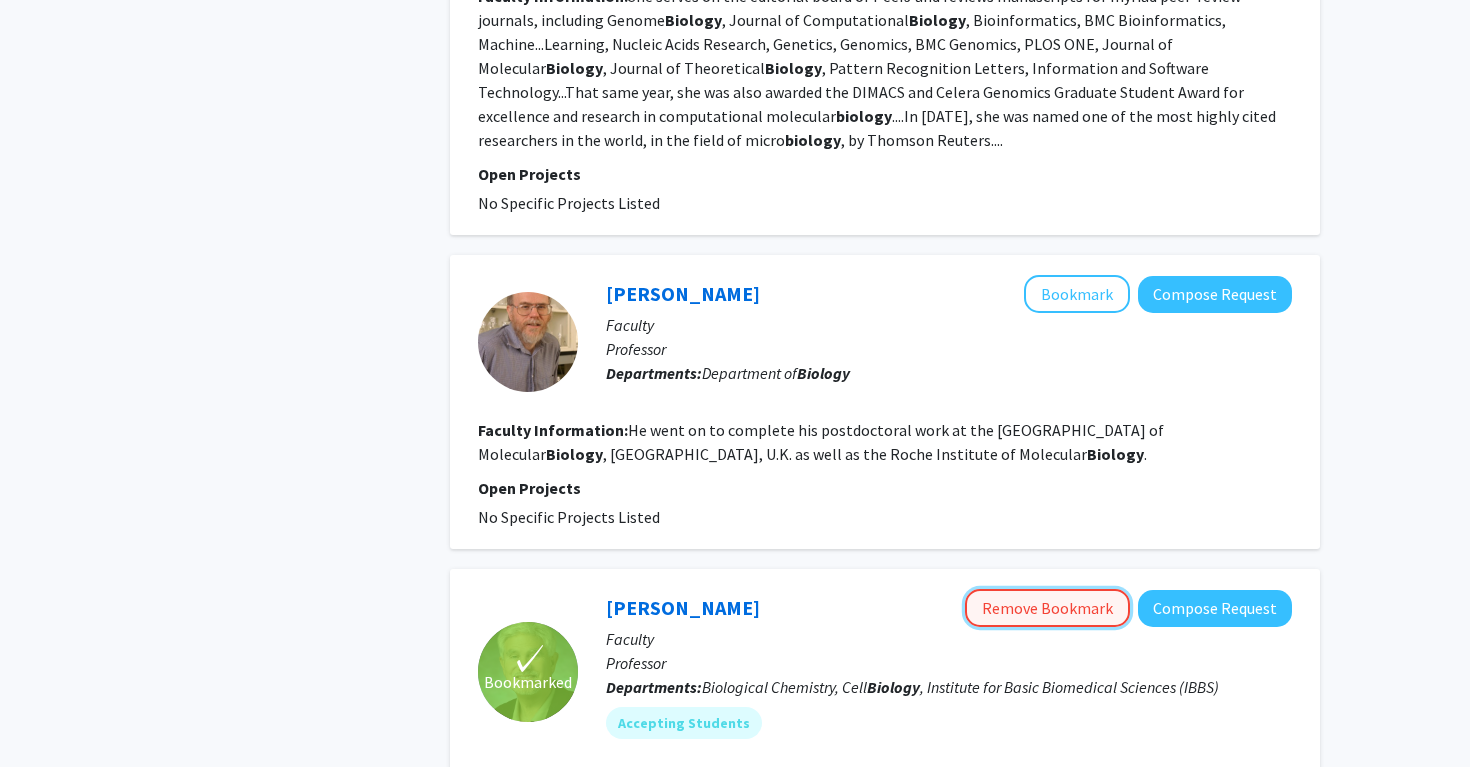 click on "Remove Bookmark" 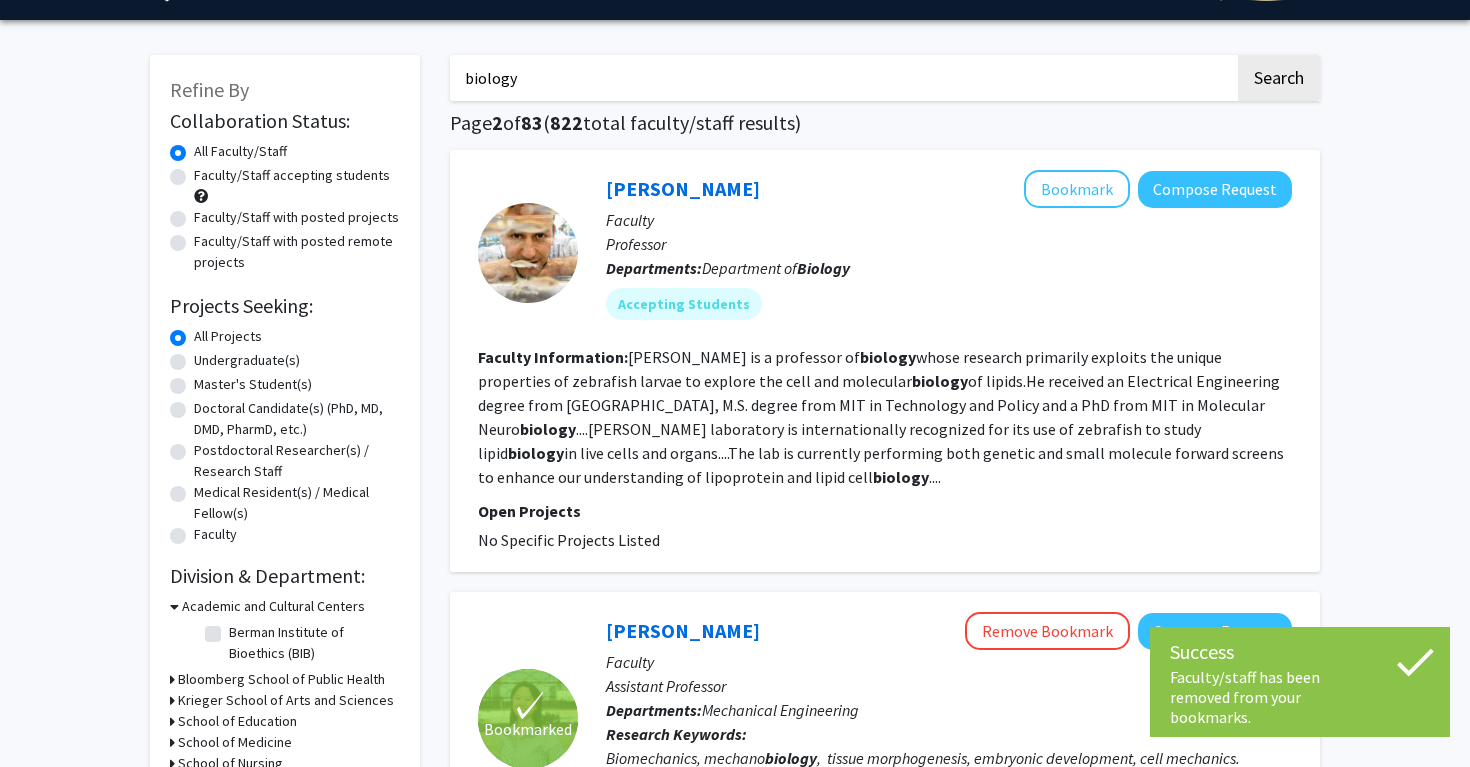 scroll, scrollTop: 132, scrollLeft: 0, axis: vertical 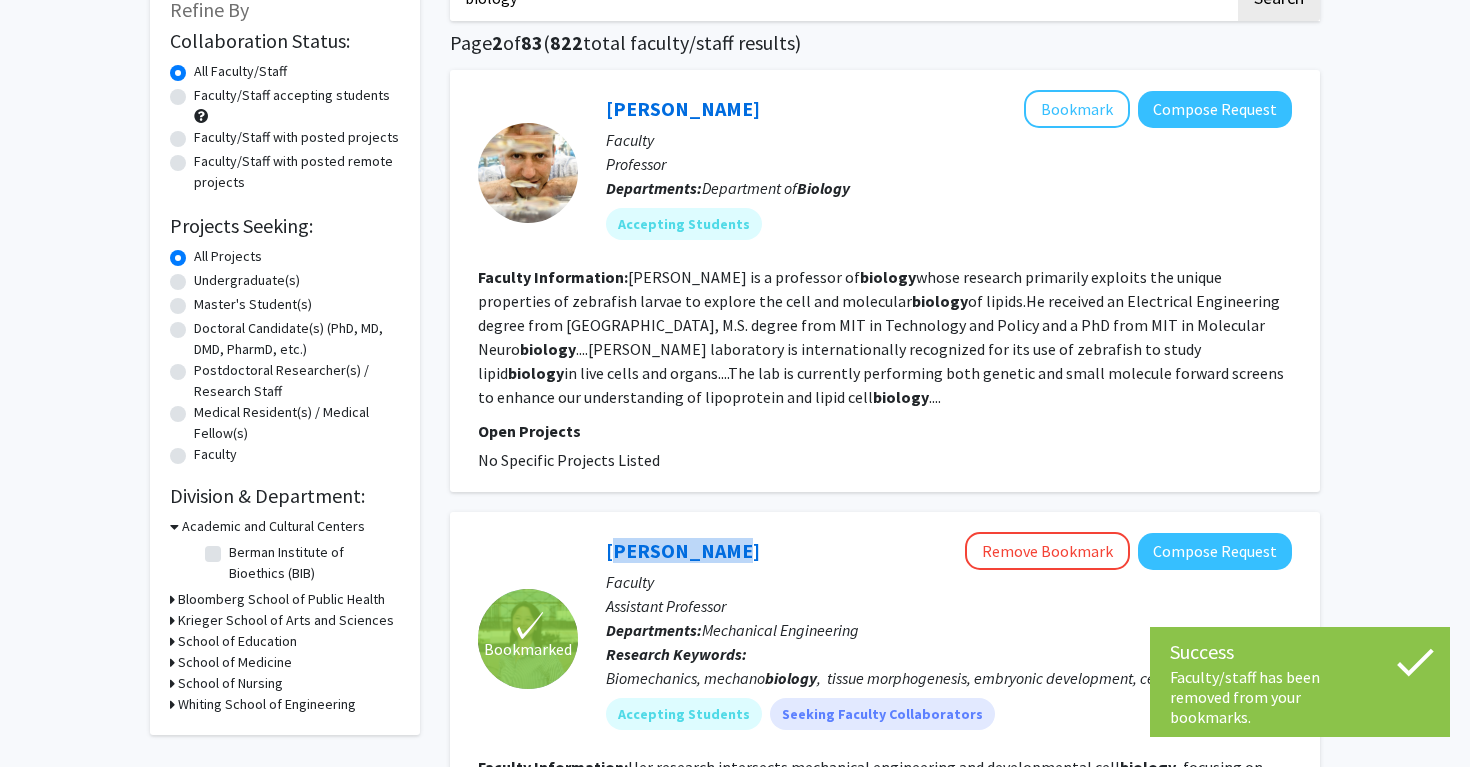 drag, startPoint x: 726, startPoint y: 549, endPoint x: 590, endPoint y: 545, distance: 136.0588 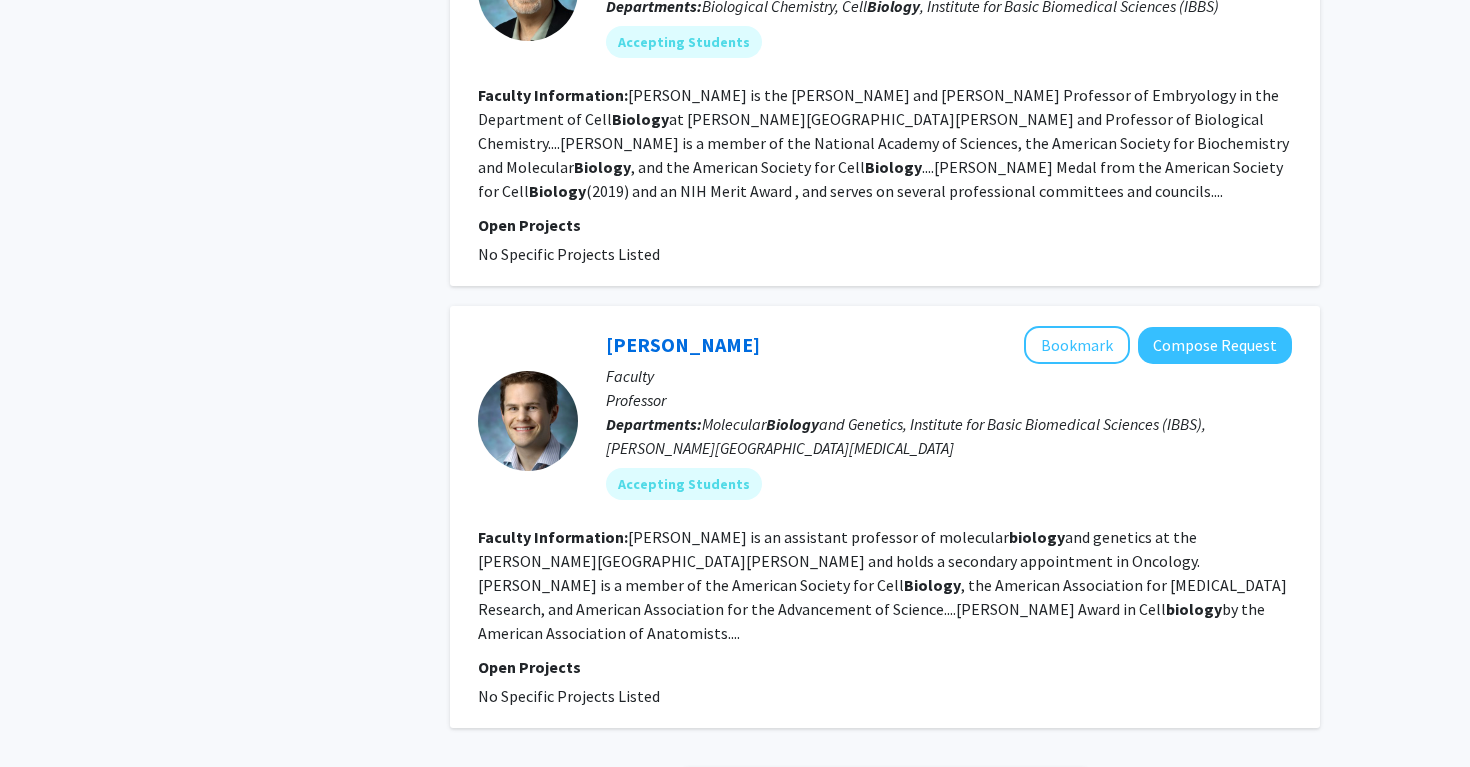 scroll, scrollTop: 4637, scrollLeft: 0, axis: vertical 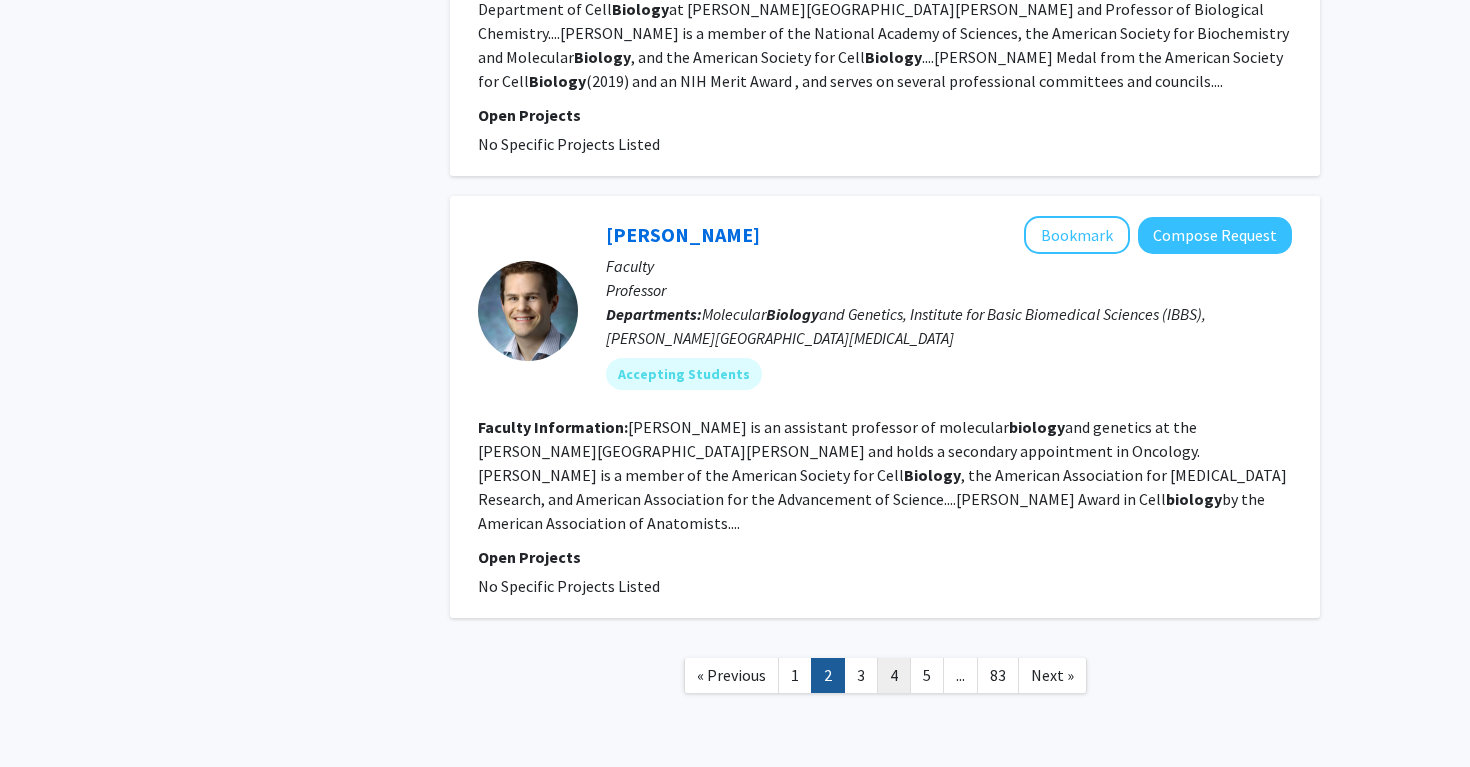 click on "4" 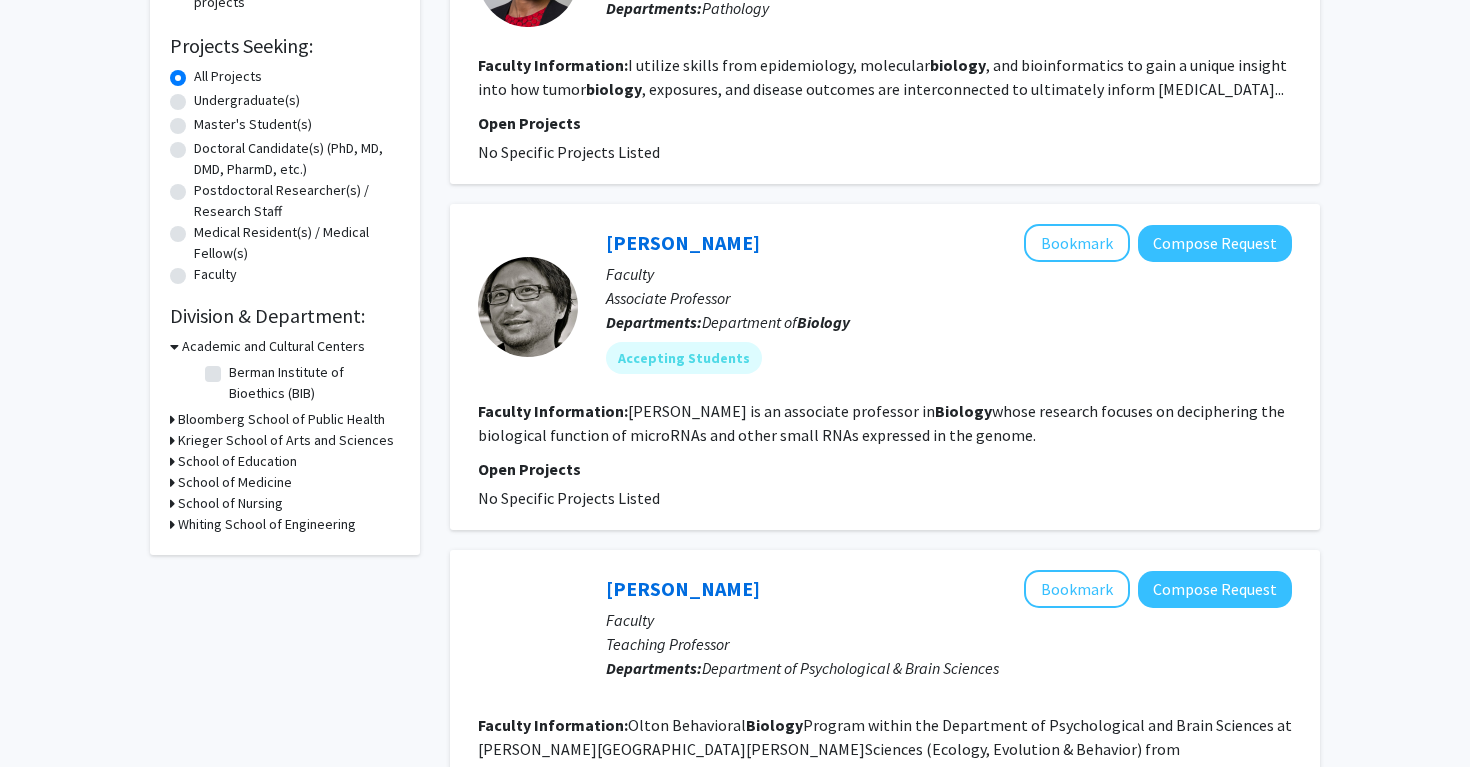 scroll, scrollTop: 319, scrollLeft: 0, axis: vertical 